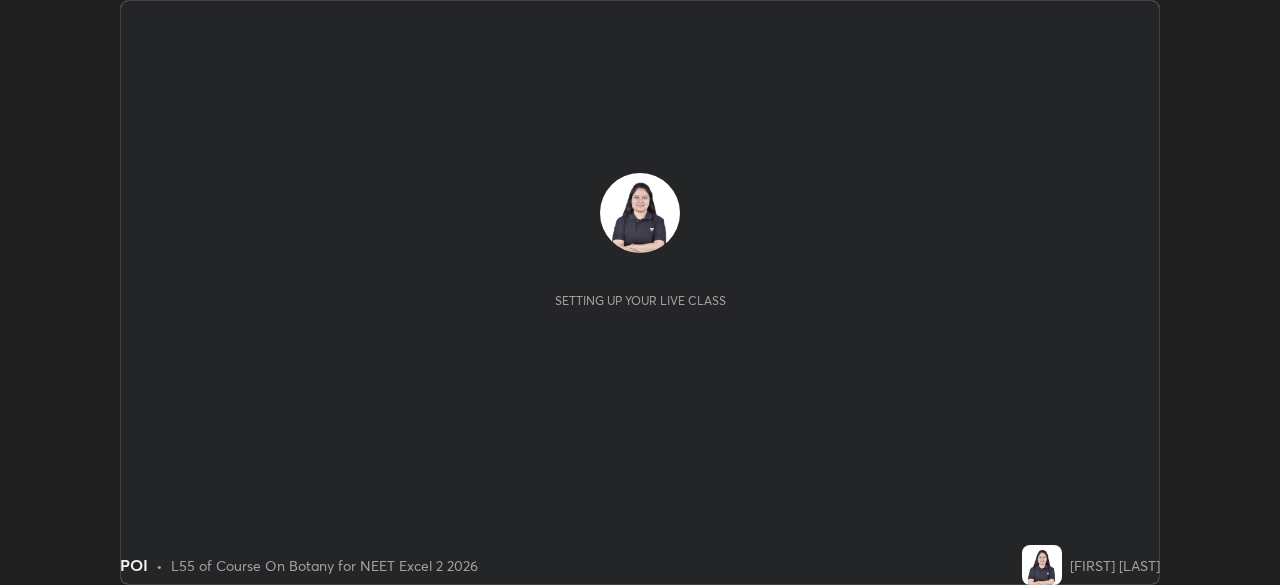 scroll, scrollTop: 0, scrollLeft: 0, axis: both 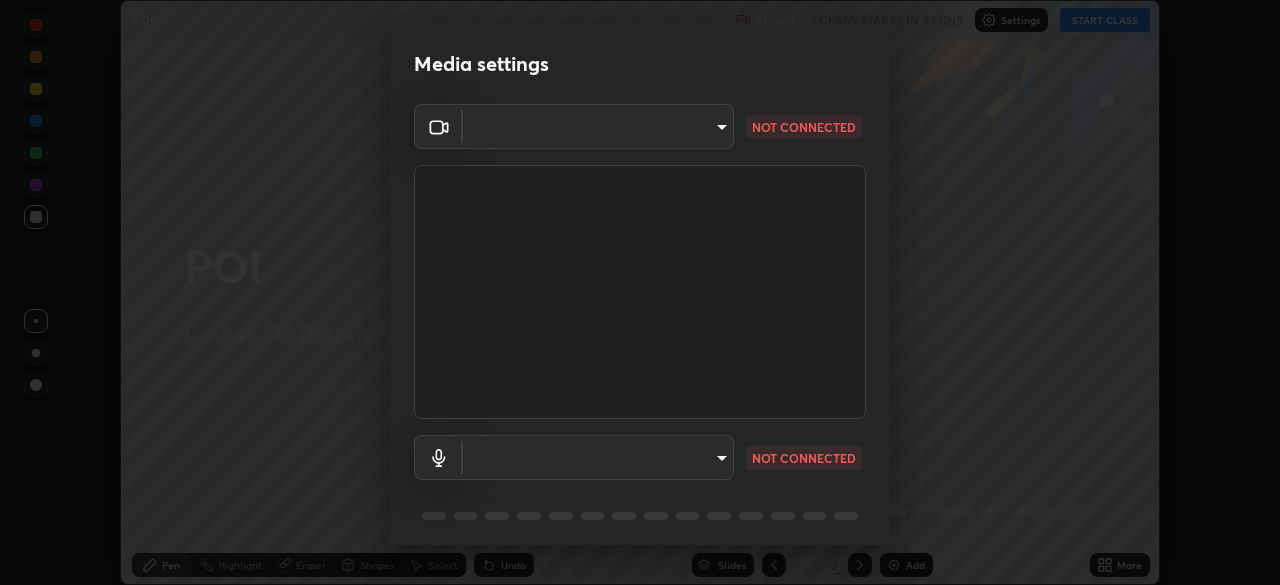 type on "8eb8a9b94d543390f1bf6c46f2de83bcb95ddf8c53c718d69585ea9f7ba8e57b" 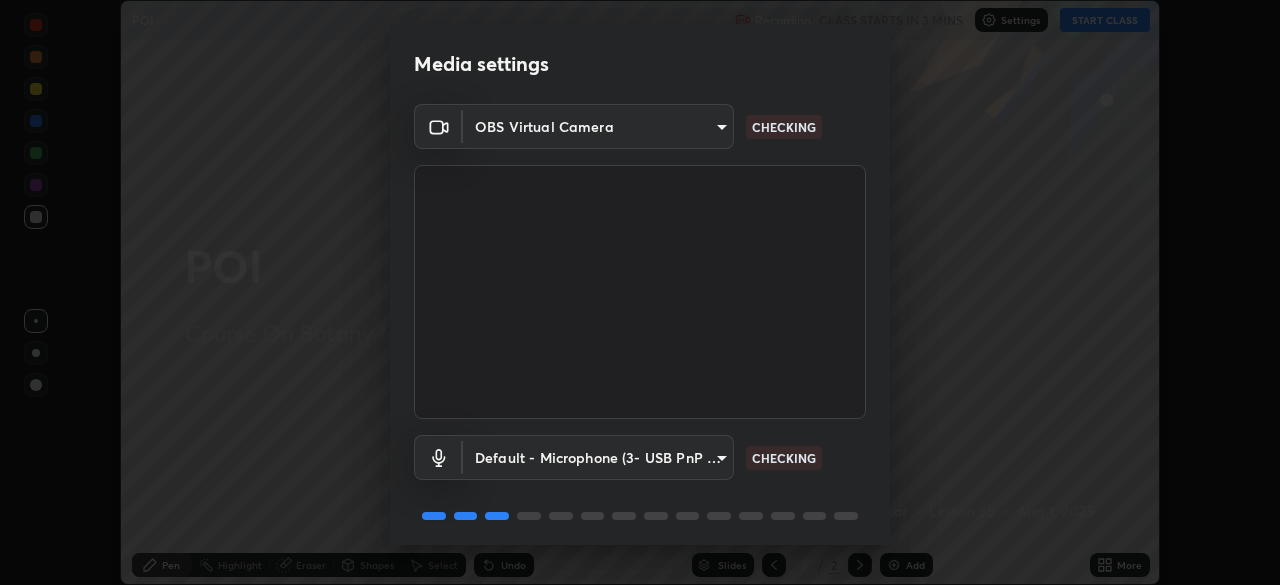 scroll, scrollTop: 71, scrollLeft: 0, axis: vertical 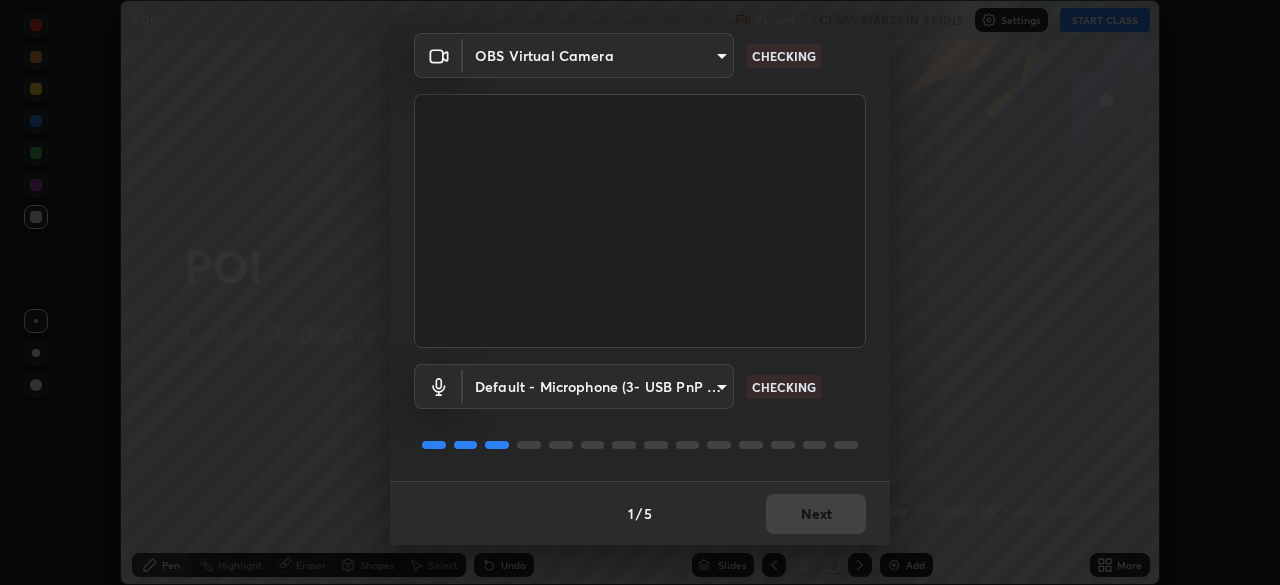 click on "Erase all POI Recording CLASS STARTS IN 3 MINS Settings START CLASS Setting up your live class POI • L55 of Course On Botany for NEET Excel 2 2026 [FIRST] [LAST] Pen Highlight Eraser Shapes Select Undo Slides 2 / 2 Add More No doubts shared Encourage your learners to ask a doubt for better clarity Report an issue Reason for reporting Buffering Chat not working Audio - Video sync issue Educator video quality low ​ Attach an image Report Media settings OBS Virtual Camera [HASH] CHECKING Default - Microphone (3- USB PnP Sound Device) default CHECKING 1 / 5 Next" at bounding box center [640, 292] 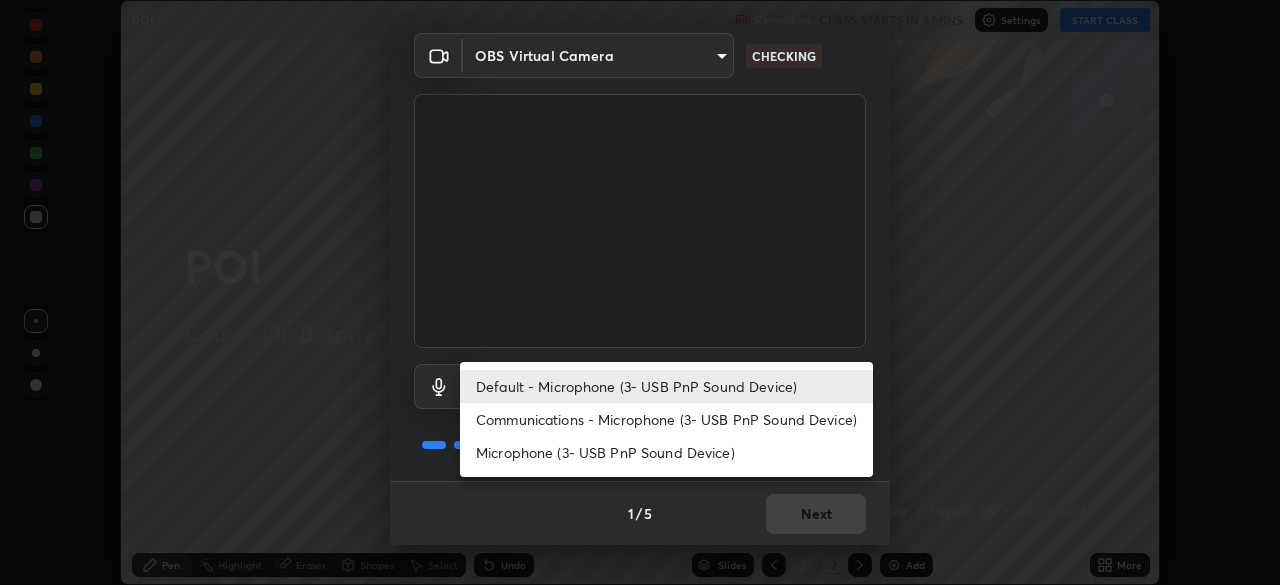 click on "Communications - Microphone (3- USB PnP Sound Device)" at bounding box center (666, 419) 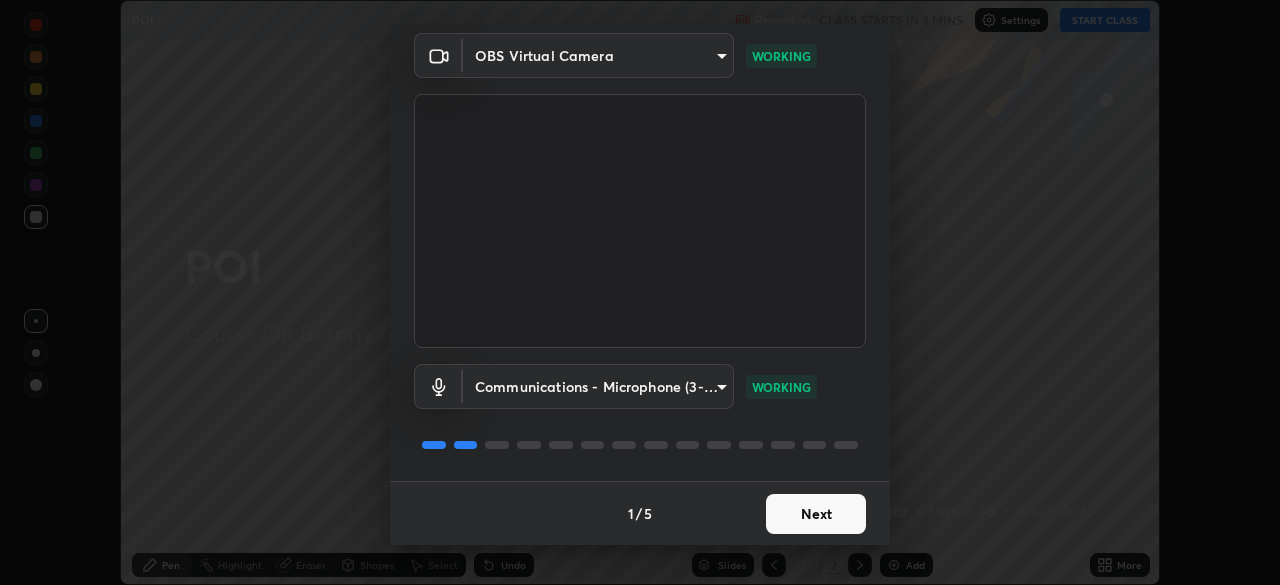 click on "Next" at bounding box center [816, 514] 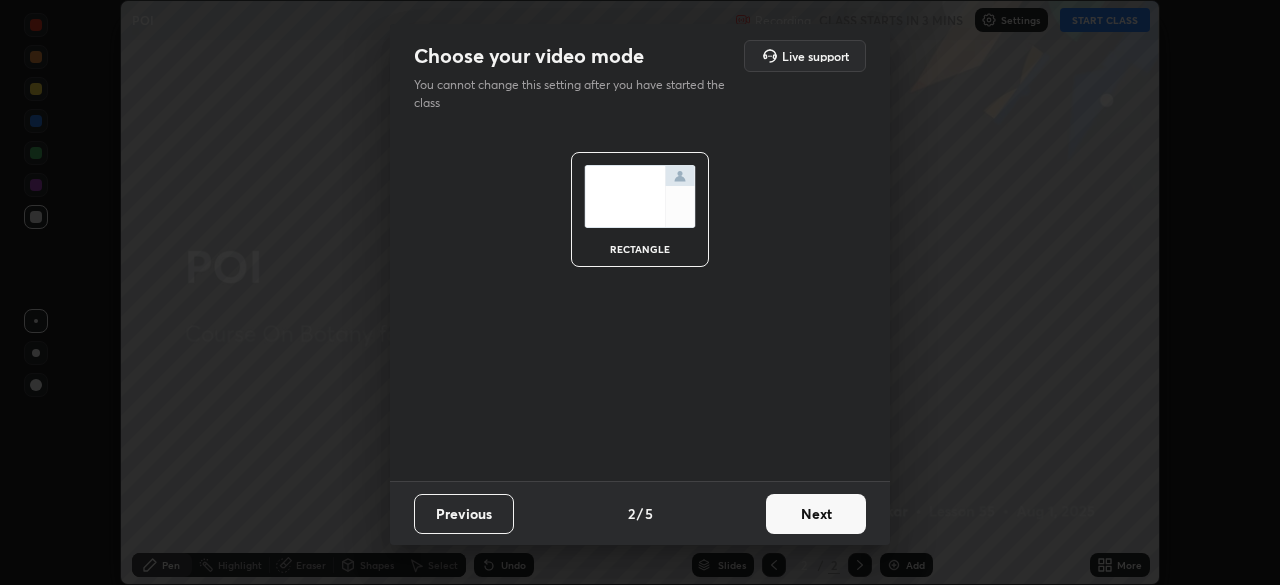scroll, scrollTop: 0, scrollLeft: 0, axis: both 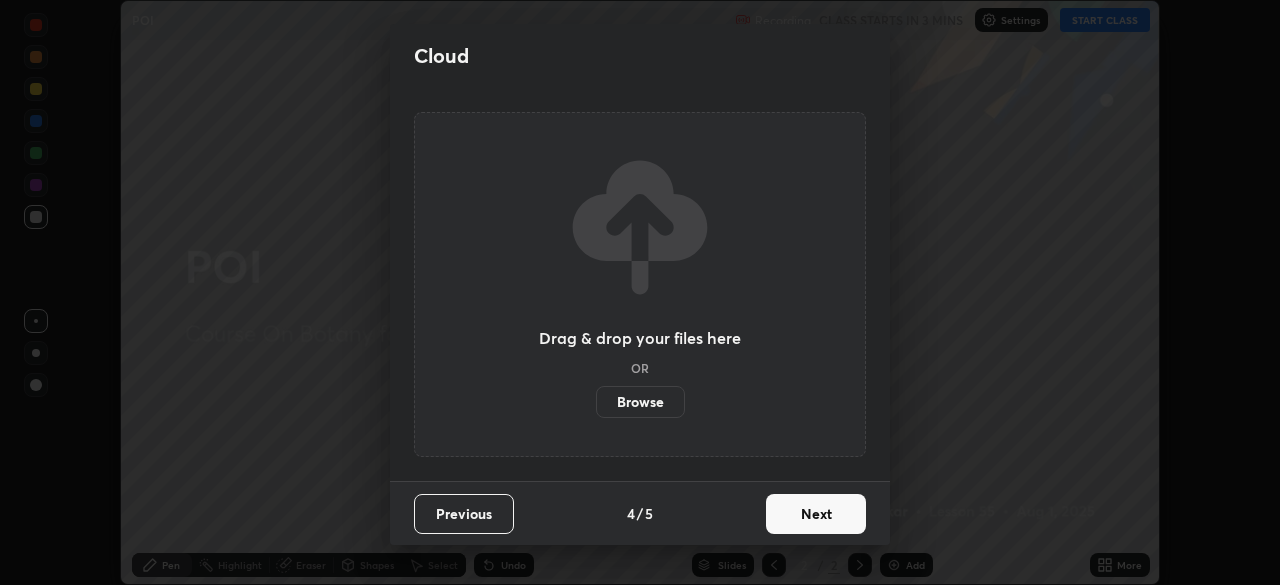 click on "Next" at bounding box center [816, 514] 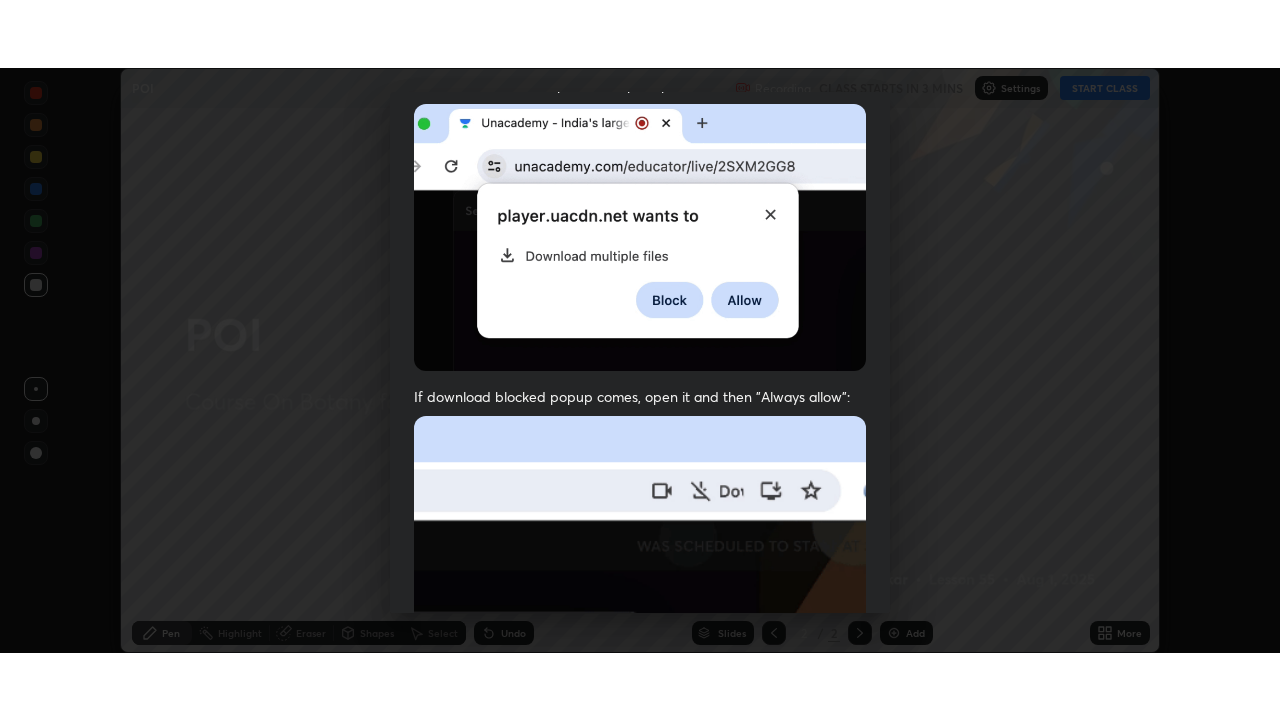 scroll, scrollTop: 479, scrollLeft: 0, axis: vertical 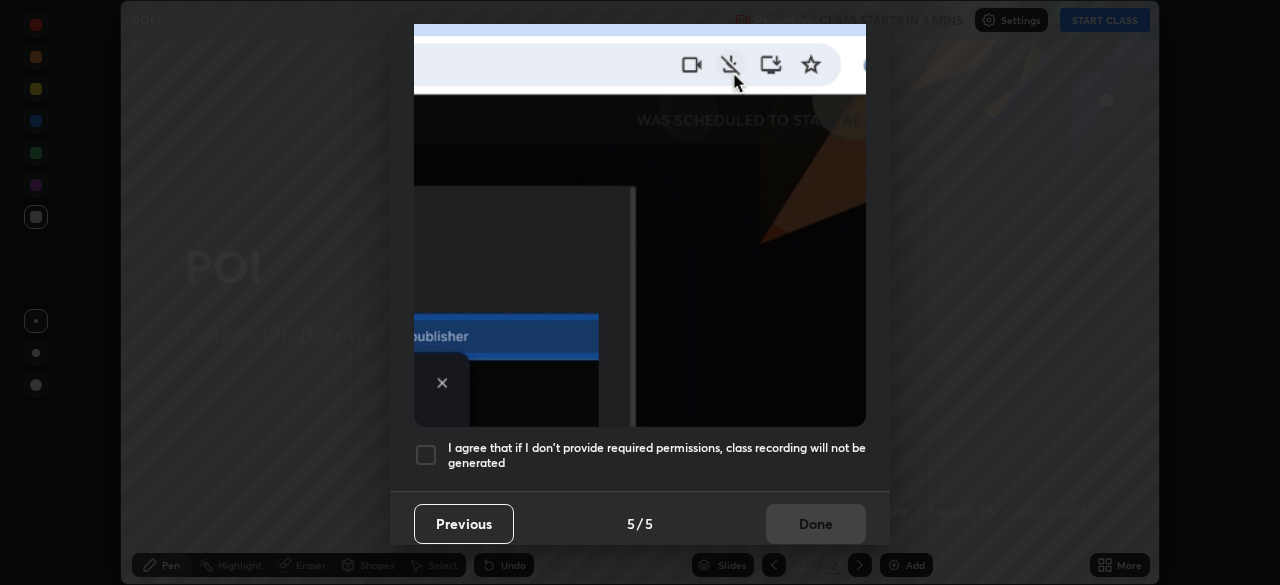 click on "I agree that if I don't provide required permissions, class recording will not be generated" at bounding box center [657, 455] 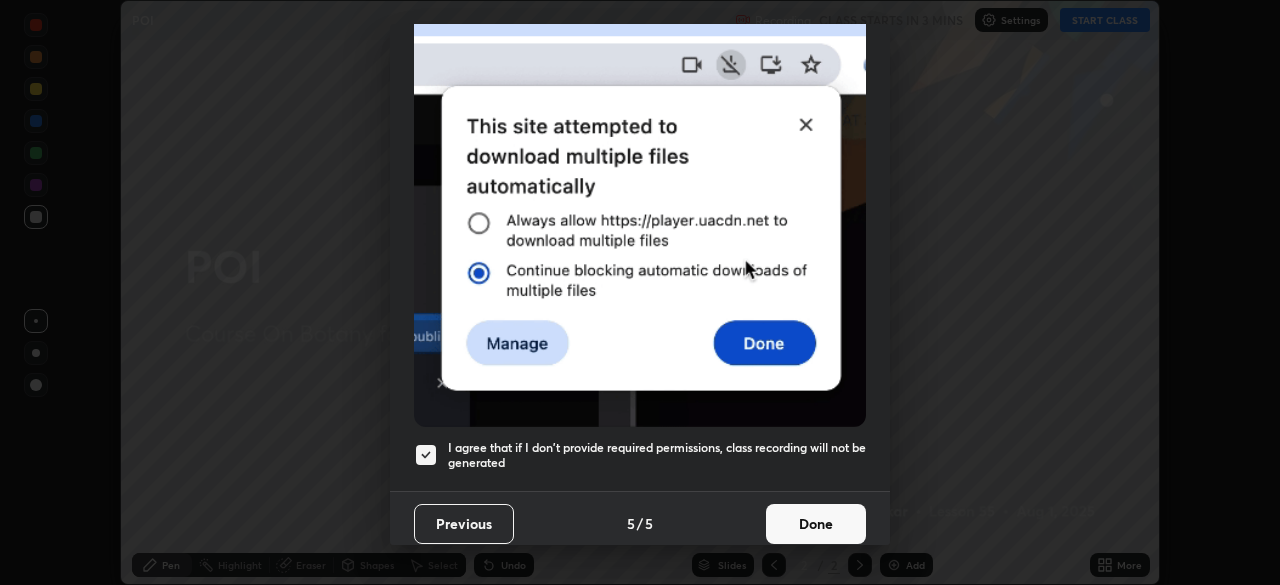 click on "Done" at bounding box center (816, 524) 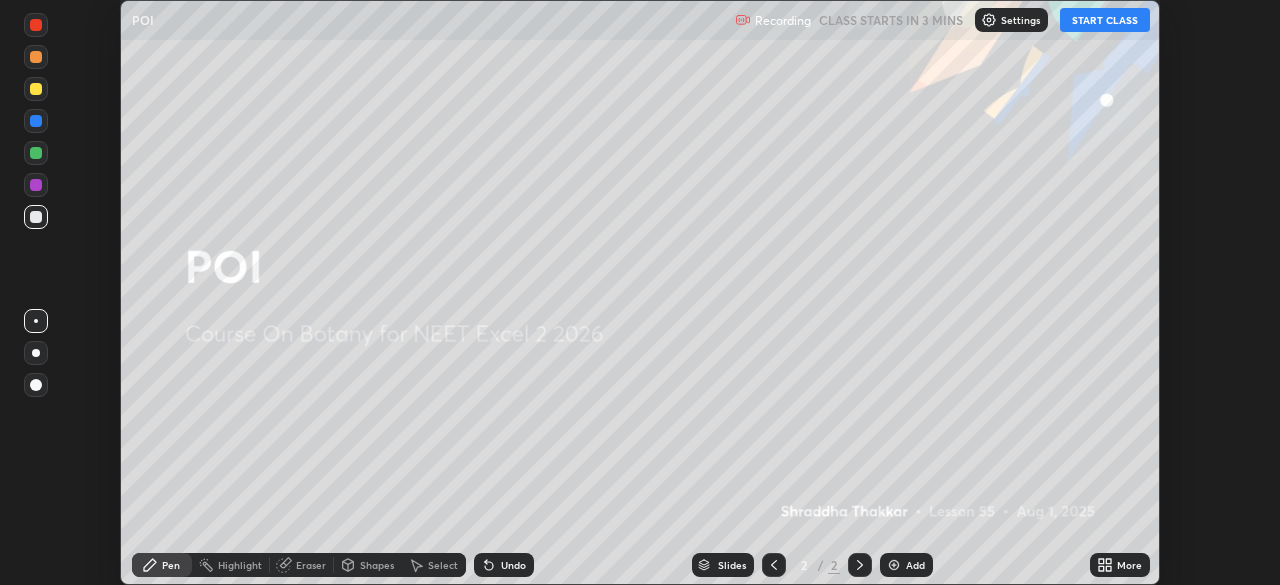 click on "START CLASS" at bounding box center [1105, 20] 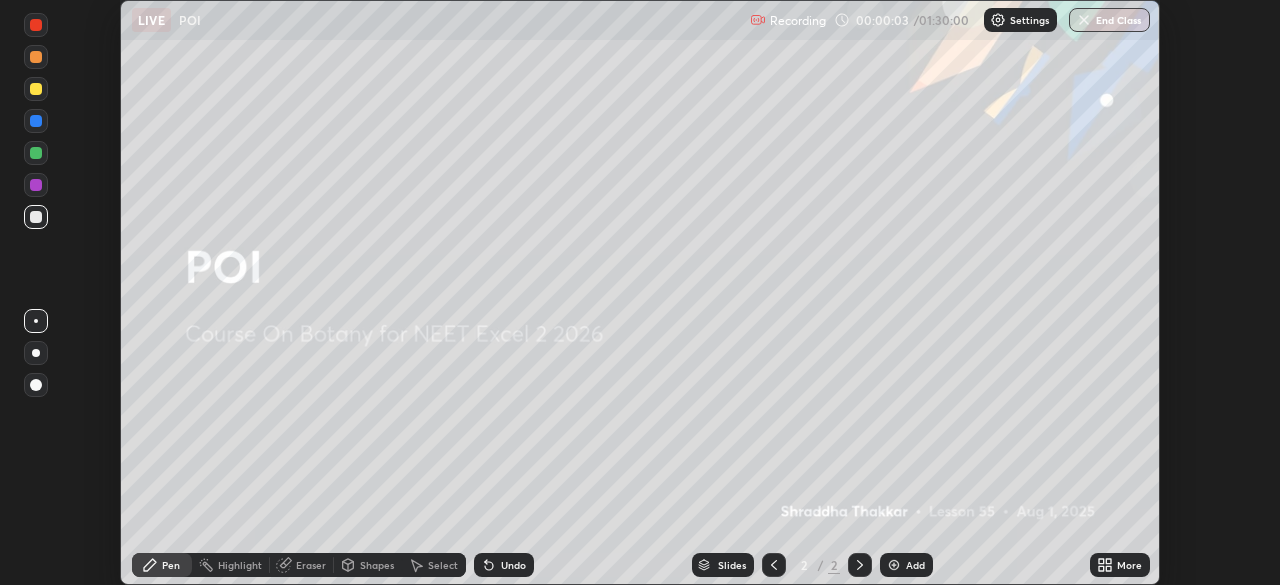 click 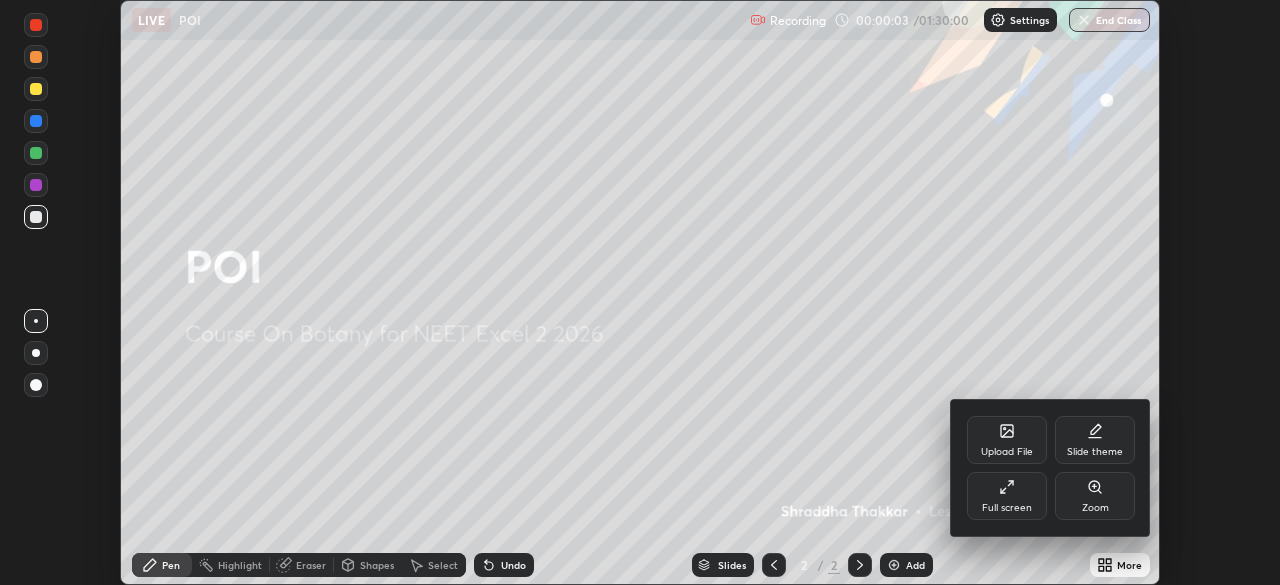 click on "Full screen" at bounding box center (1007, 496) 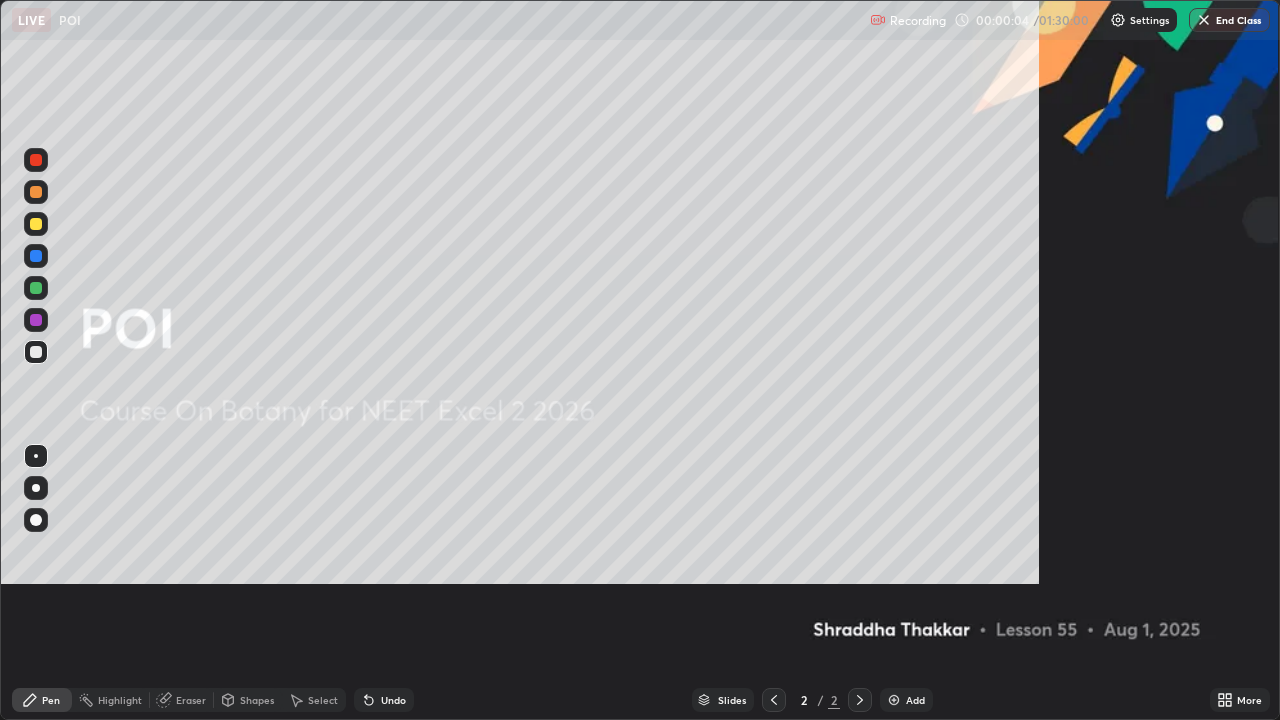 scroll, scrollTop: 99280, scrollLeft: 98720, axis: both 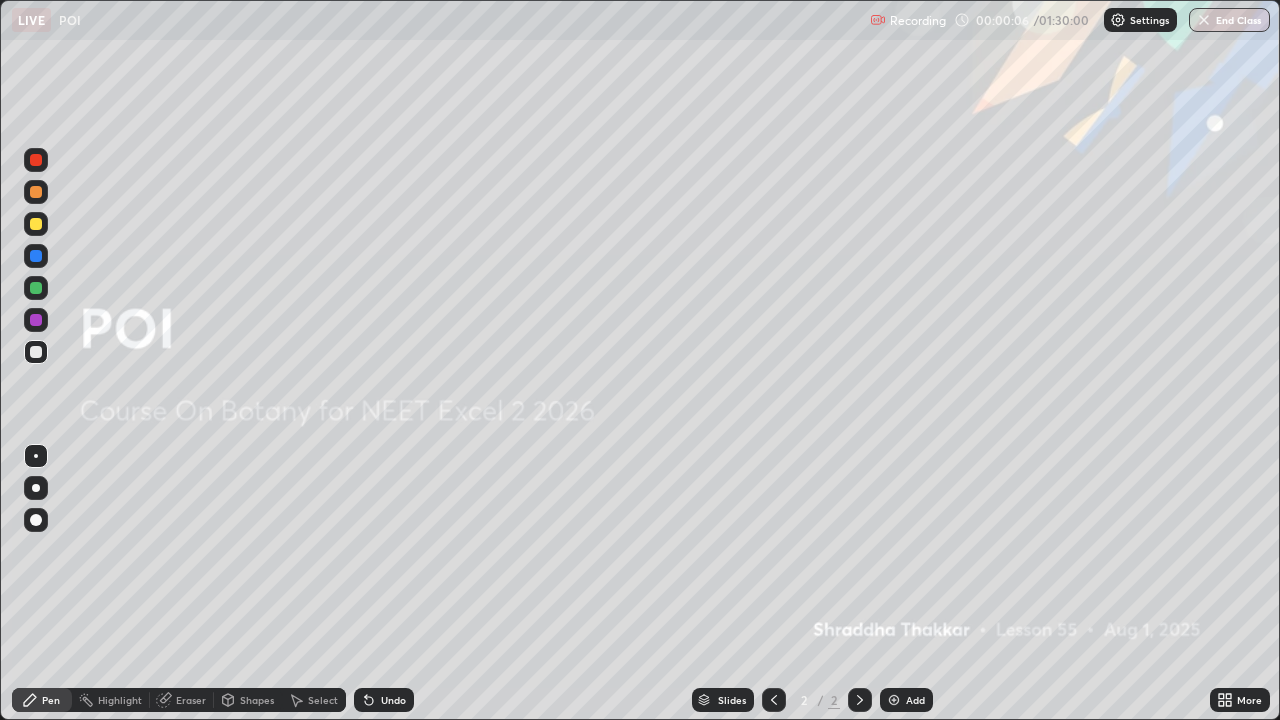 click 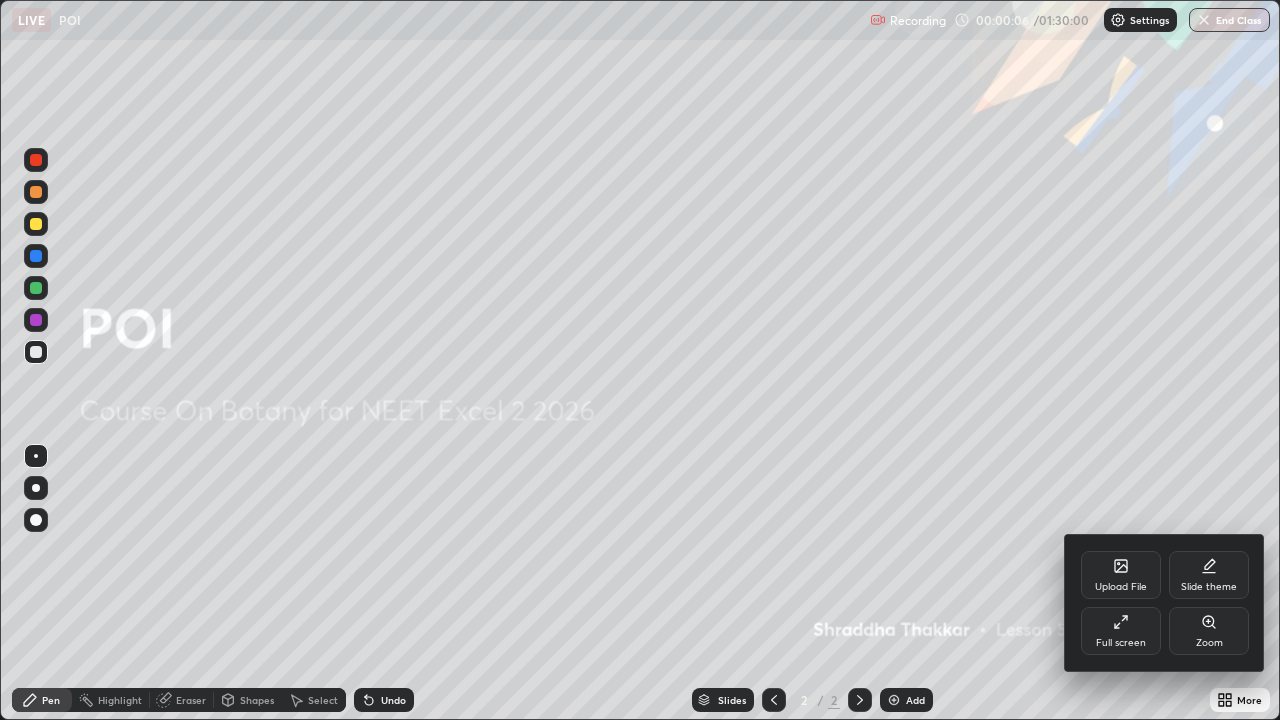click 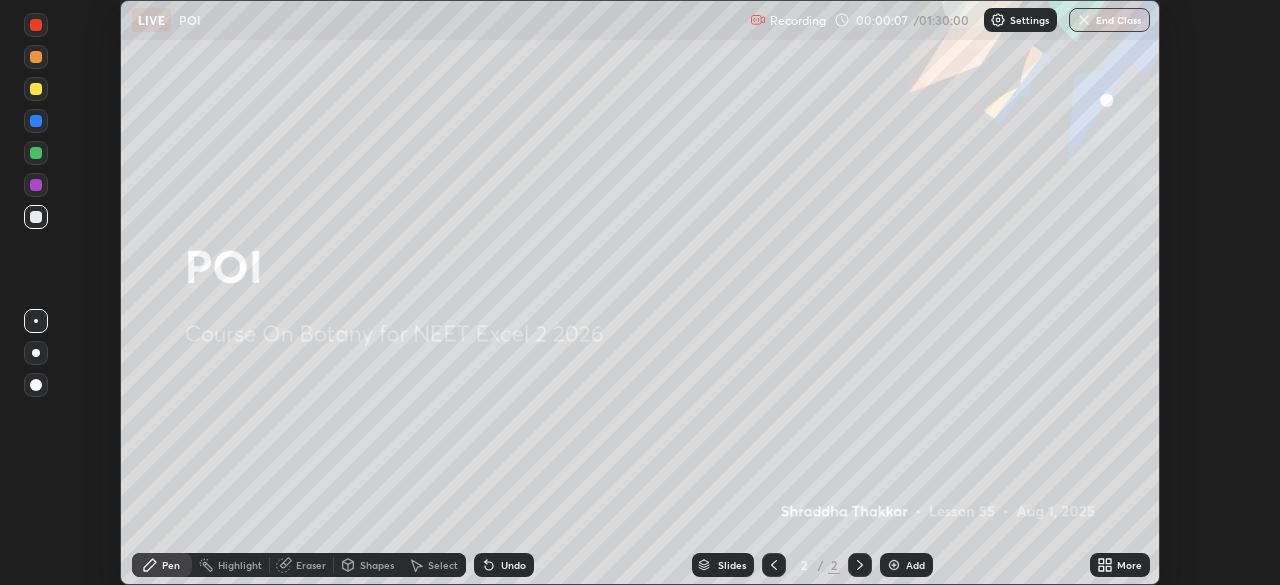 scroll, scrollTop: 585, scrollLeft: 1280, axis: both 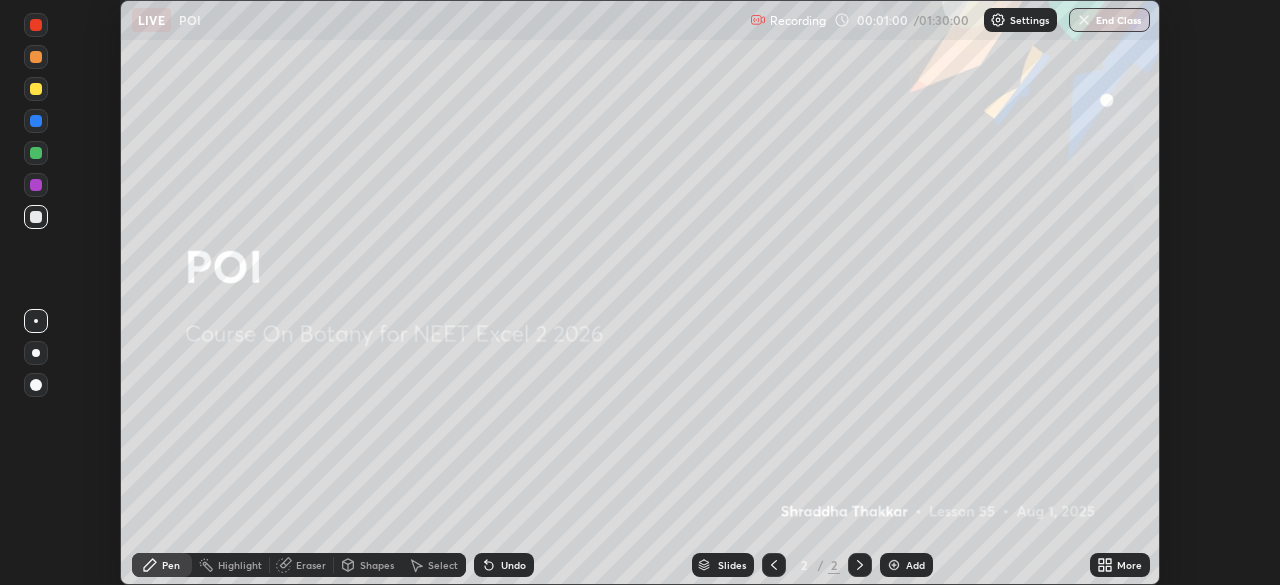 click on "More" at bounding box center [1129, 565] 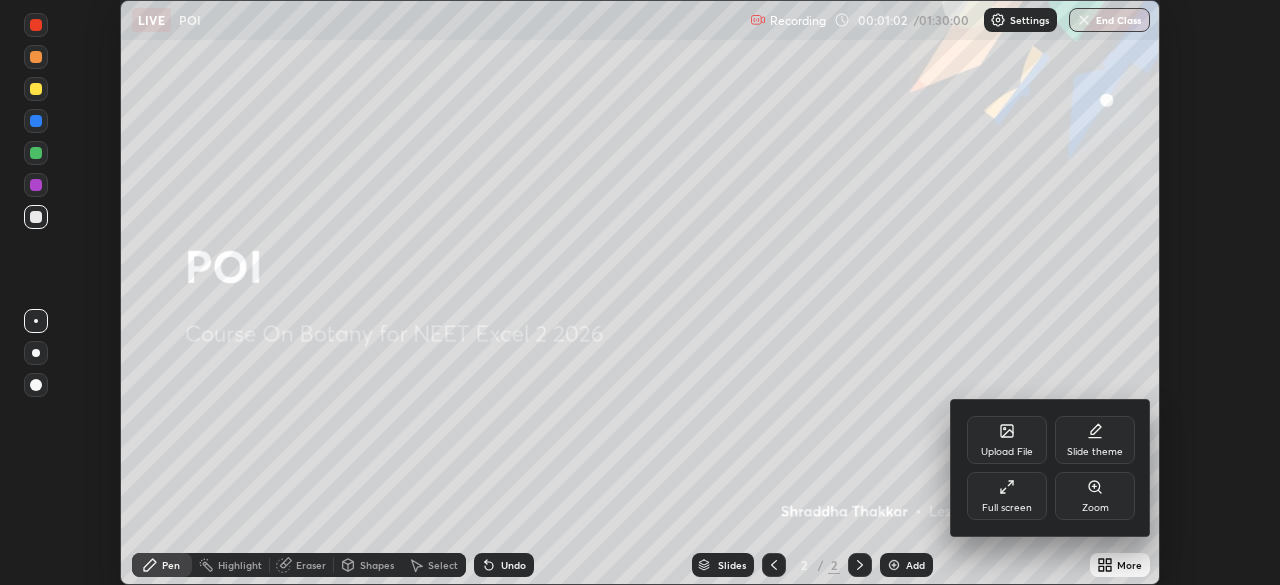 click on "Upload File" at bounding box center (1007, 452) 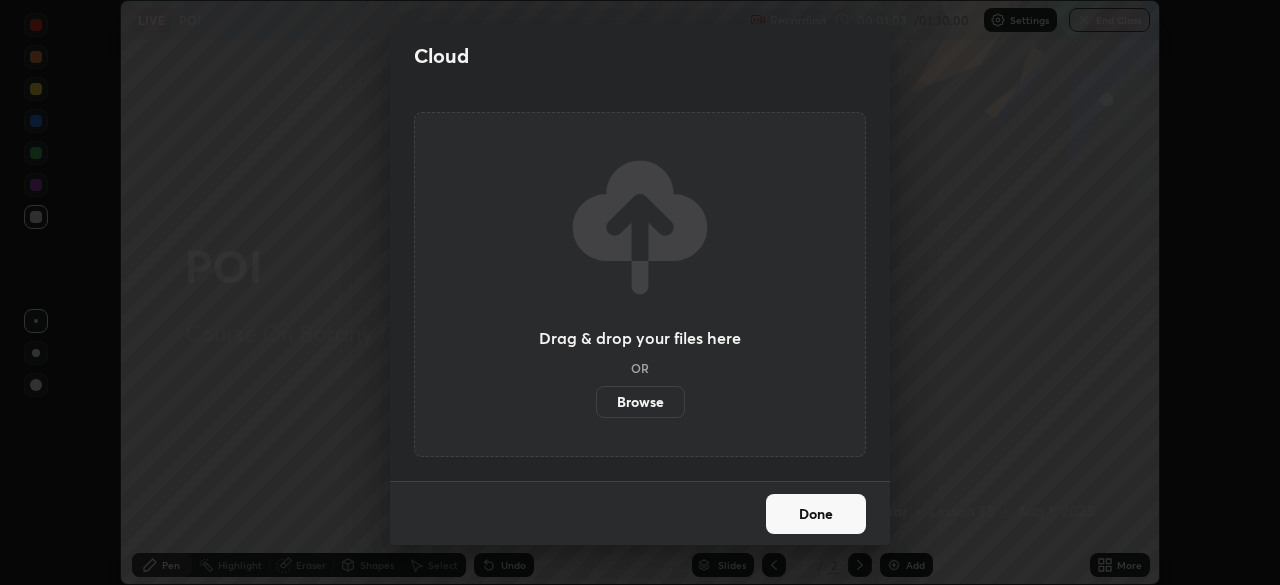 click on "Browse" at bounding box center [640, 402] 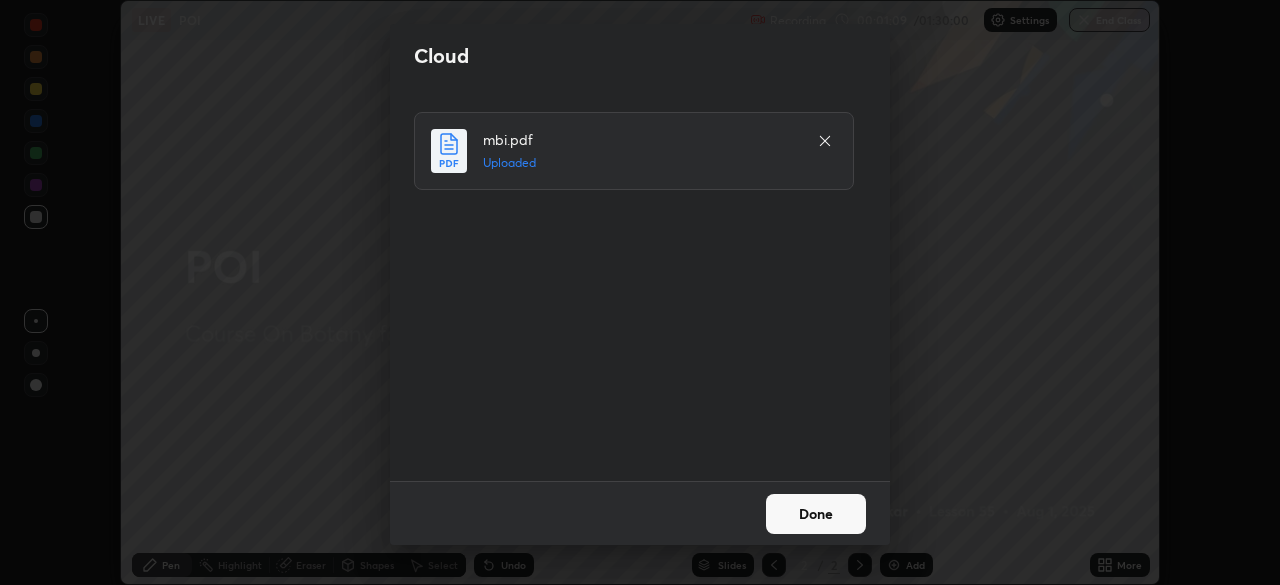 click on "Done" at bounding box center (816, 514) 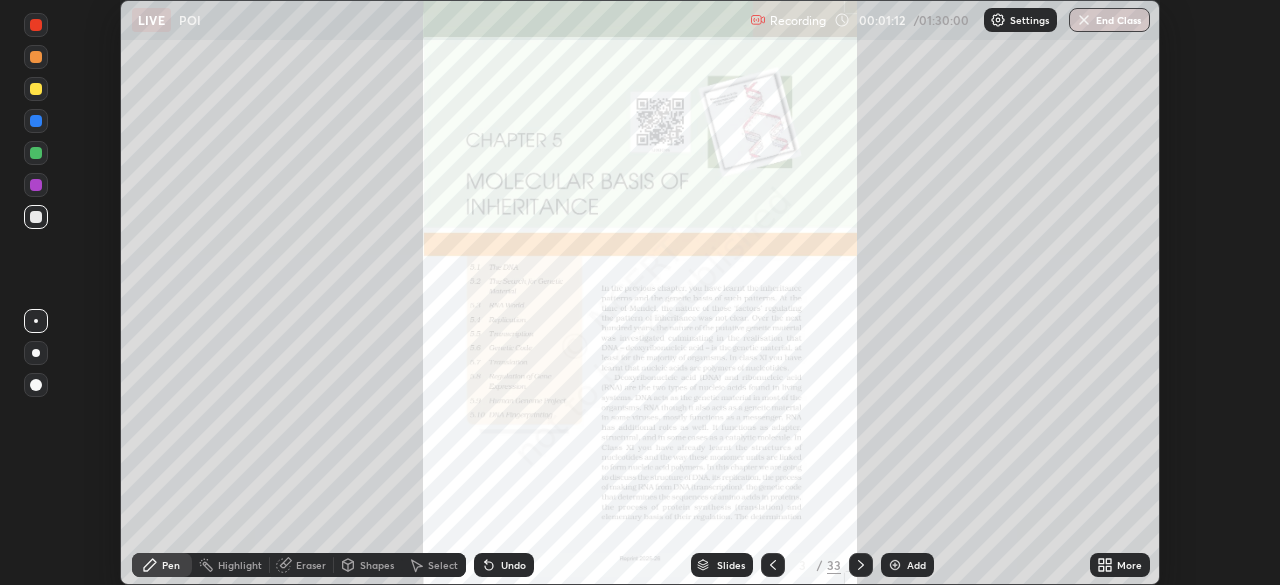 click 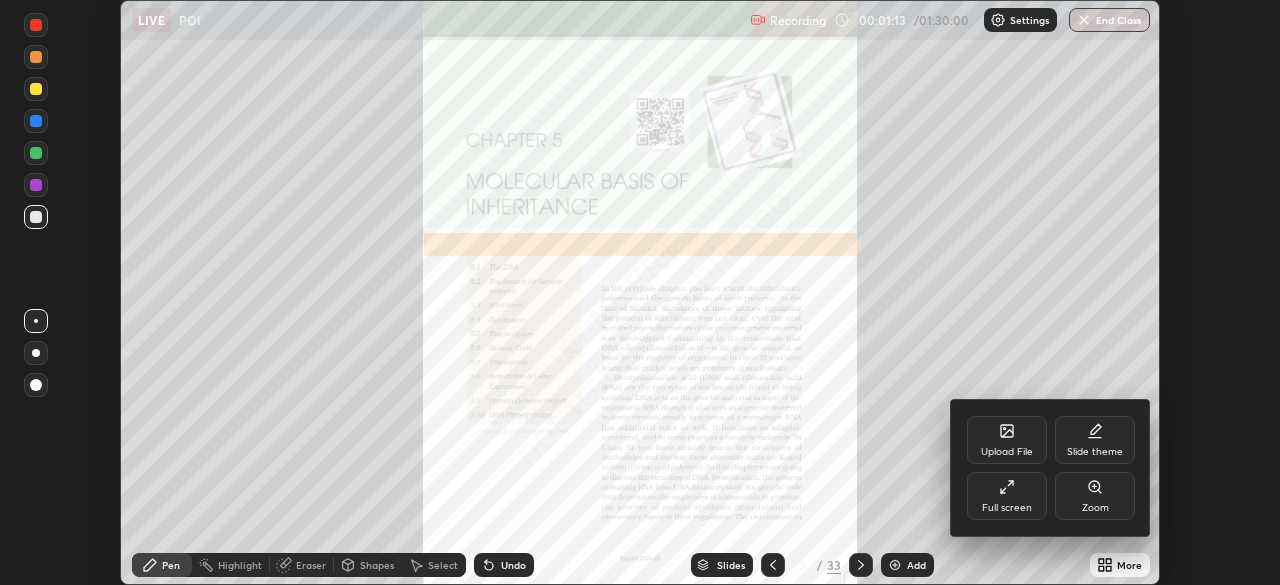 click on "Full screen" at bounding box center (1007, 508) 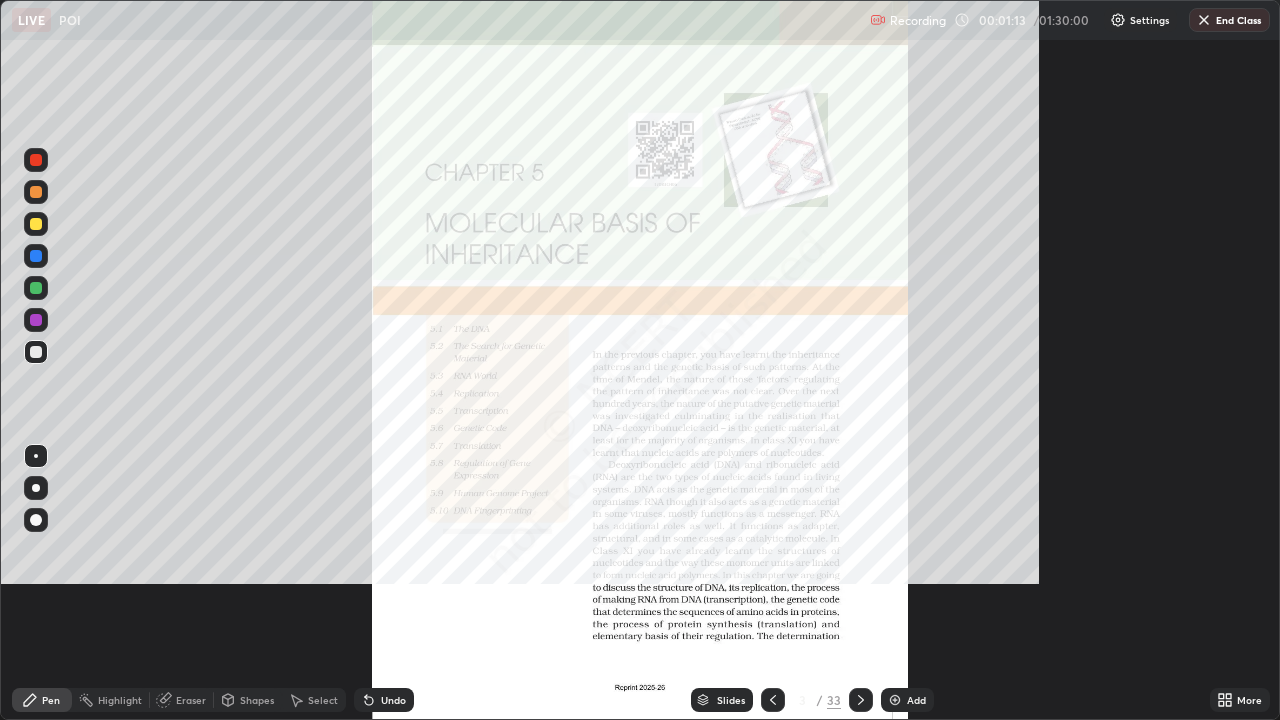 scroll, scrollTop: 99280, scrollLeft: 98720, axis: both 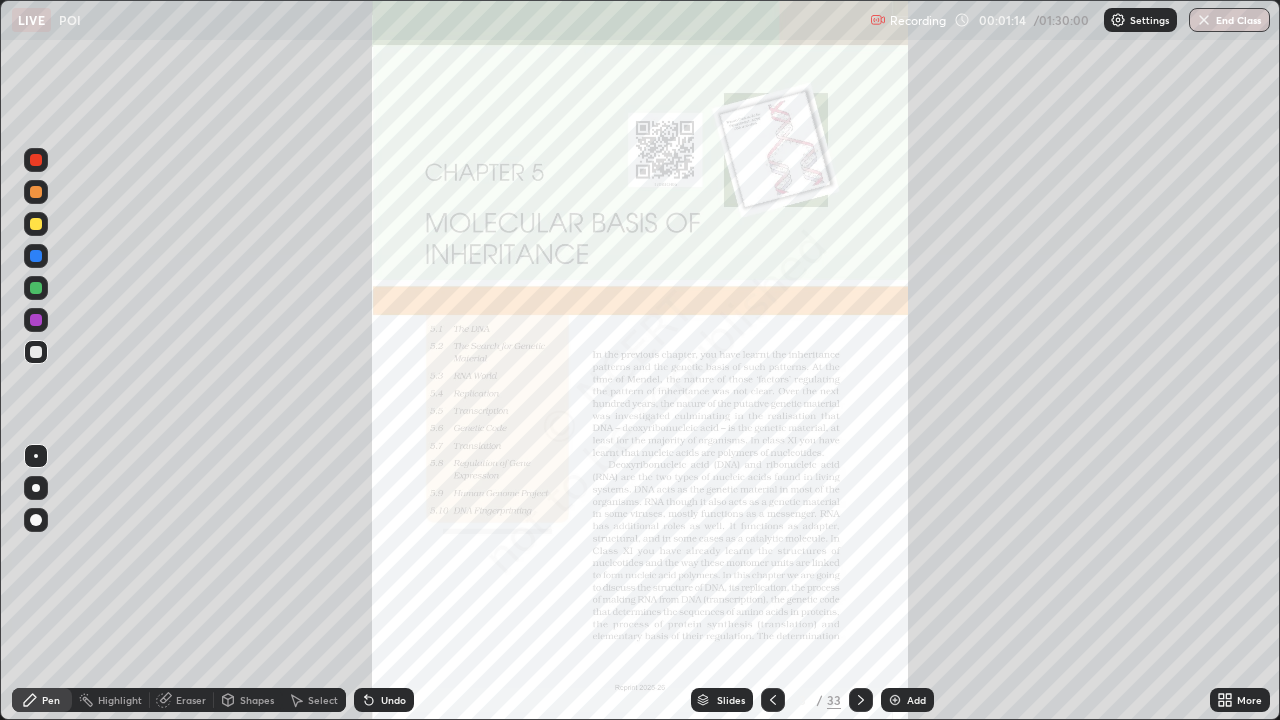 click 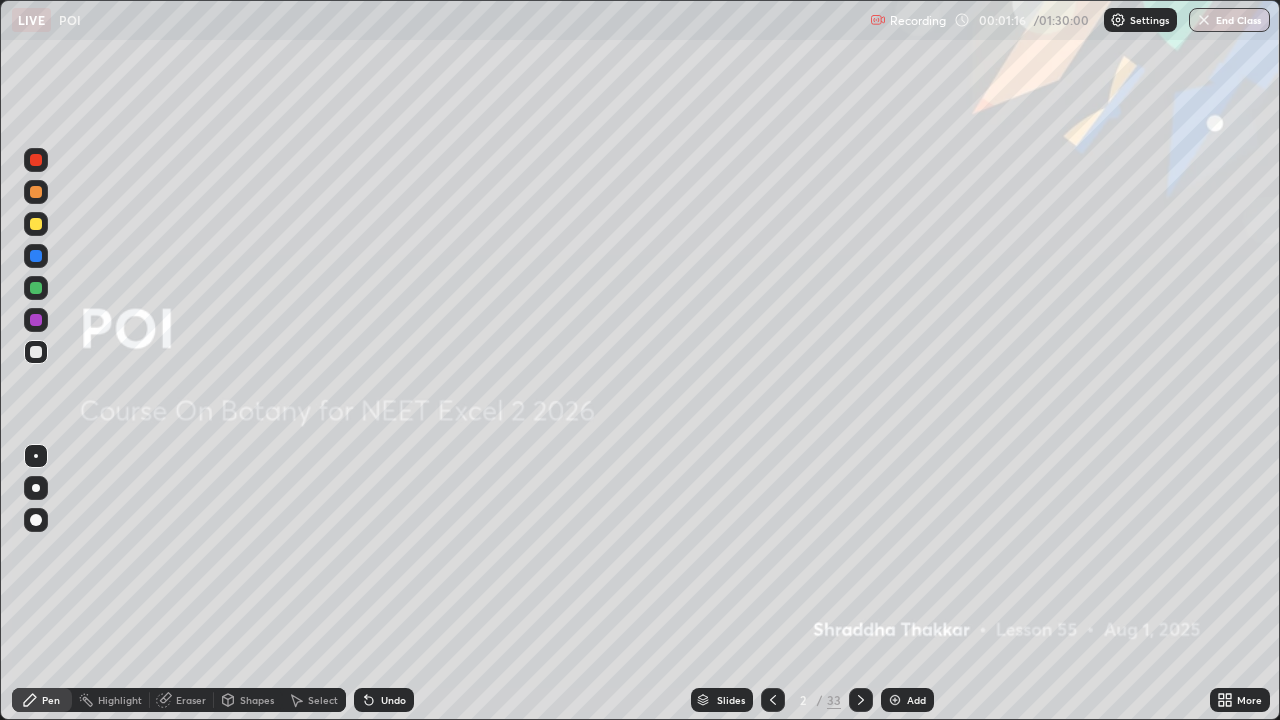 click at bounding box center (861, 700) 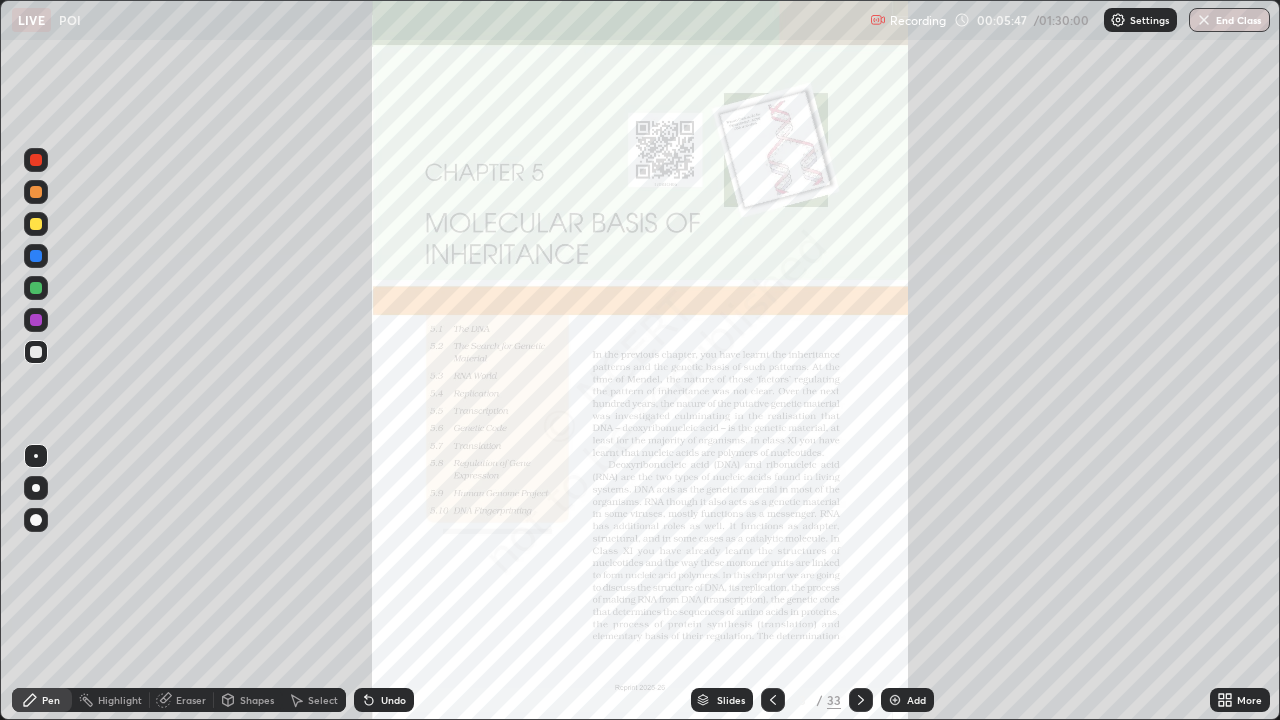 click 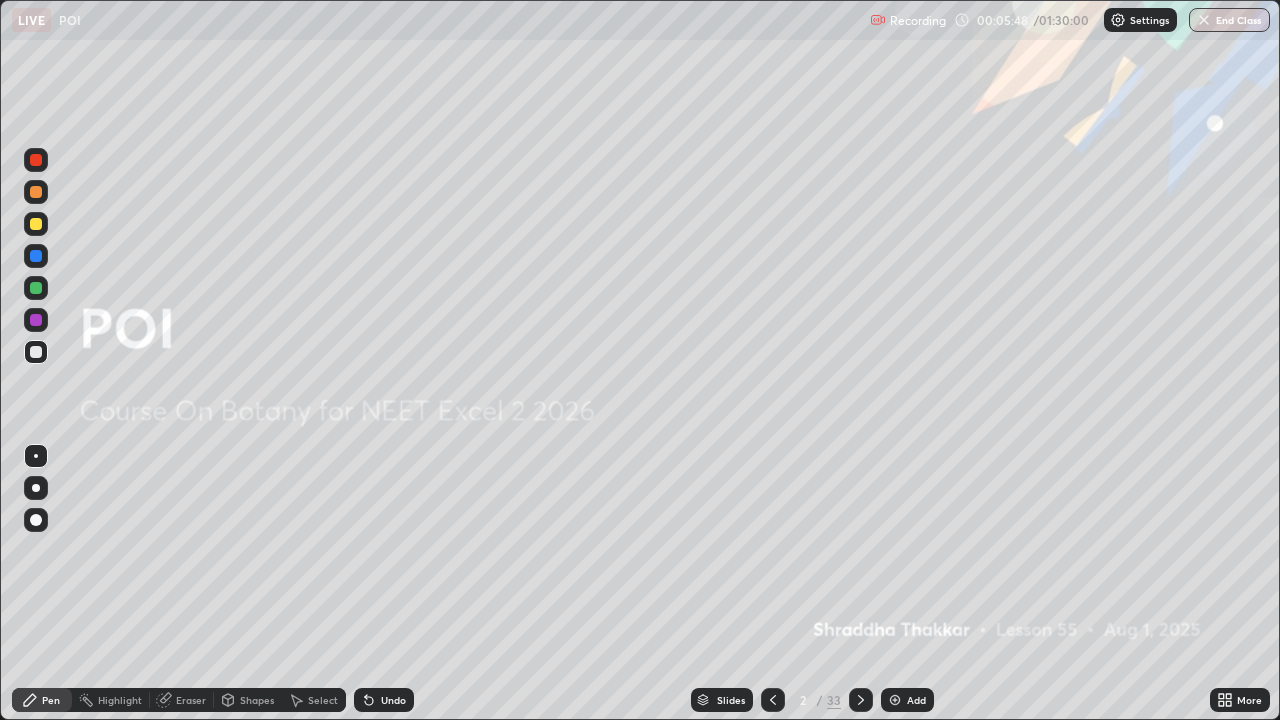 click on "Add" at bounding box center (907, 700) 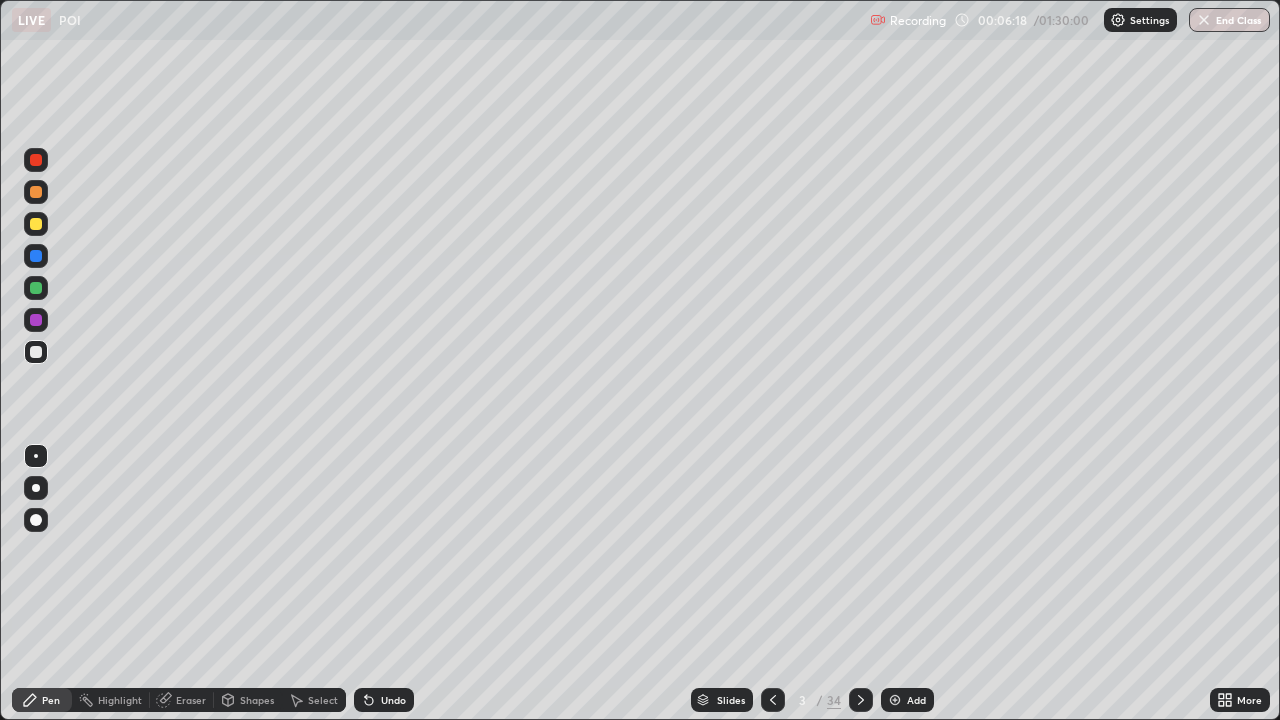 click at bounding box center [36, 352] 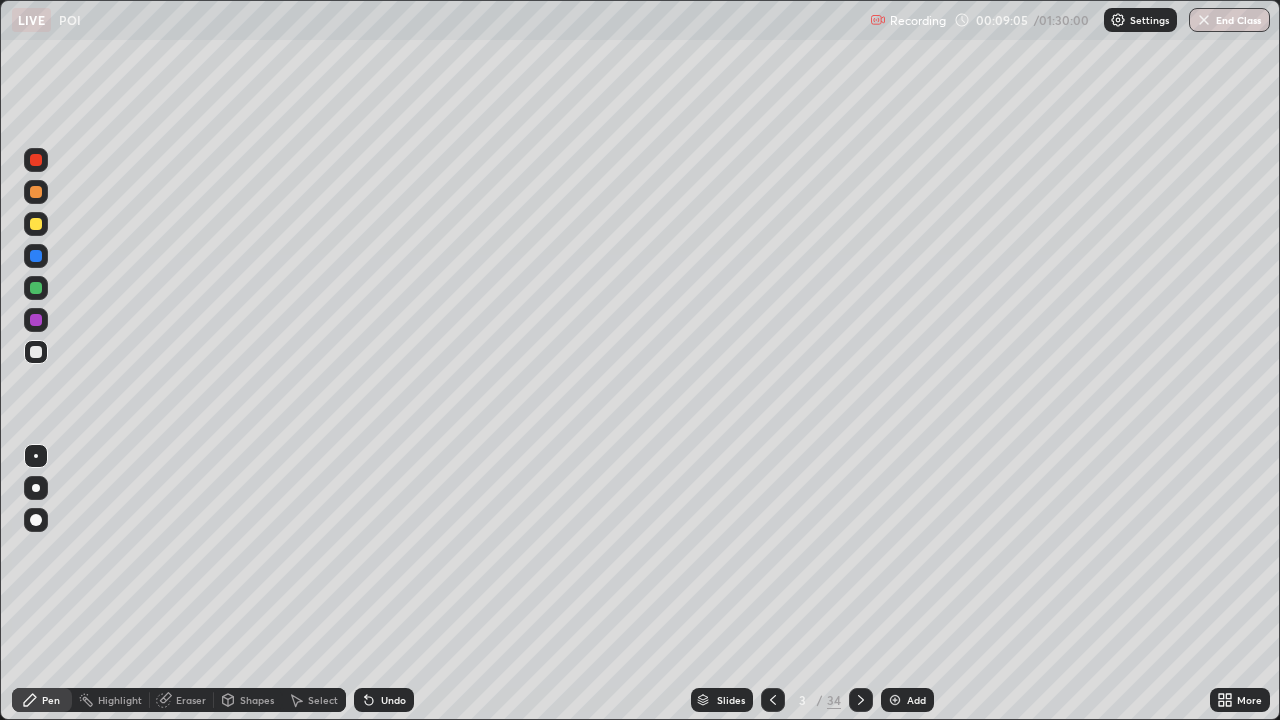 click at bounding box center [36, 288] 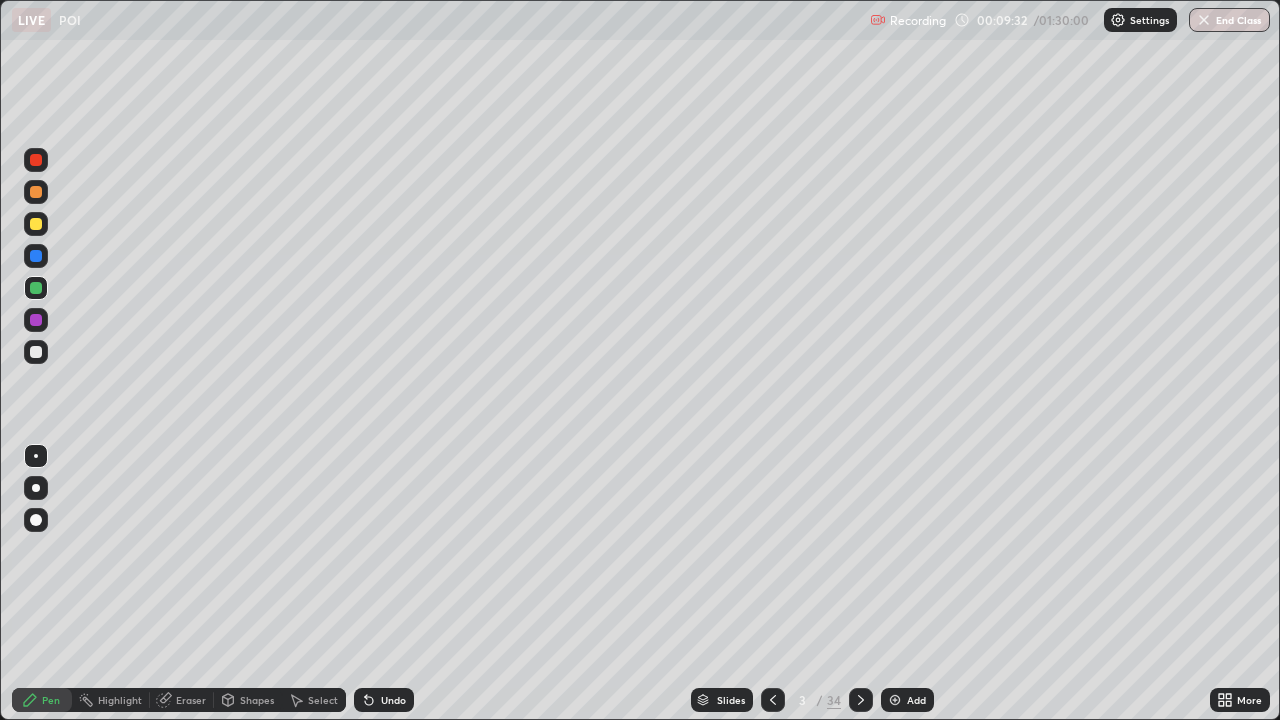 click at bounding box center (36, 352) 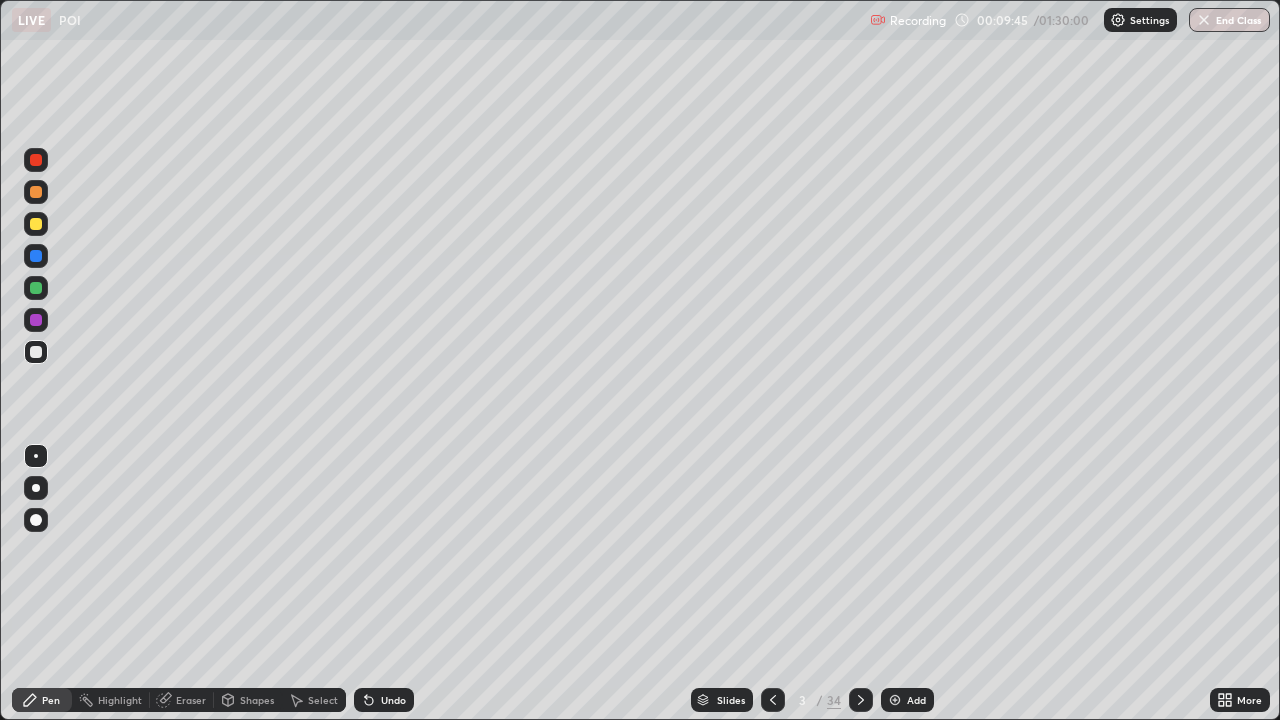 click at bounding box center (36, 288) 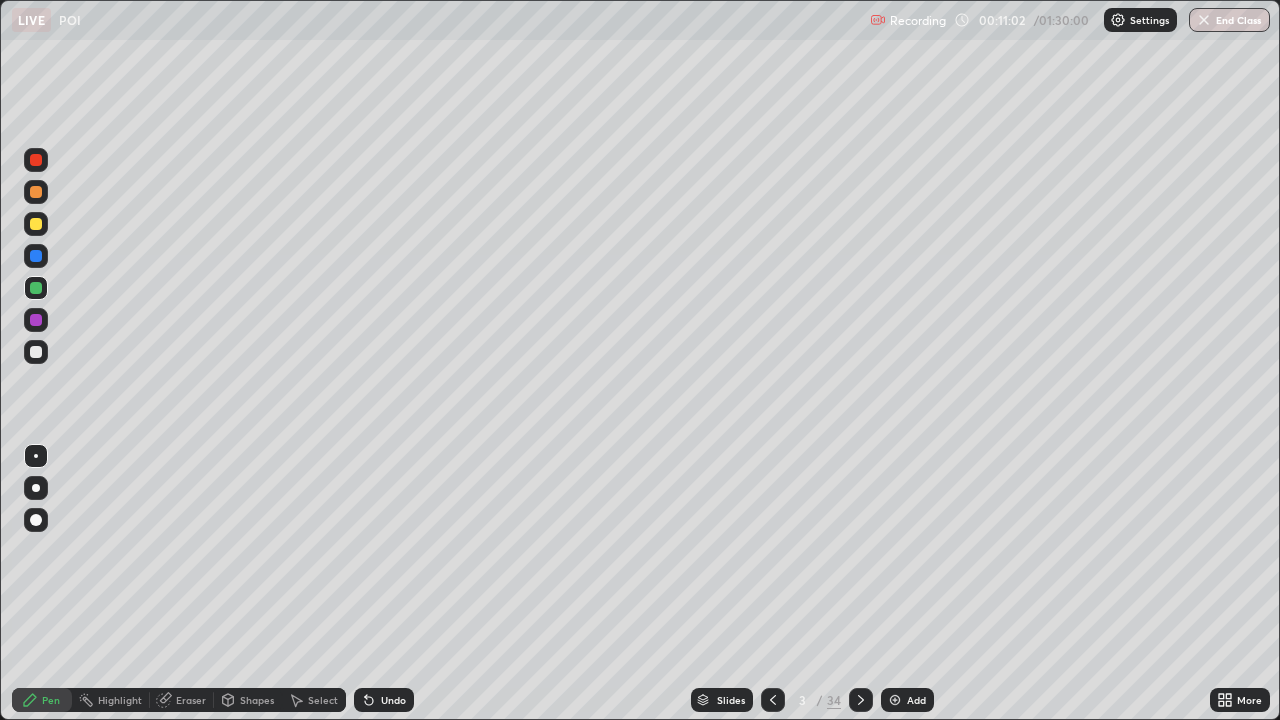 click on "Undo" at bounding box center [393, 700] 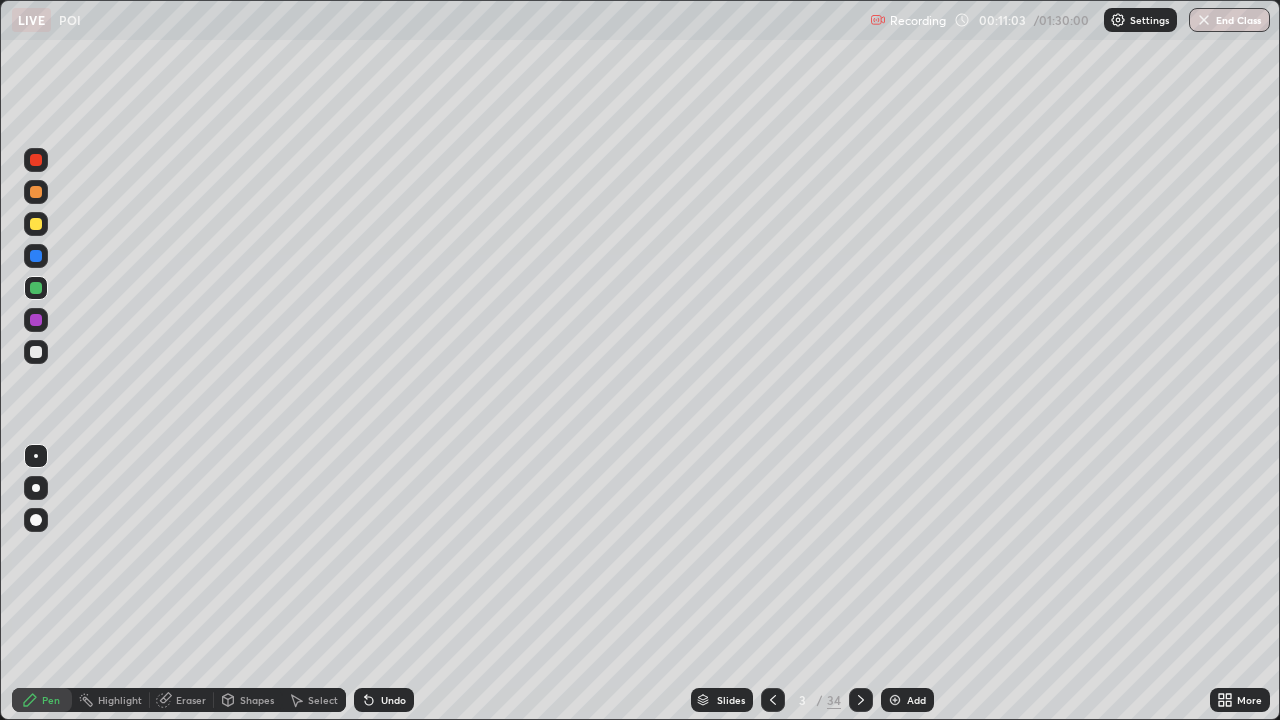 click on "Undo" at bounding box center (384, 700) 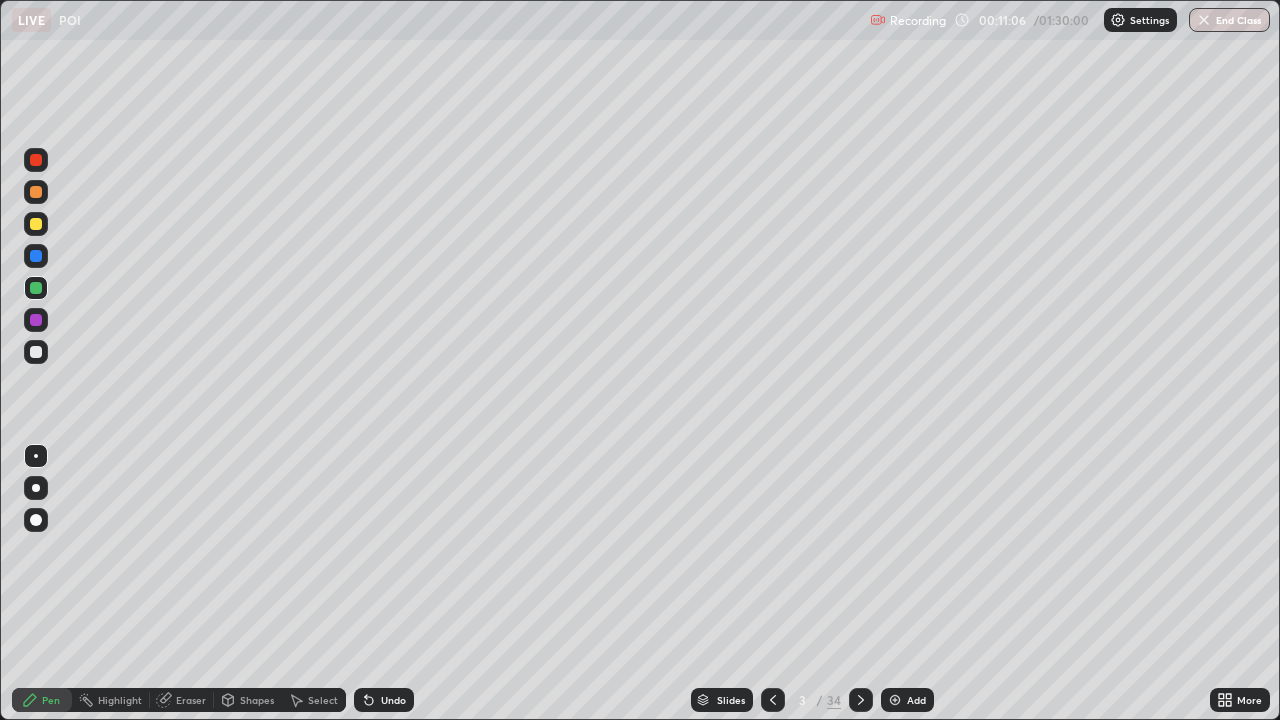 click 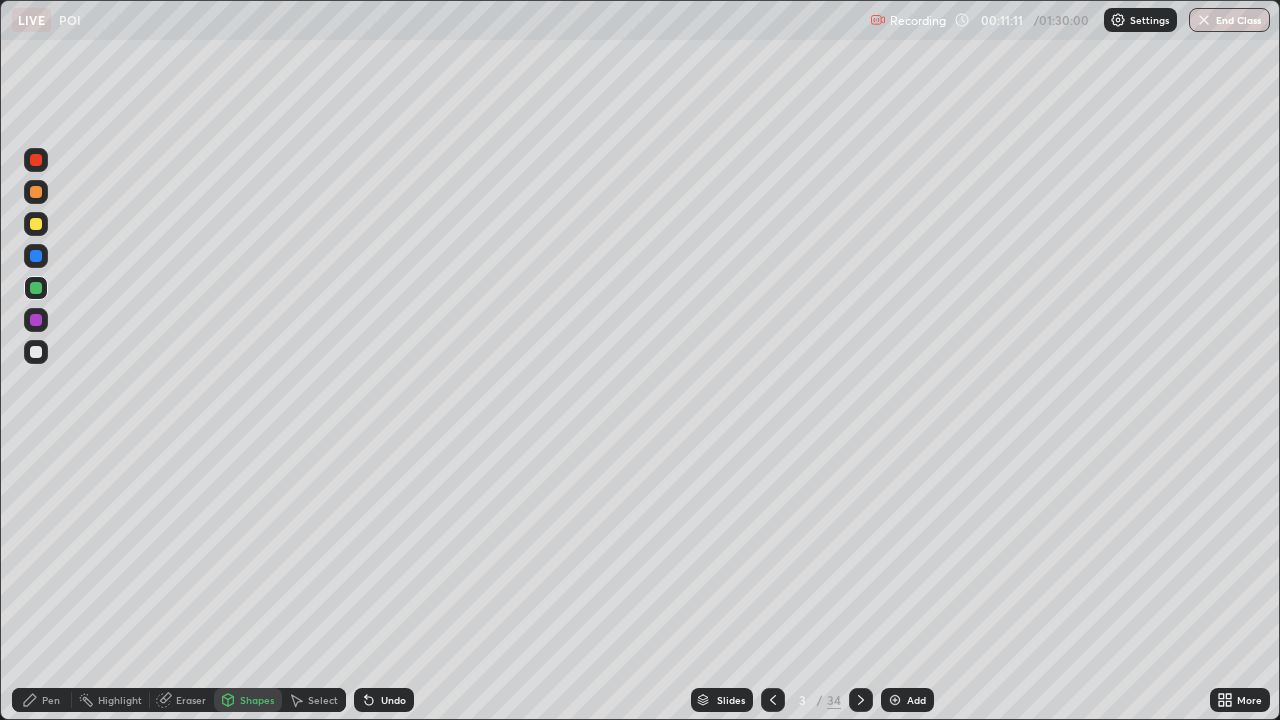 click on "Undo" at bounding box center [384, 700] 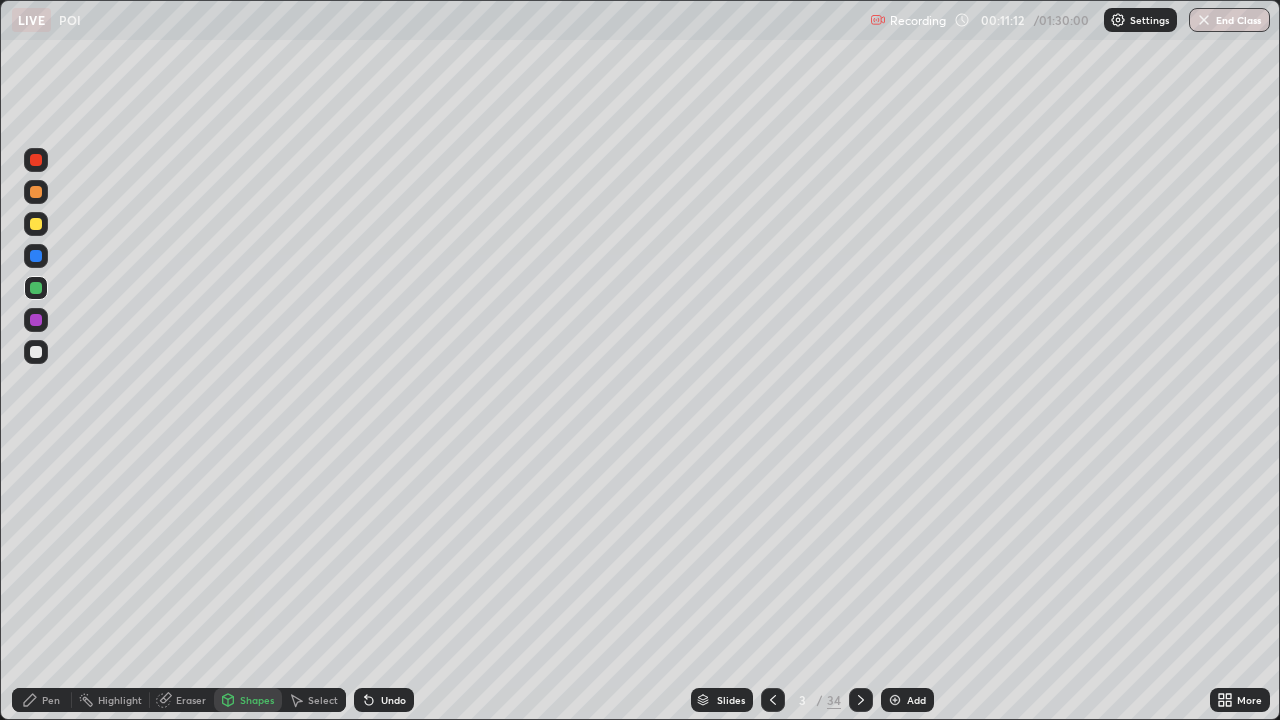 click on "Pen" at bounding box center (51, 700) 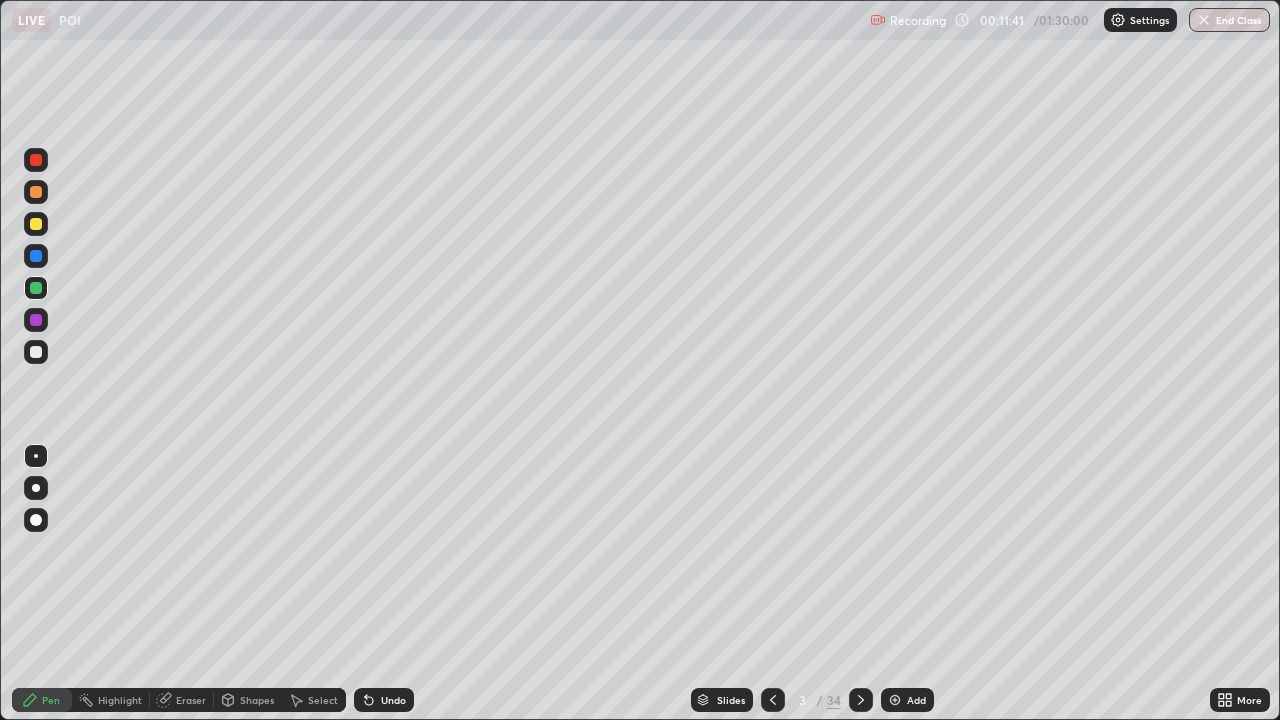 click on "More" at bounding box center [1240, 700] 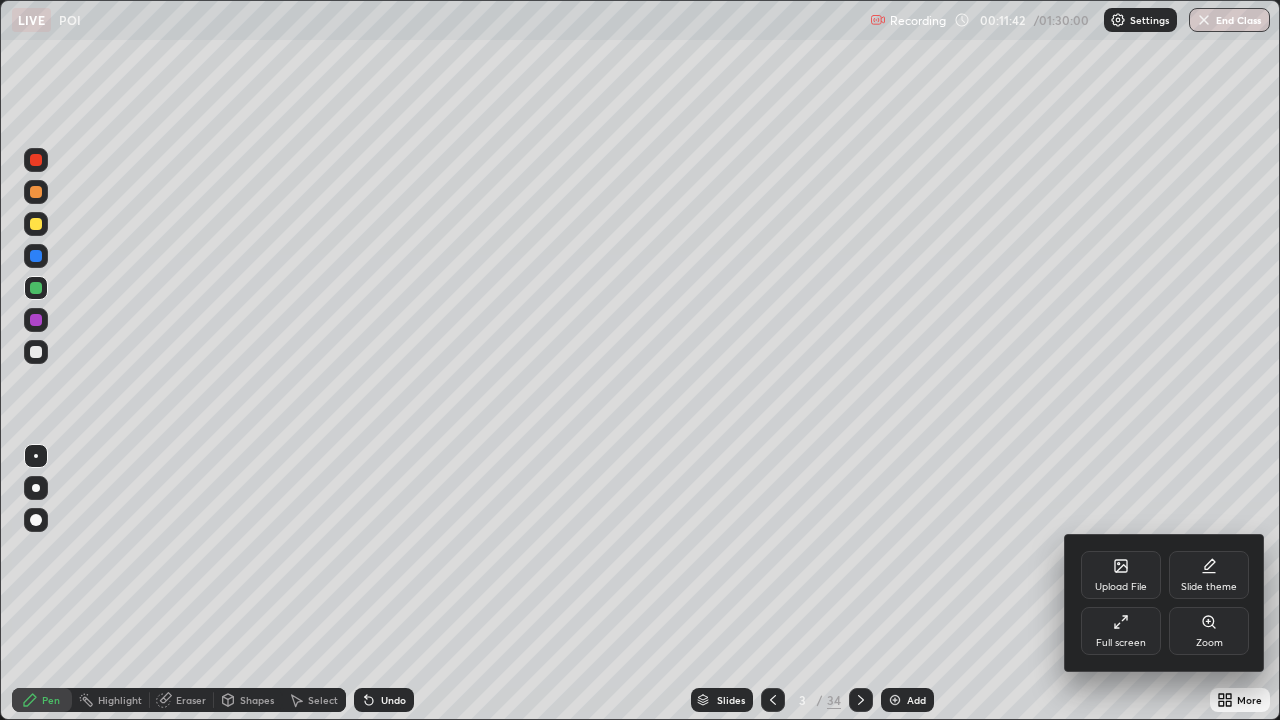 click on "Full screen" at bounding box center [1121, 631] 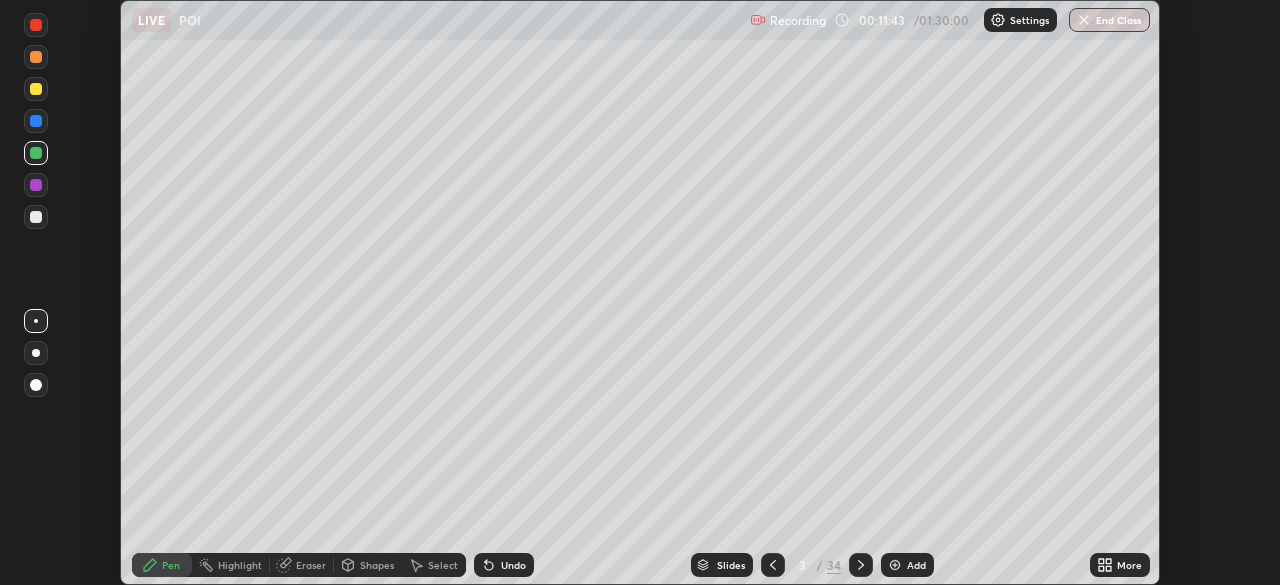 scroll, scrollTop: 585, scrollLeft: 1280, axis: both 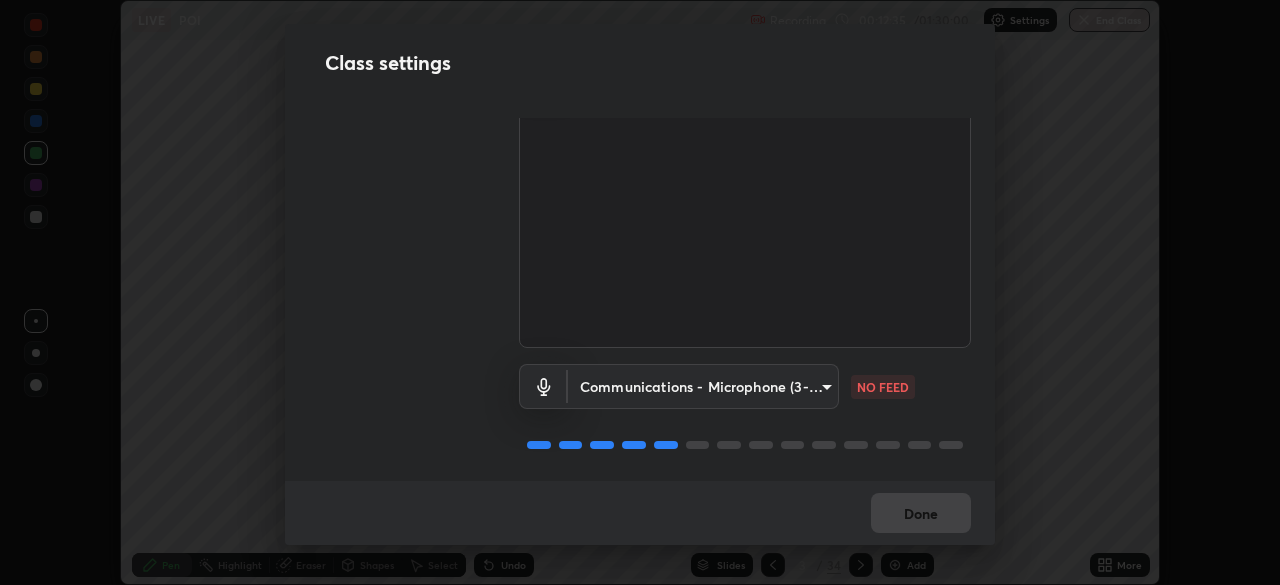 click on "Erase all LIVE POI Recording 00:12:35 / 01:30:00 Settings End Class Setting up your live class POI • L55 of Course On Botany for NEET Excel 2 2026 [FIRST] [LAST] Pen Highlight Eraser Shapes Select Undo Slides 3 / 34 Add More No doubts shared Encourage your learners to ask a doubt for better clarity Report an issue Reason for reporting Buffering Chat not working Audio - Video sync issue Educator video quality low ​ Attach an image Report Class settings Audio & Video OBS Virtual Camera [HASH] WORKING Communications - Microphone (3- USB PnP Sound Device) communications NO FEED Done" at bounding box center (640, 292) 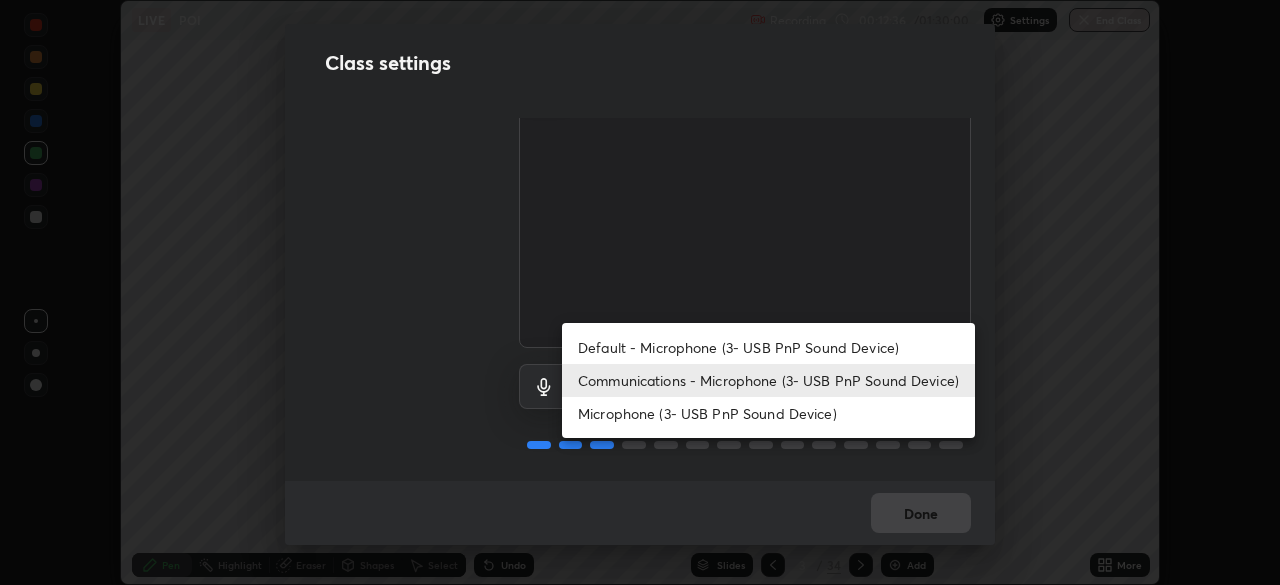 click on "Default - Microphone (3- USB PnP Sound Device)" at bounding box center [768, 347] 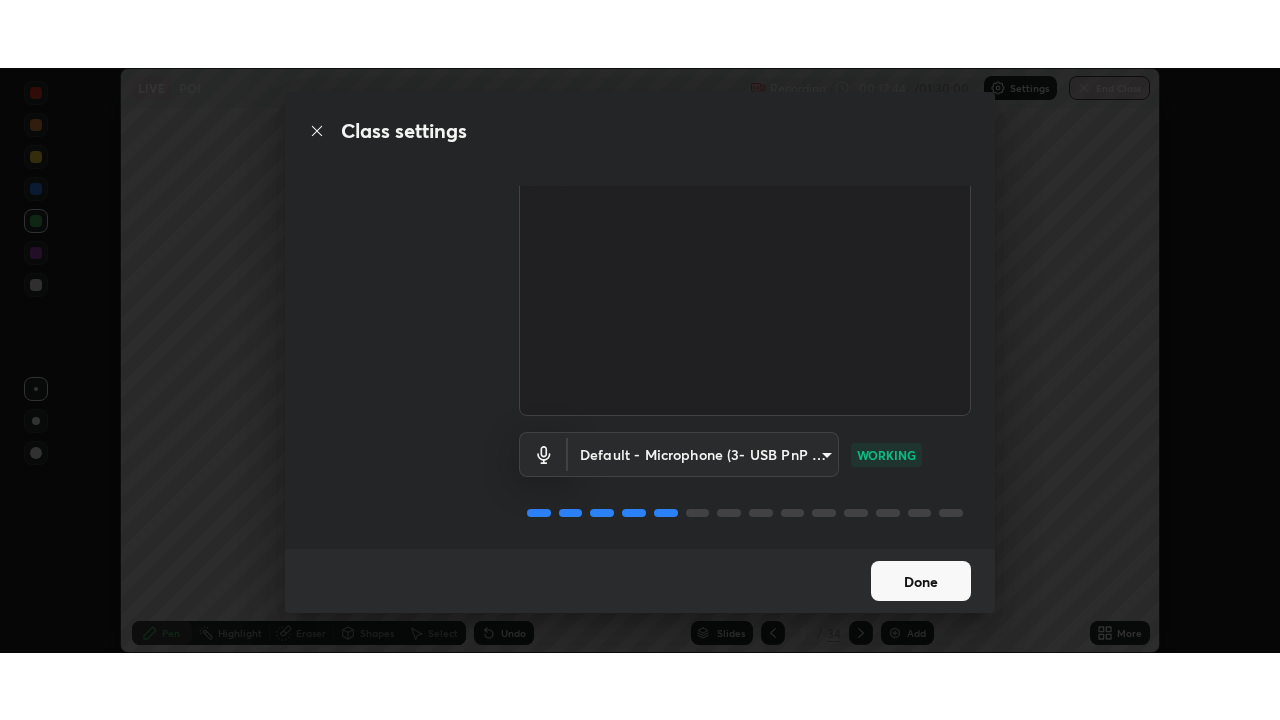 scroll, scrollTop: 0, scrollLeft: 0, axis: both 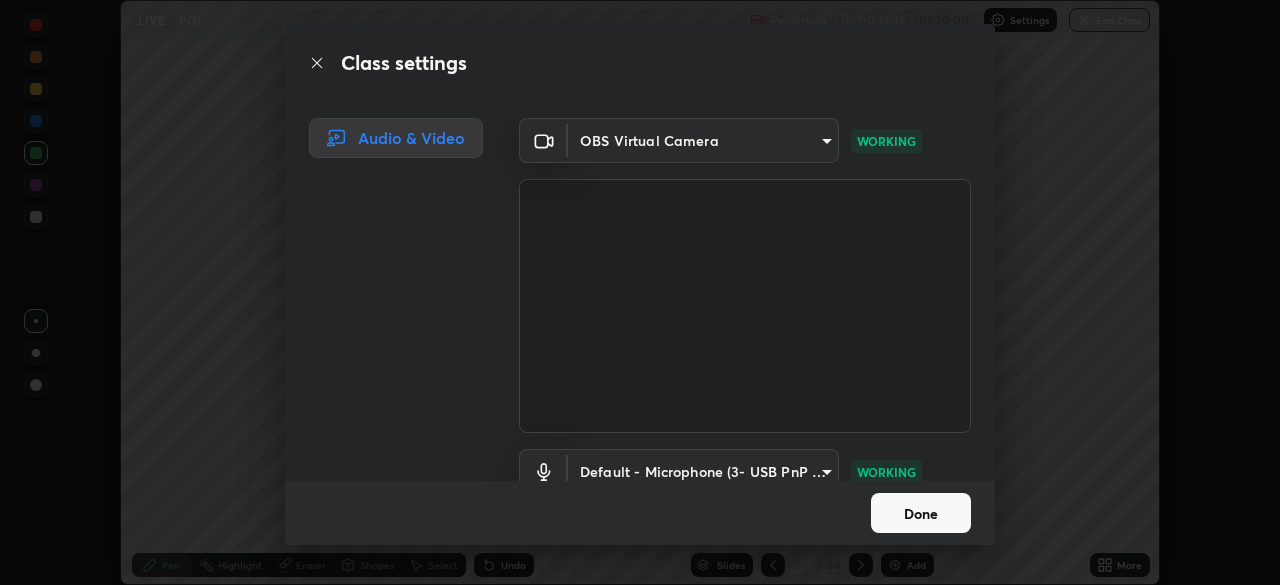 click on "Done" at bounding box center (921, 513) 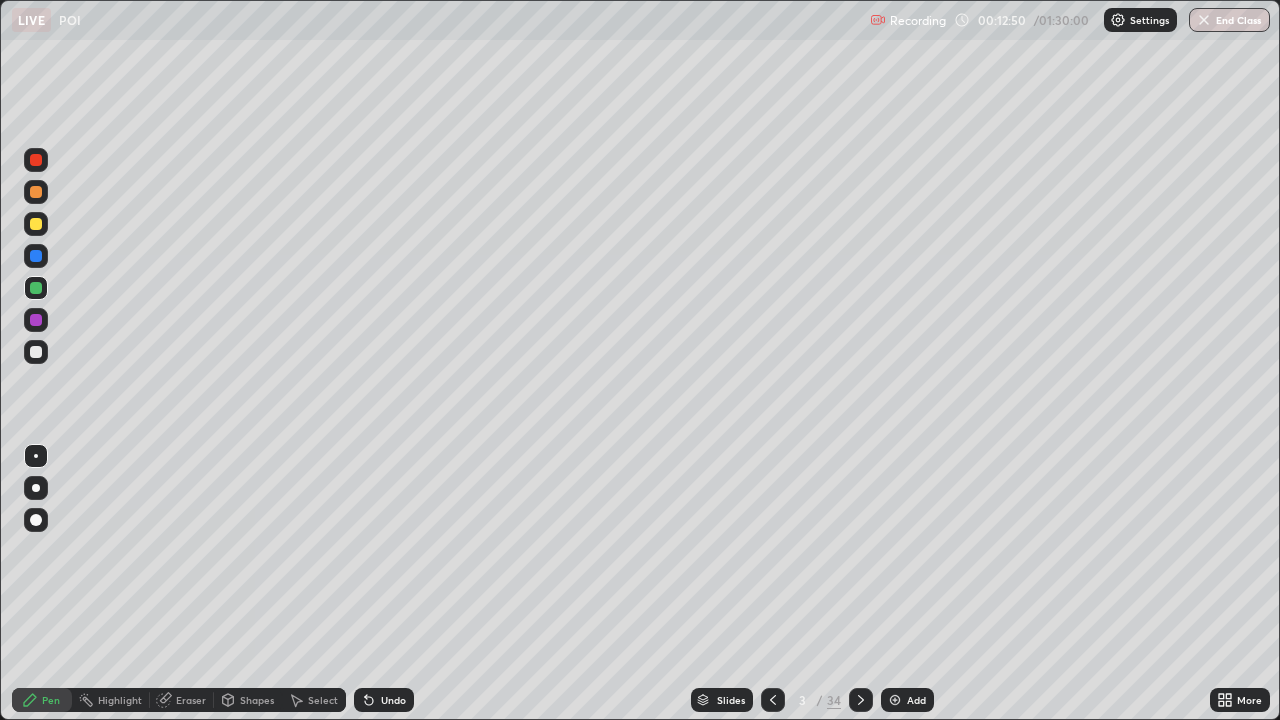 scroll, scrollTop: 99280, scrollLeft: 98720, axis: both 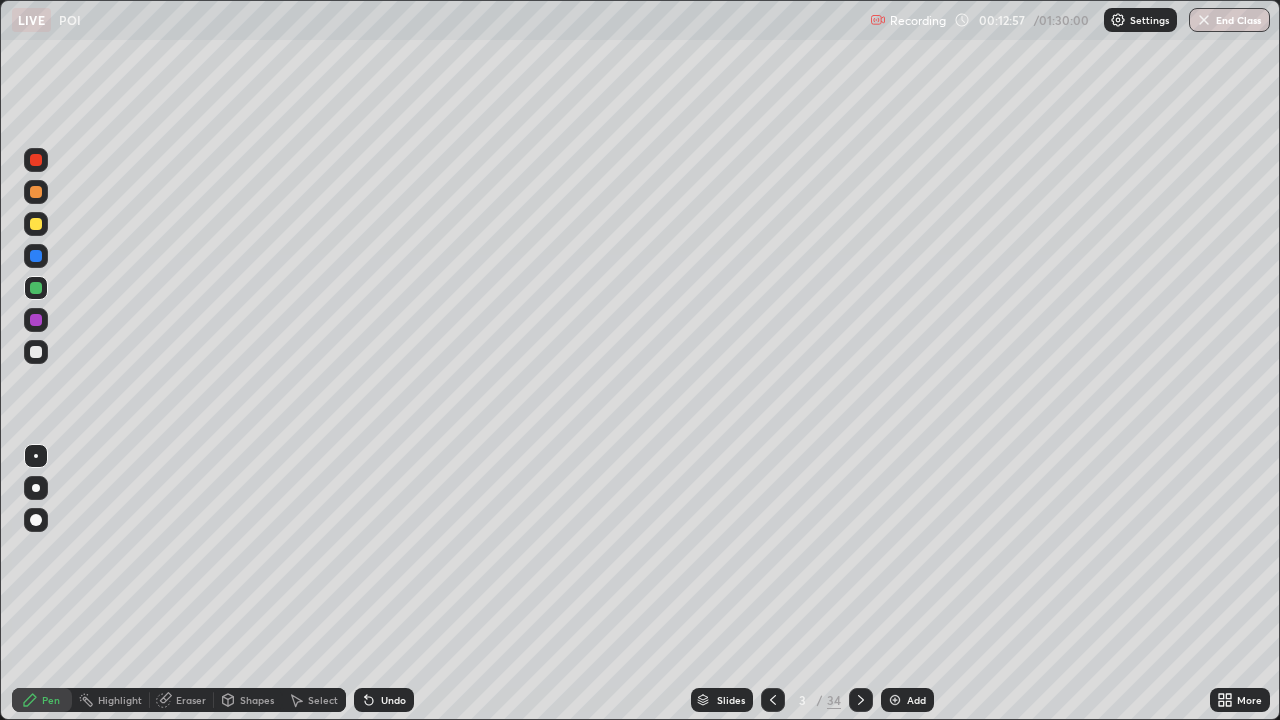 click on "Eraser" at bounding box center (191, 700) 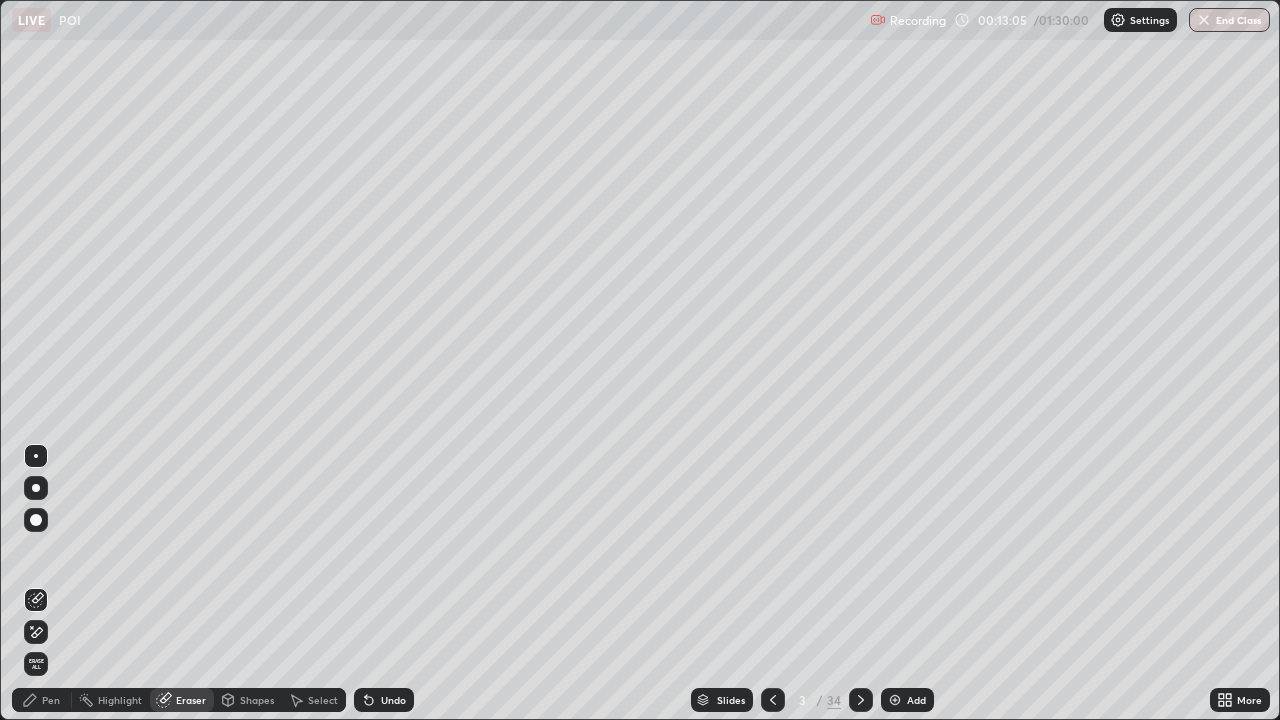 click on "Pen" at bounding box center [51, 700] 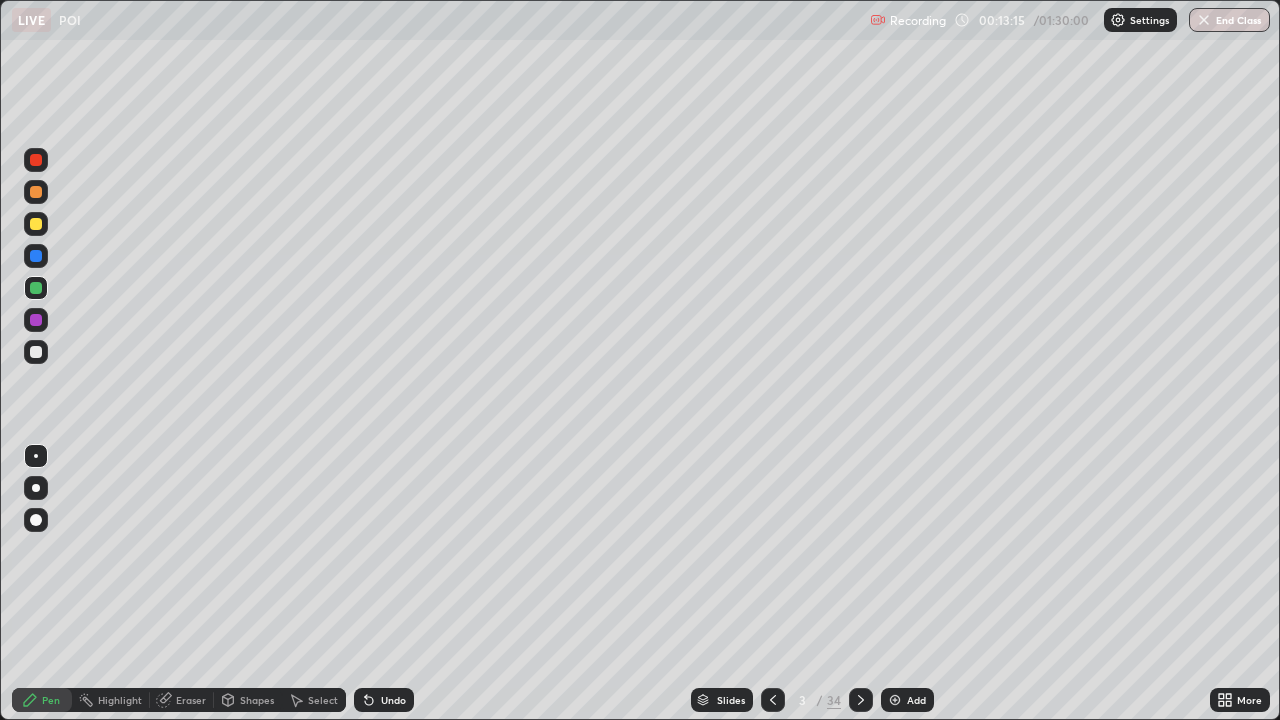 click on "More" at bounding box center [1240, 700] 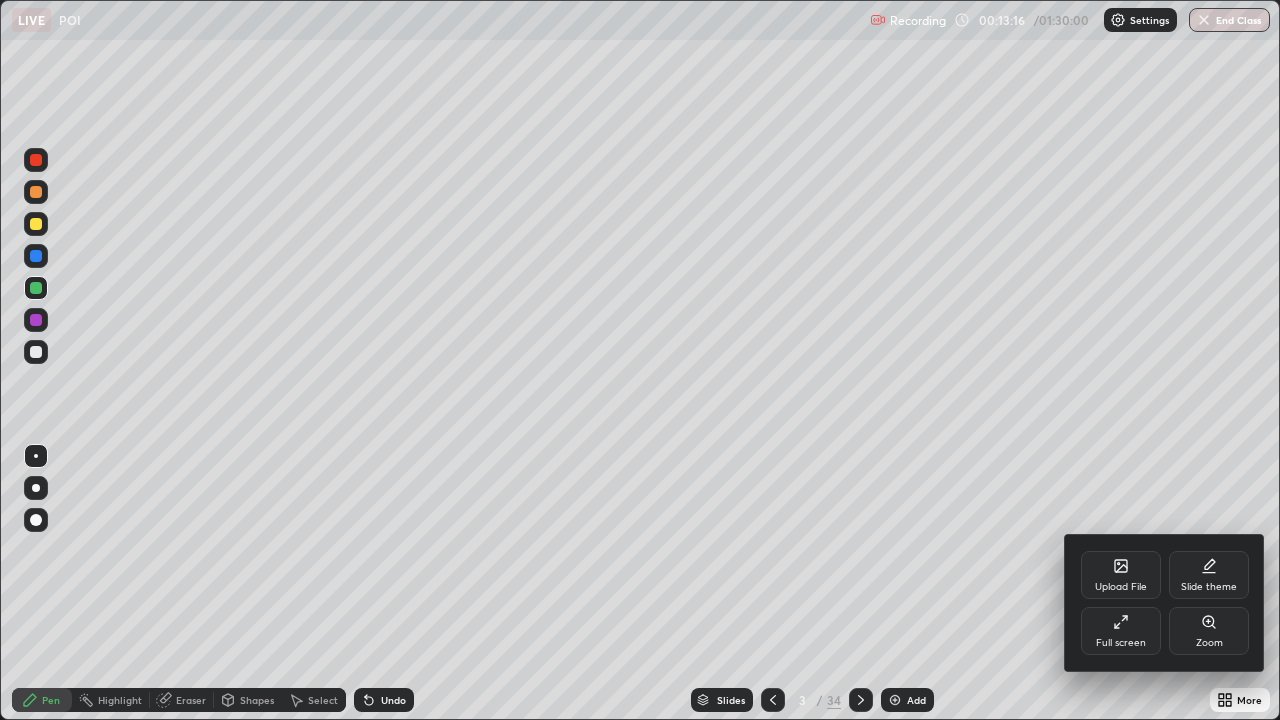 click on "Full screen" at bounding box center (1121, 631) 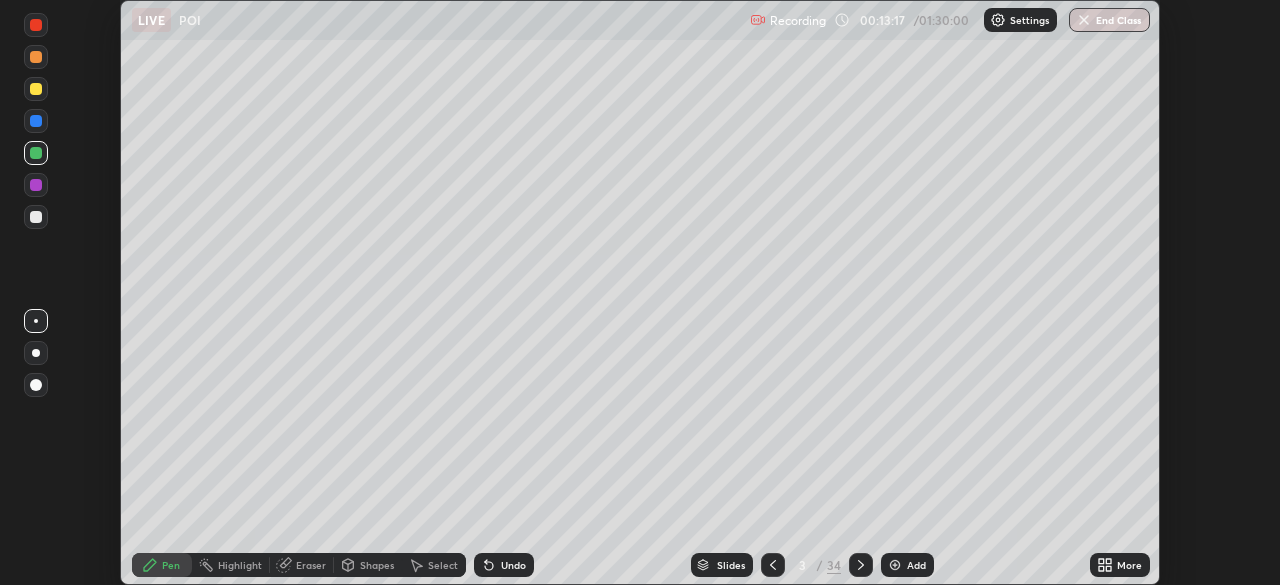 scroll, scrollTop: 585, scrollLeft: 1280, axis: both 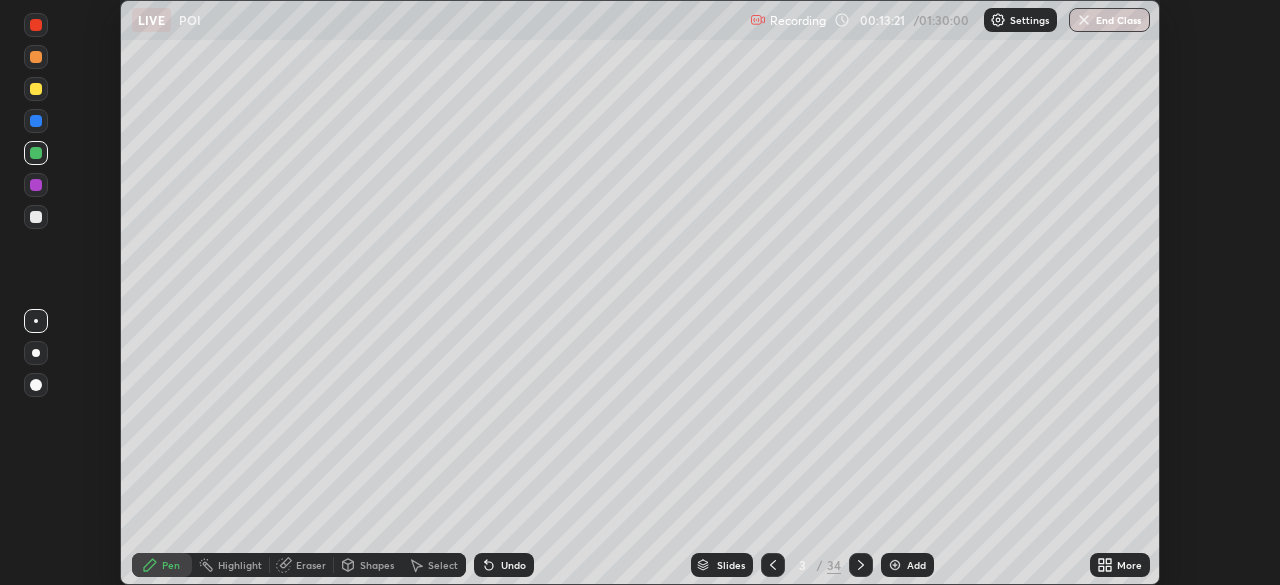 click 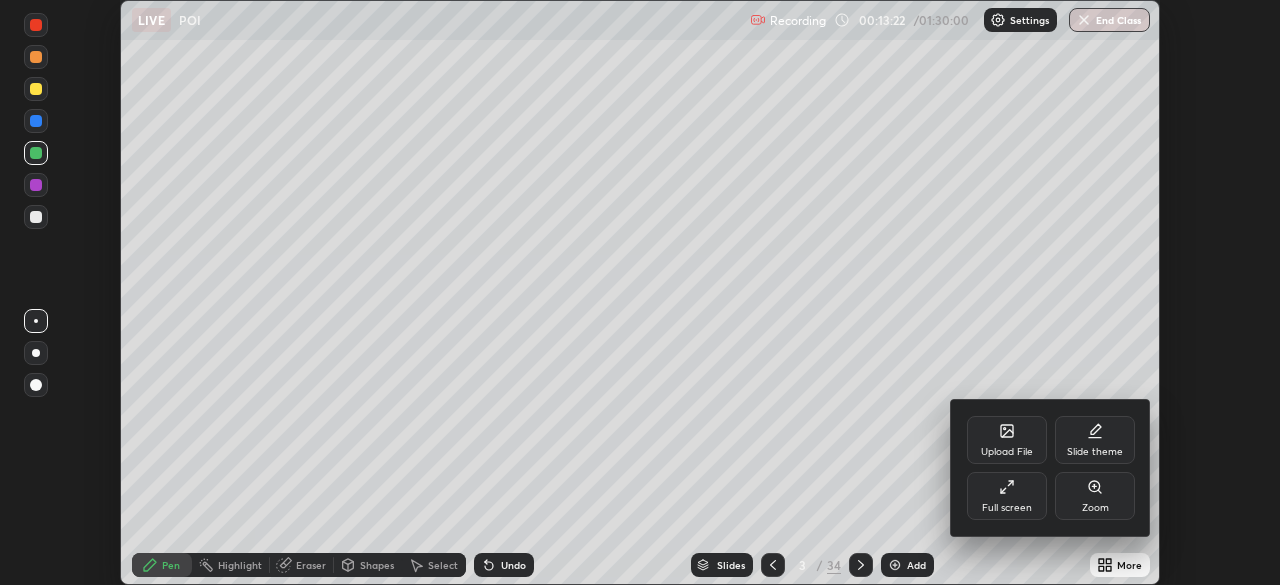 click on "Full screen" at bounding box center (1007, 496) 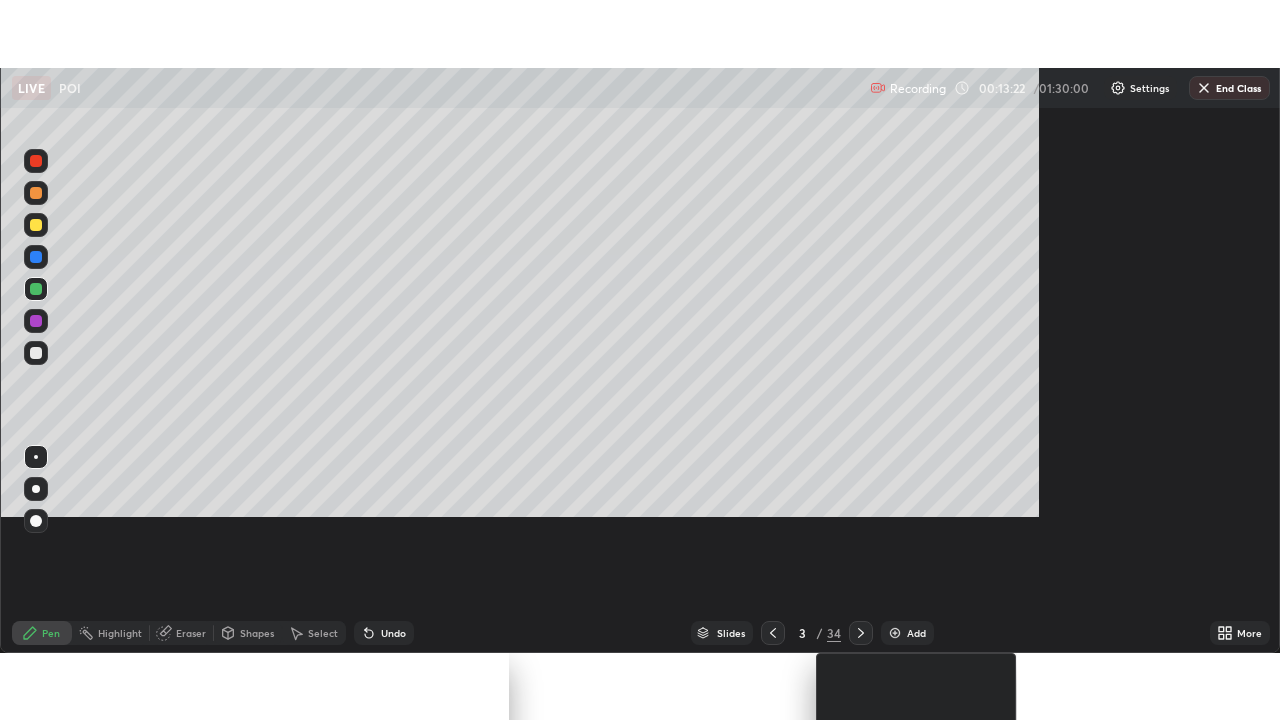 scroll, scrollTop: 99280, scrollLeft: 98720, axis: both 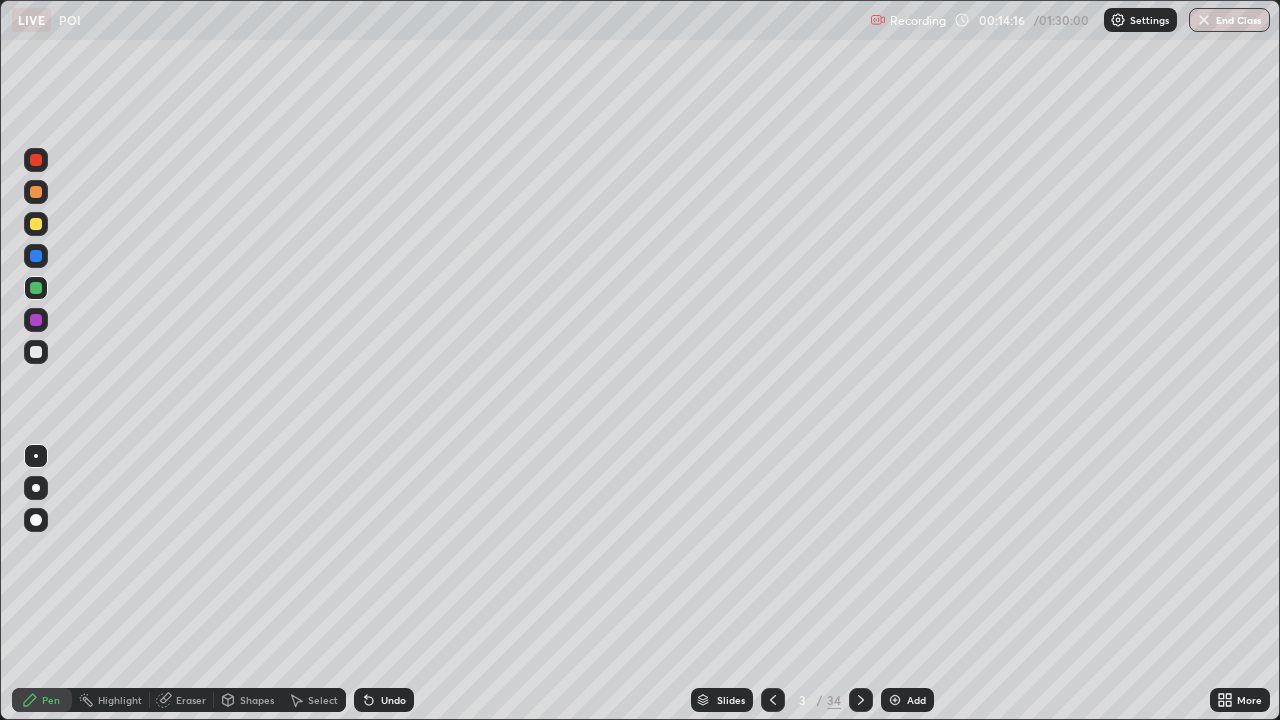 click 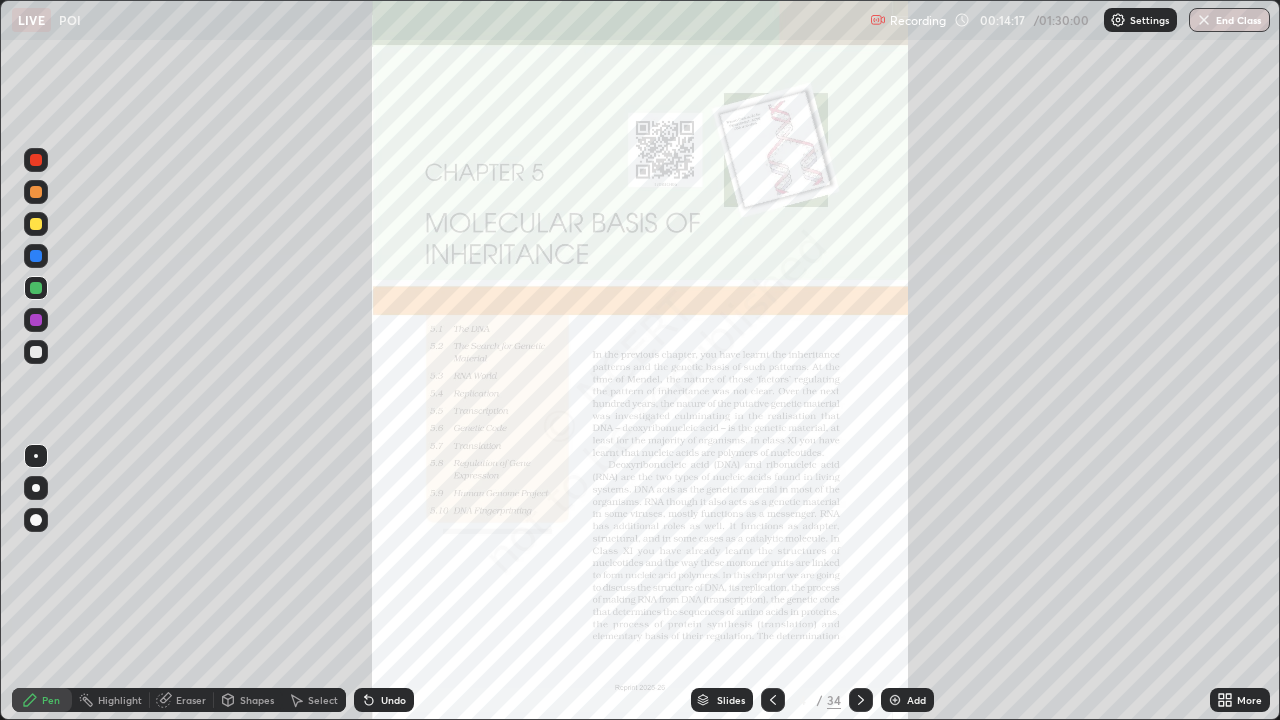 click 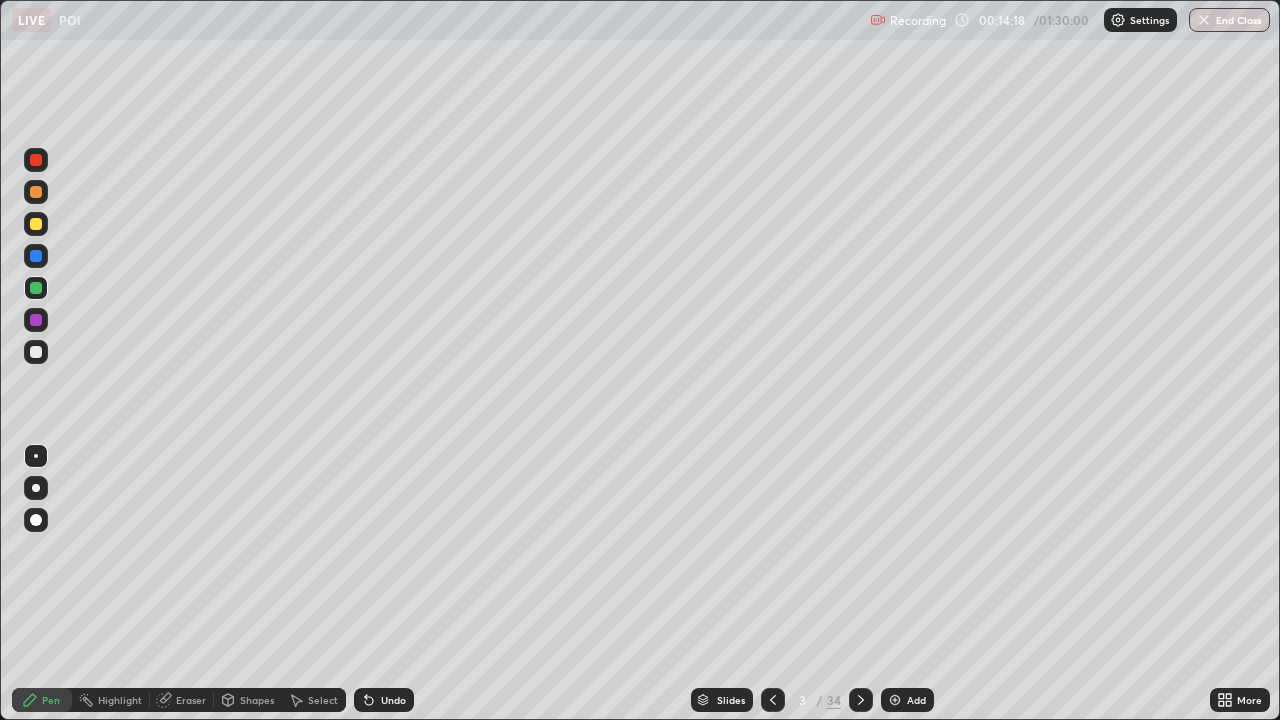 click 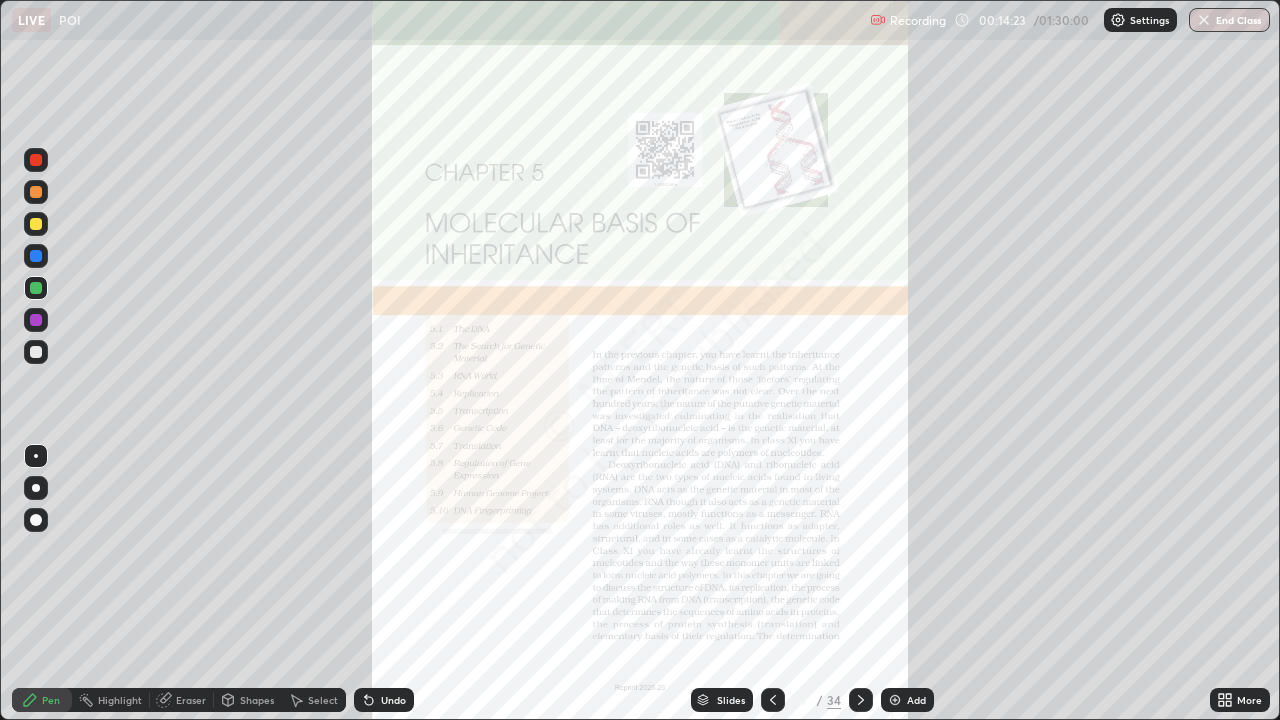 click 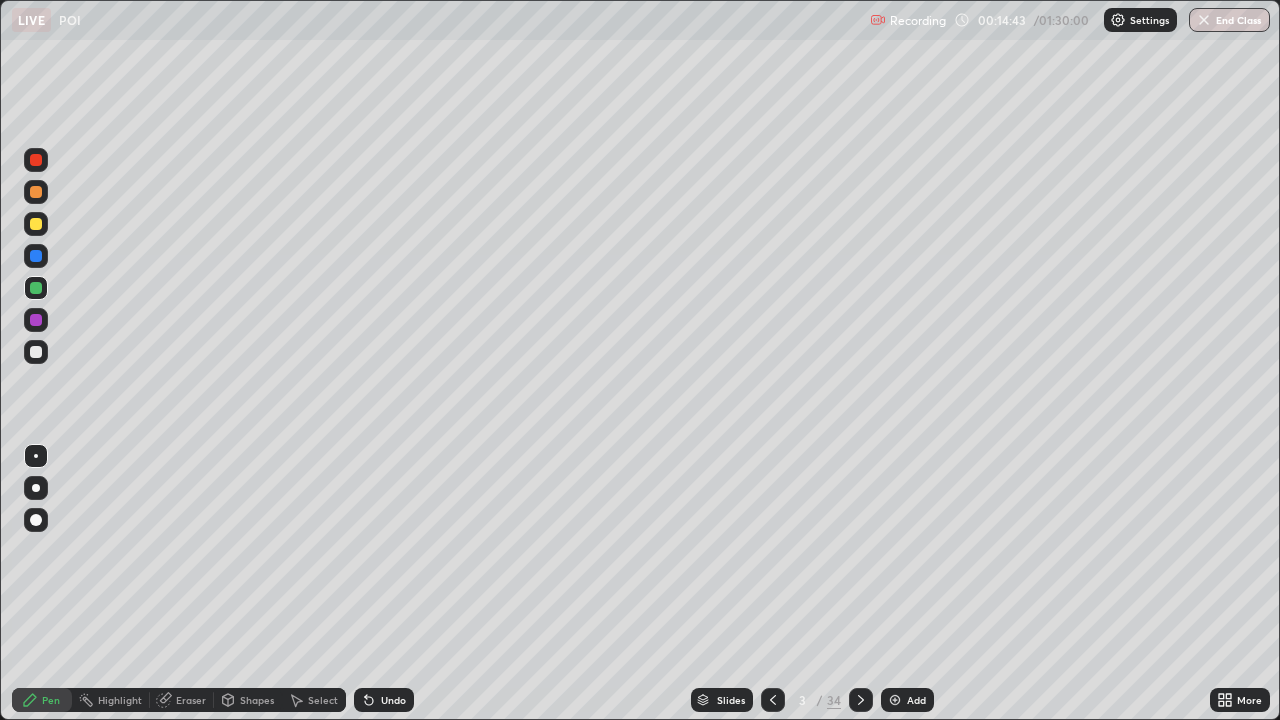 click at bounding box center [36, 320] 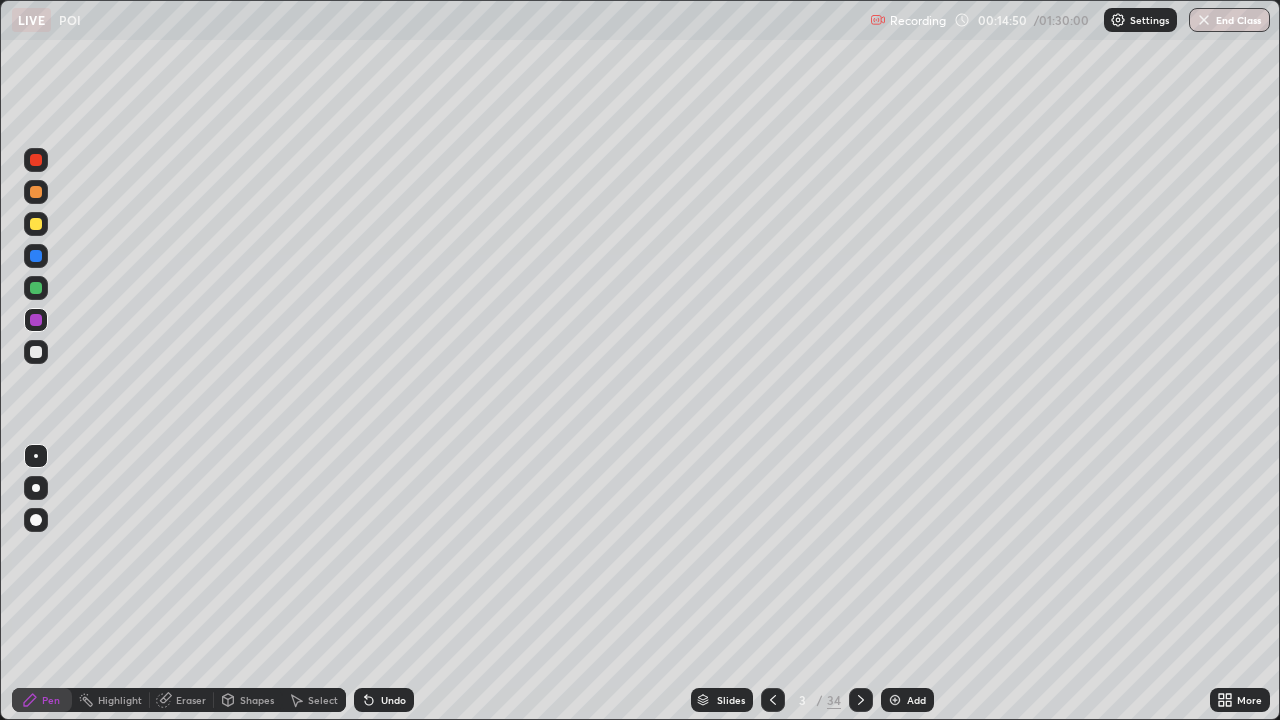 click at bounding box center (36, 288) 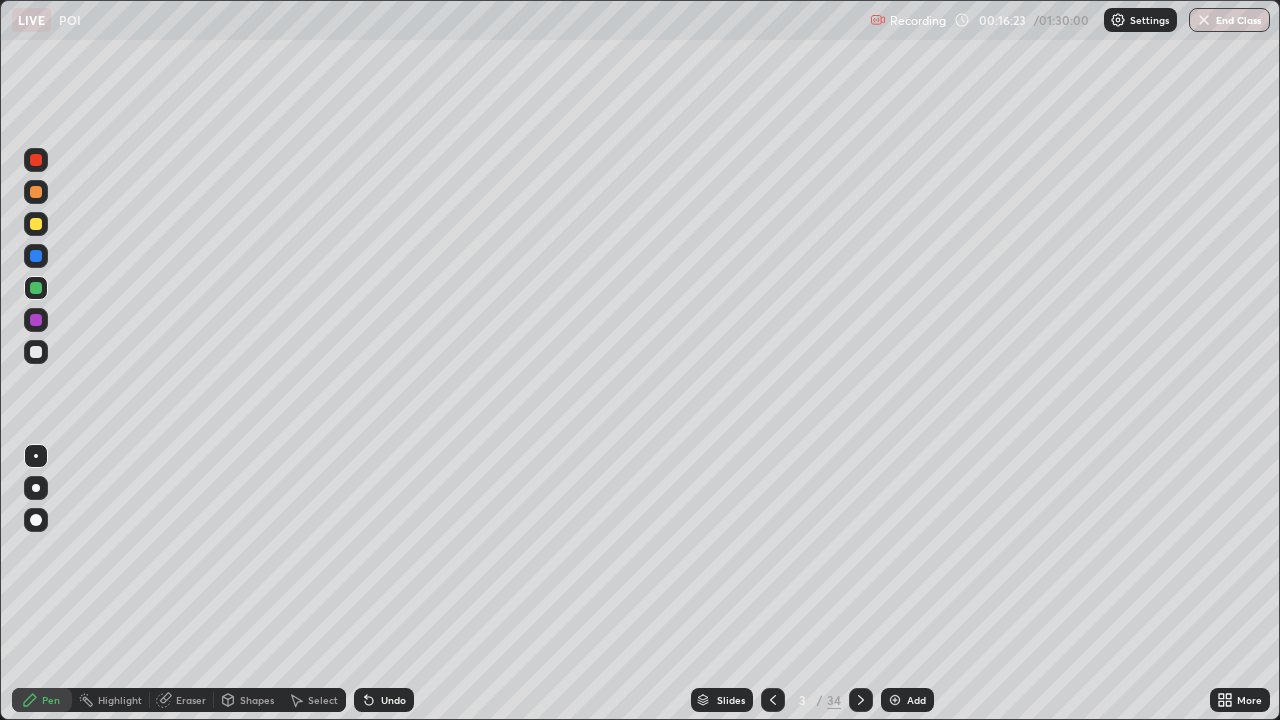 click at bounding box center [36, 320] 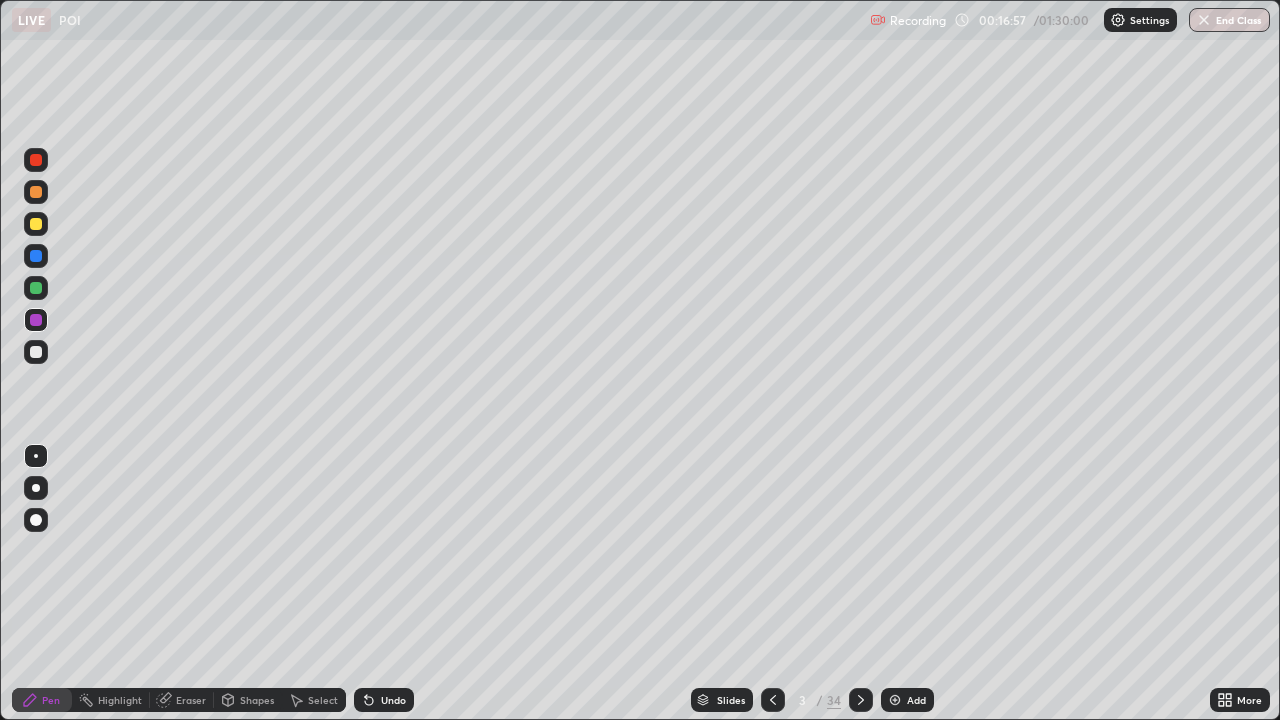 click 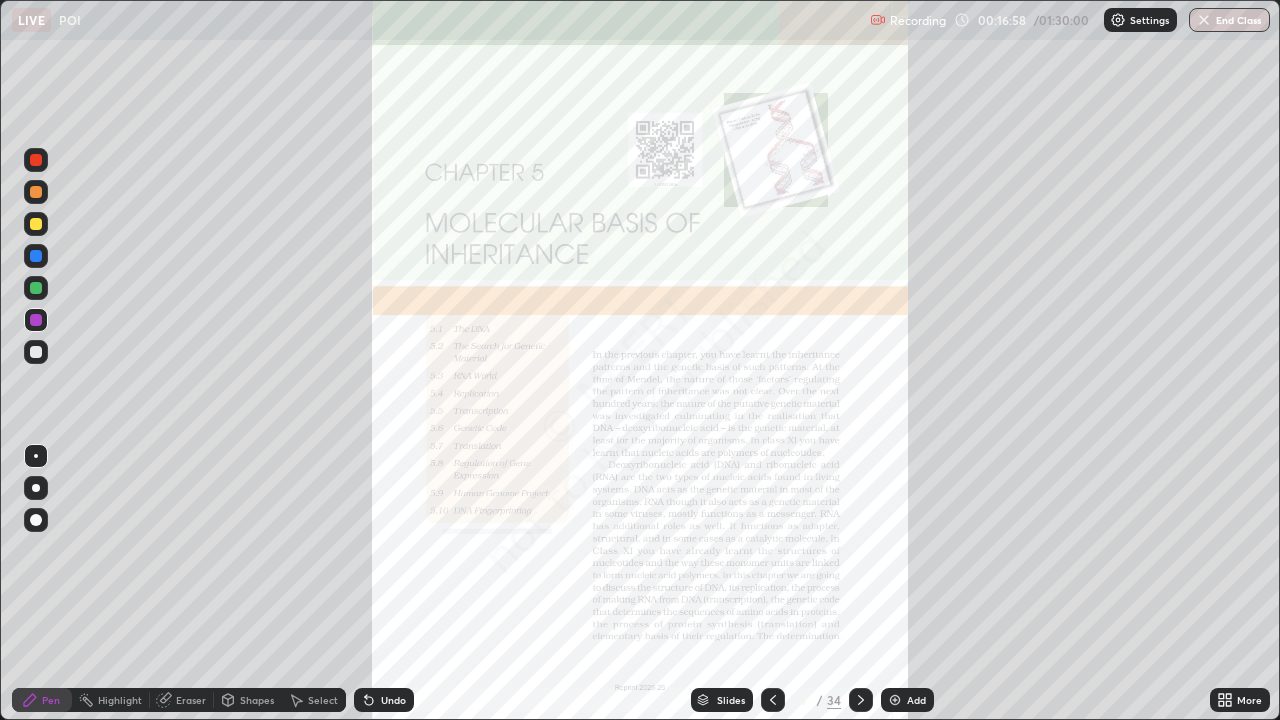 click at bounding box center (773, 700) 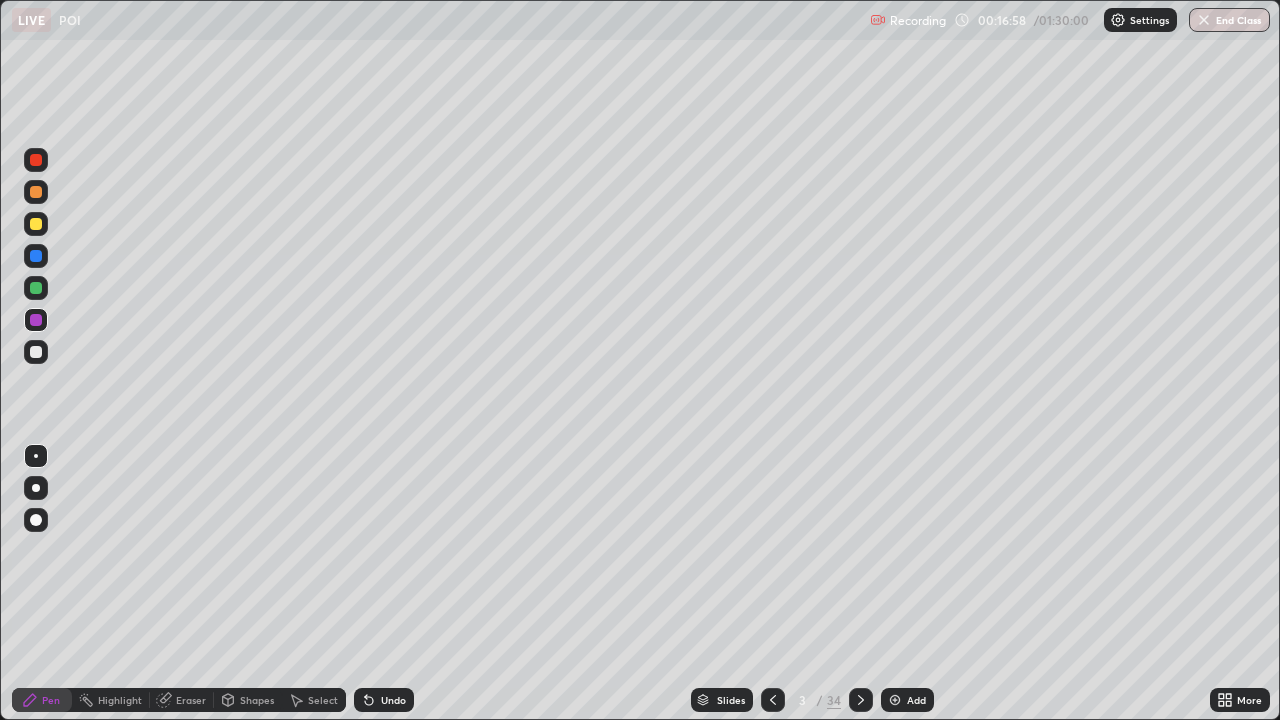 click at bounding box center [895, 700] 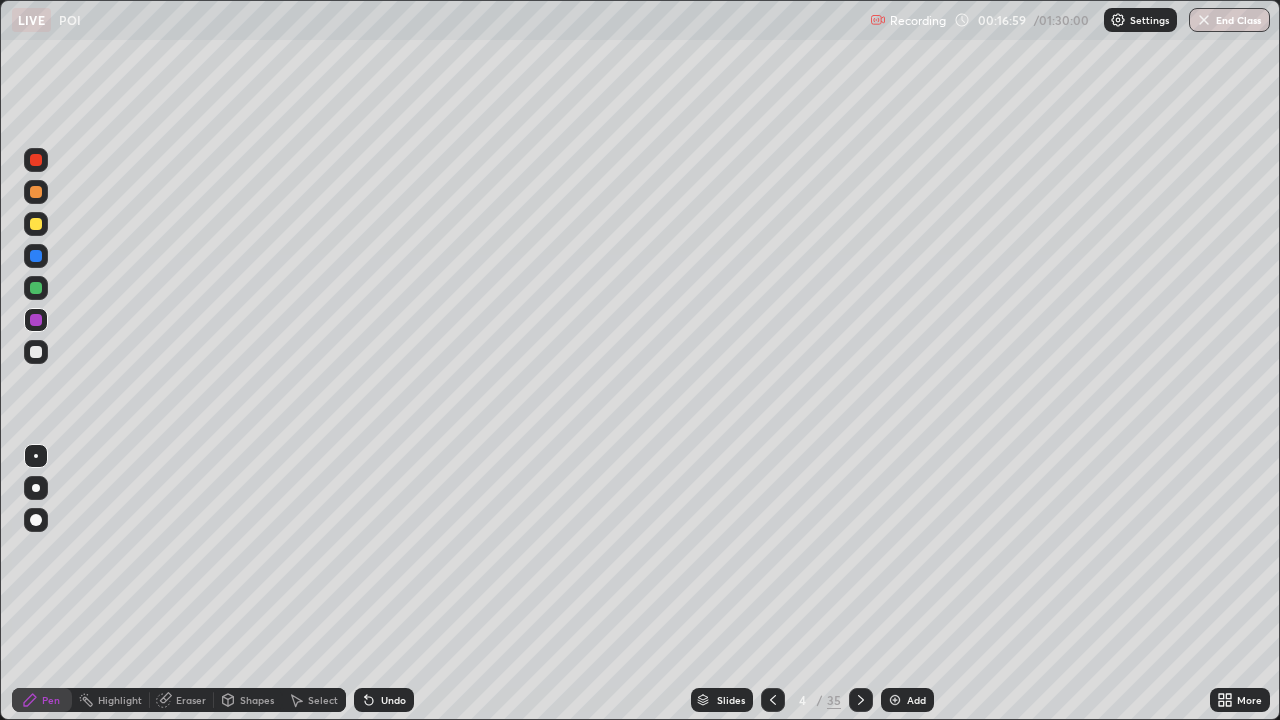 click at bounding box center [36, 352] 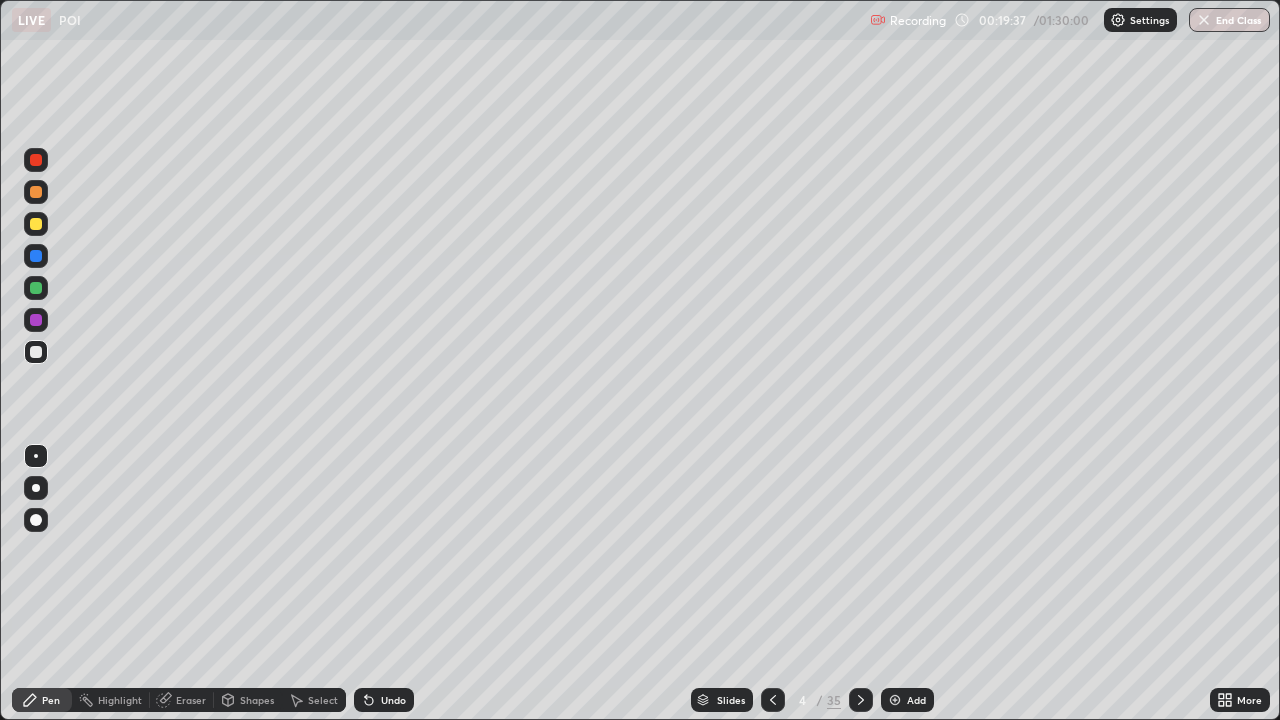 click at bounding box center [36, 288] 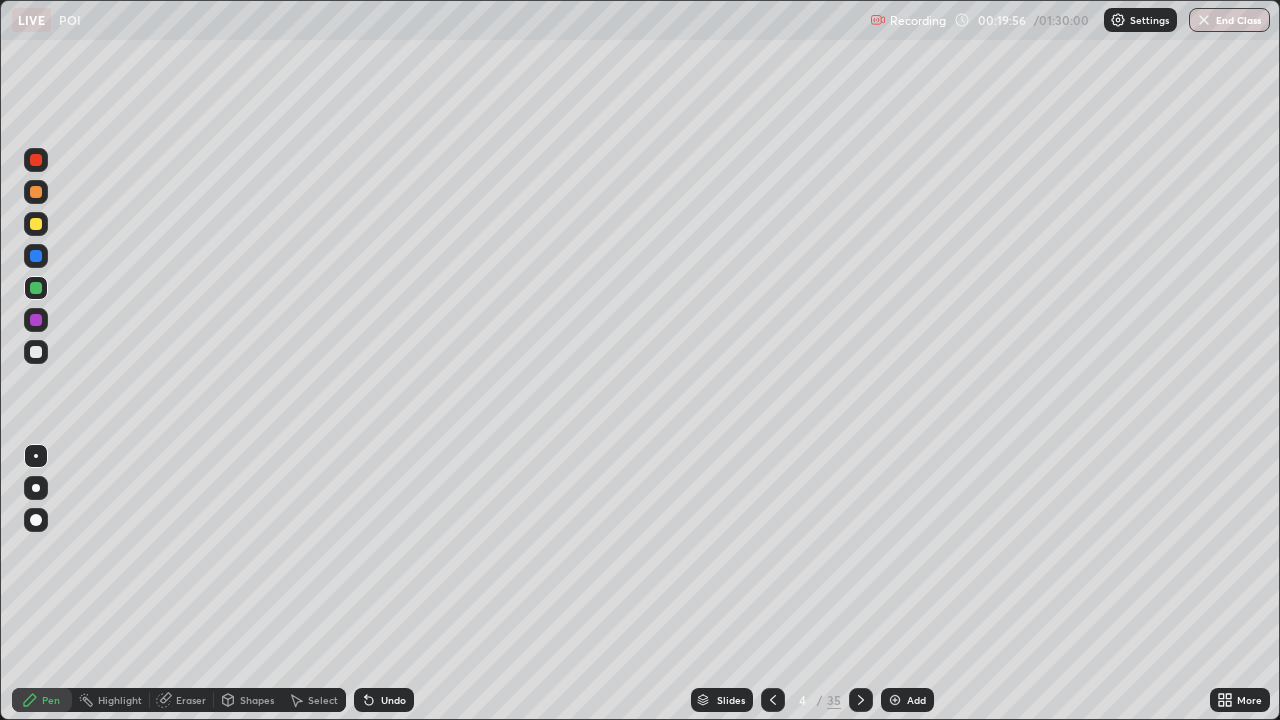click at bounding box center (36, 352) 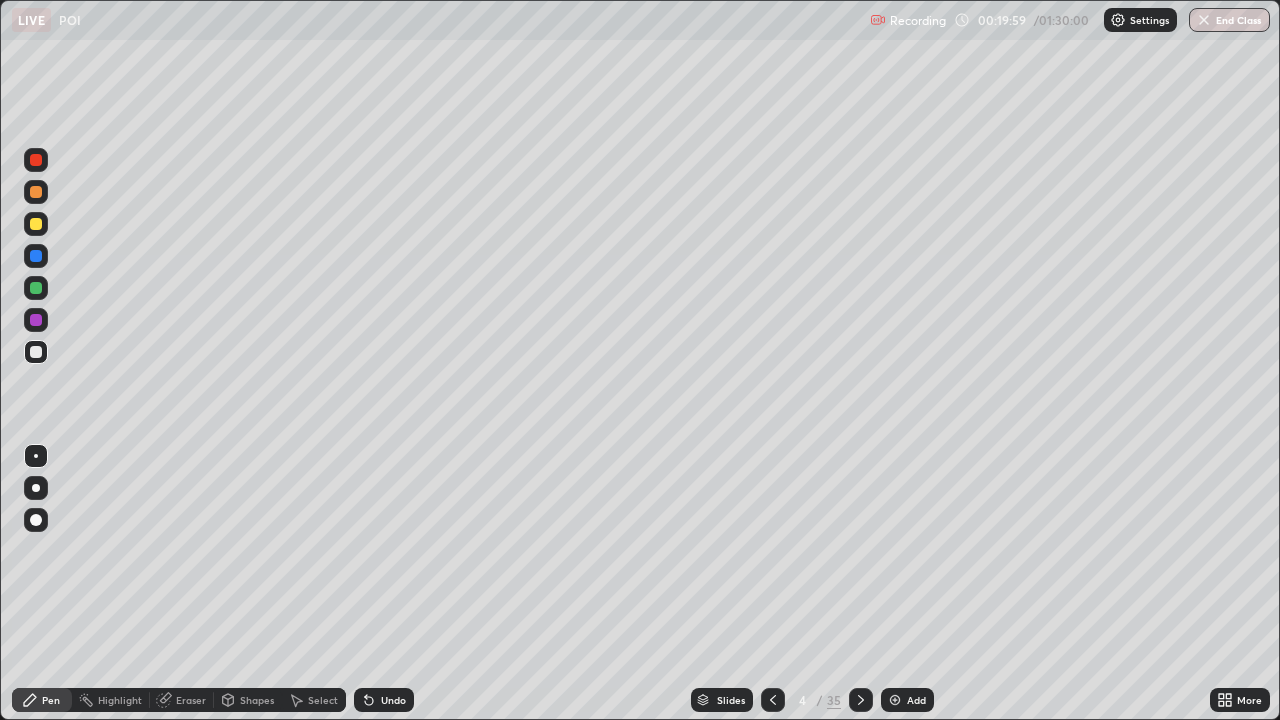 click at bounding box center (36, 320) 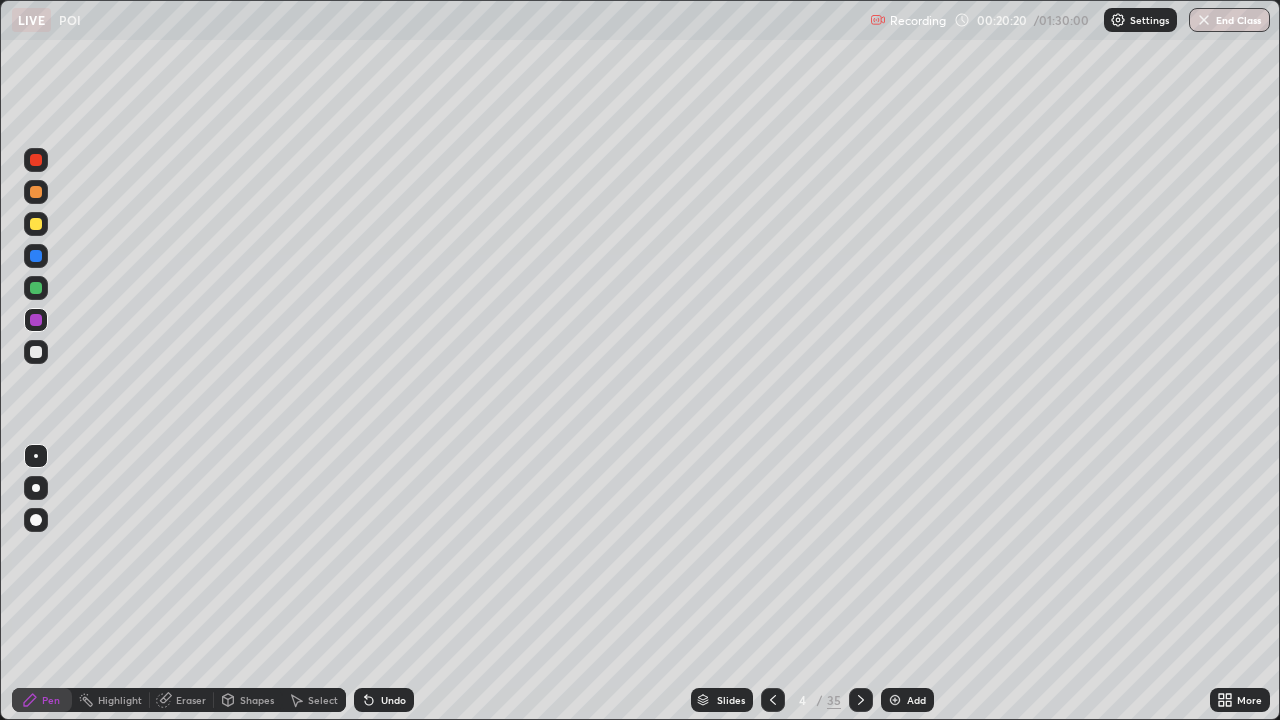 click on "Shapes" at bounding box center (257, 700) 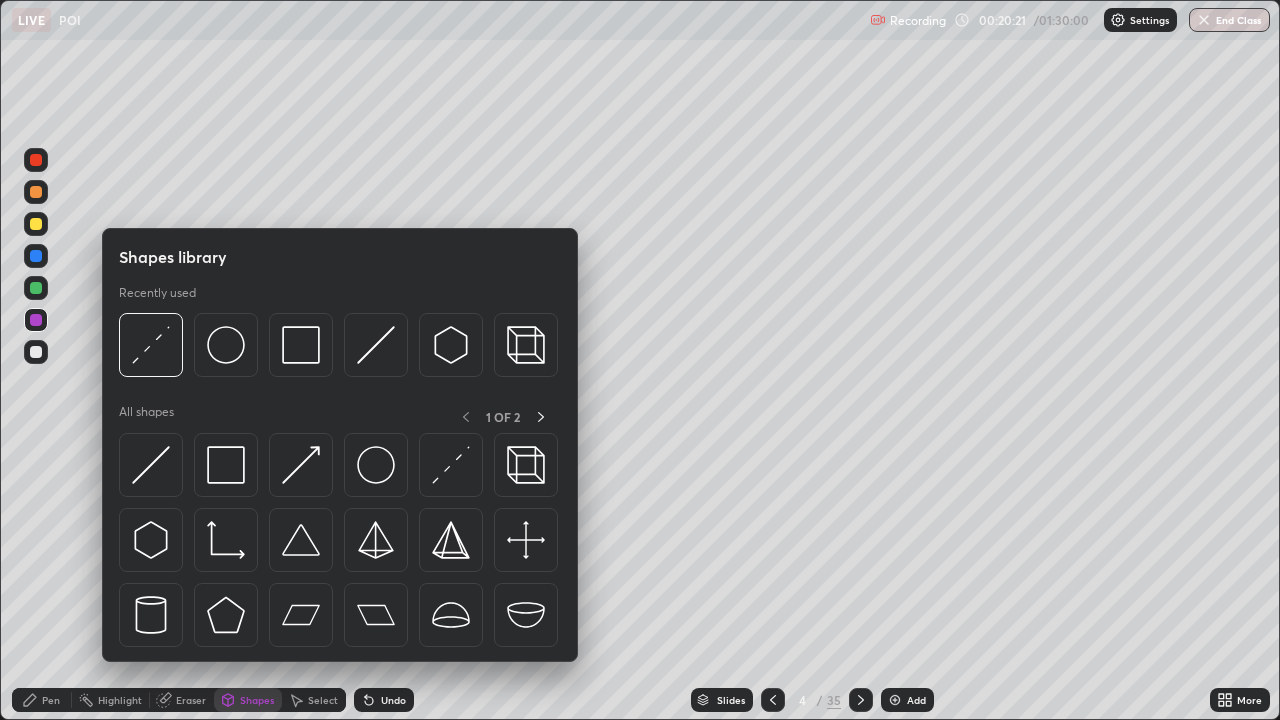 click on "Select" at bounding box center (323, 700) 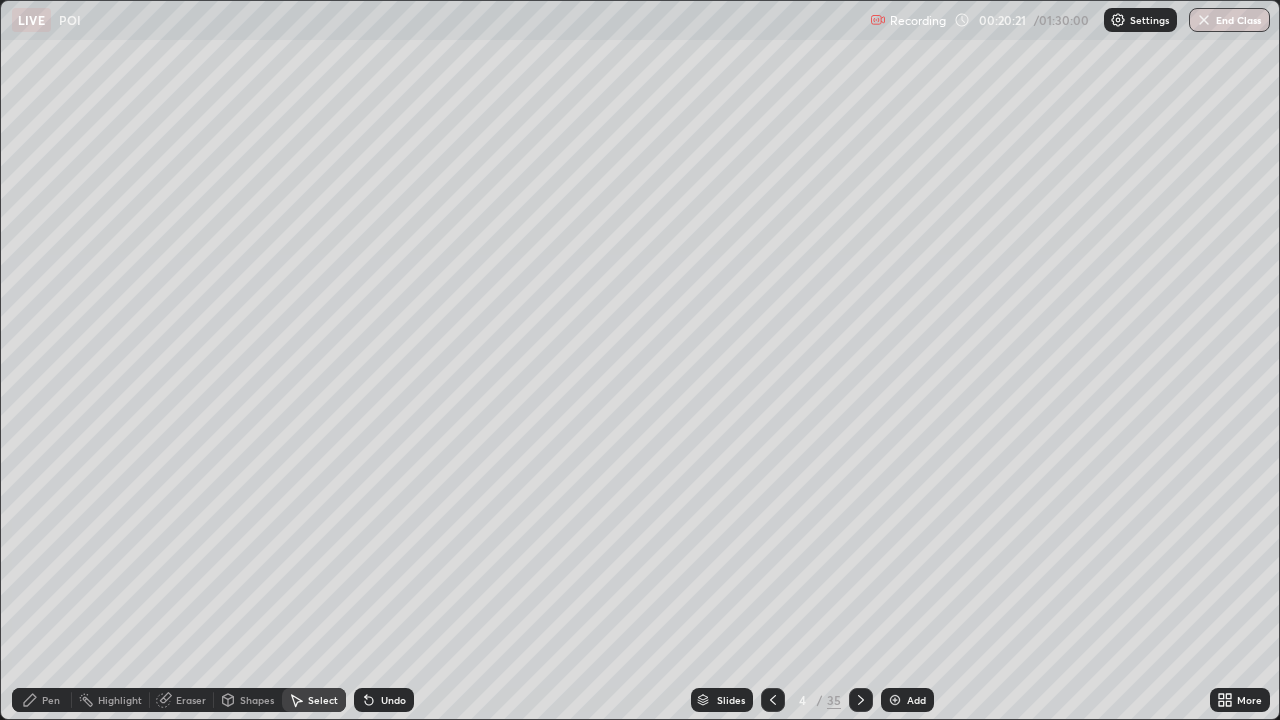 click on "Shapes" at bounding box center [257, 700] 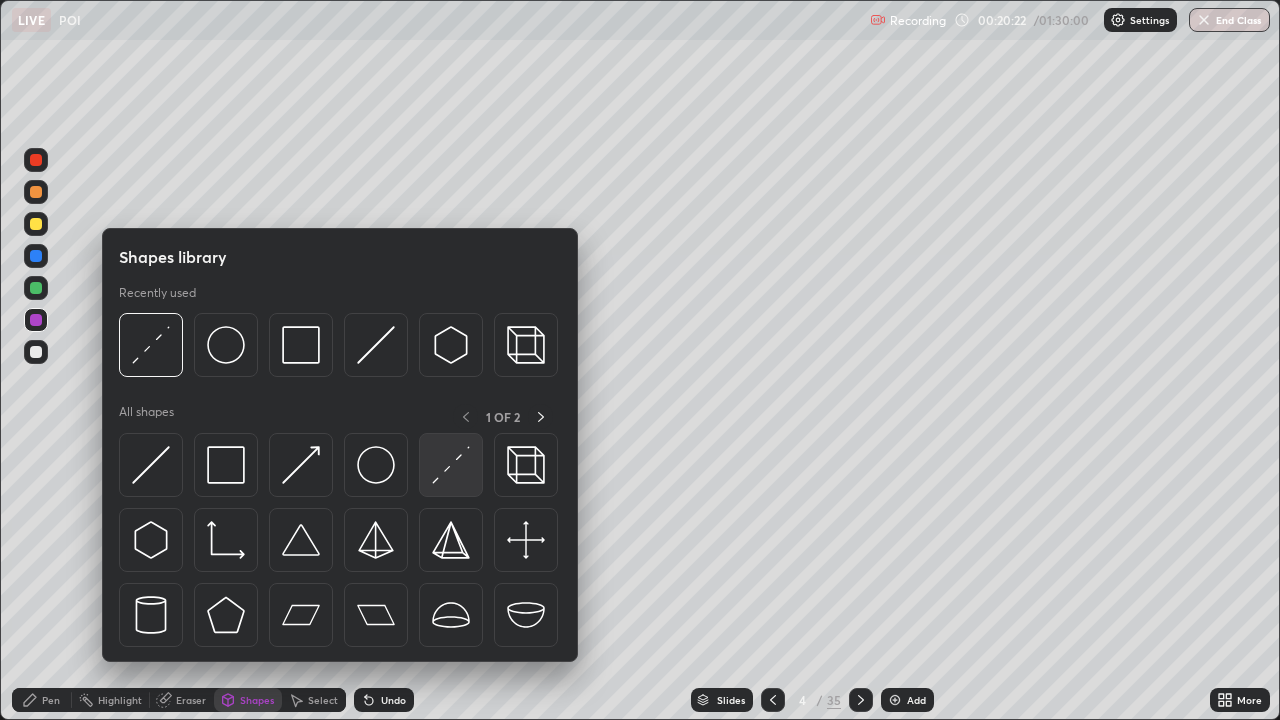 click at bounding box center (451, 465) 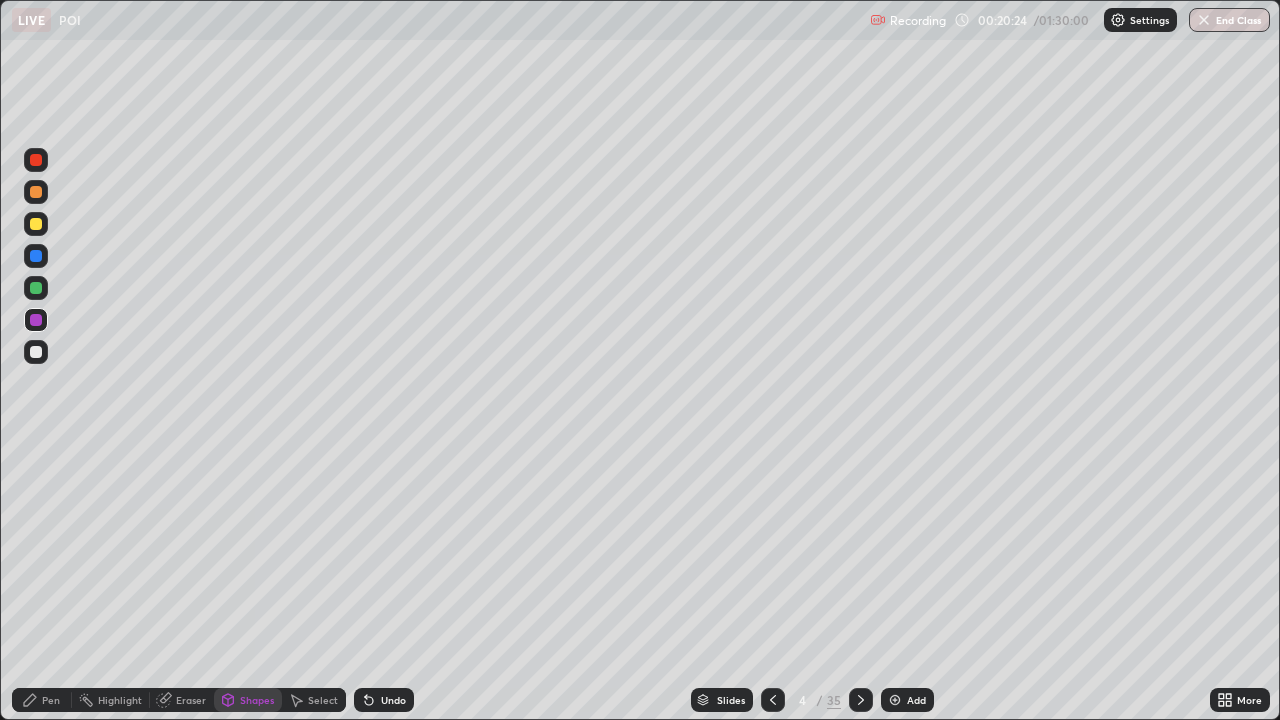 click on "Pen" at bounding box center (51, 700) 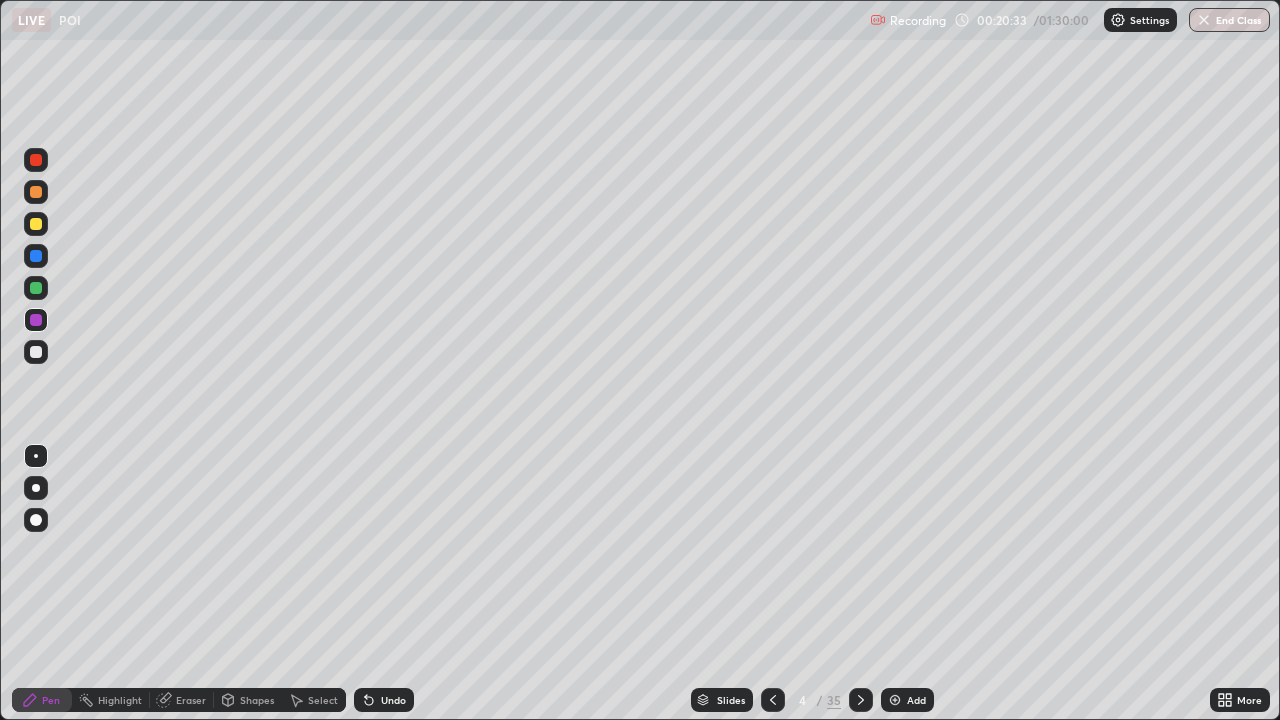 click at bounding box center [36, 352] 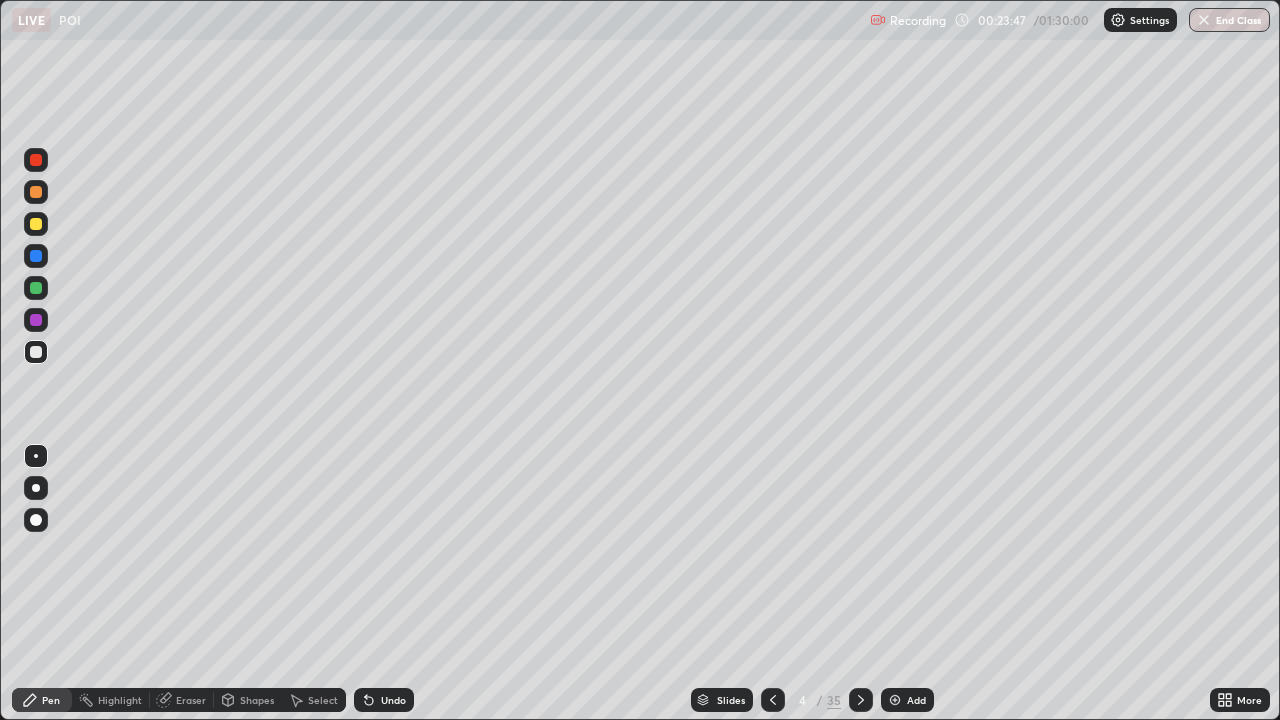 click at bounding box center (36, 320) 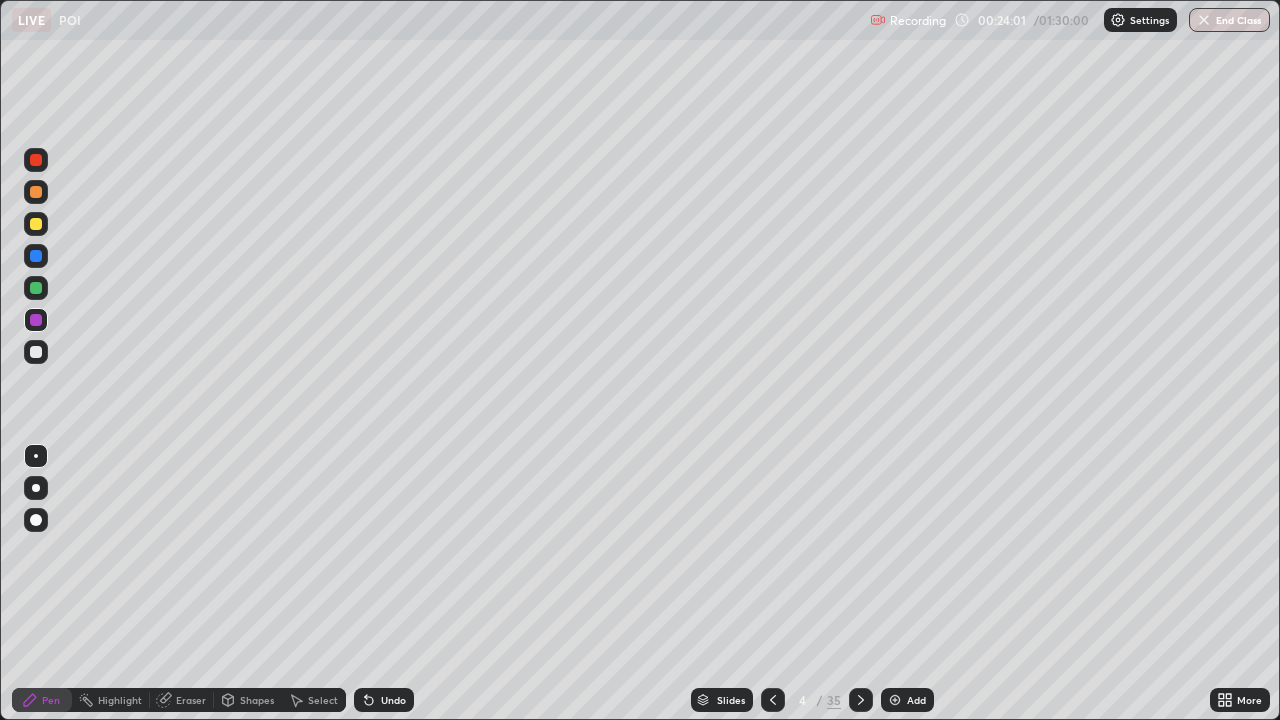 click at bounding box center (36, 352) 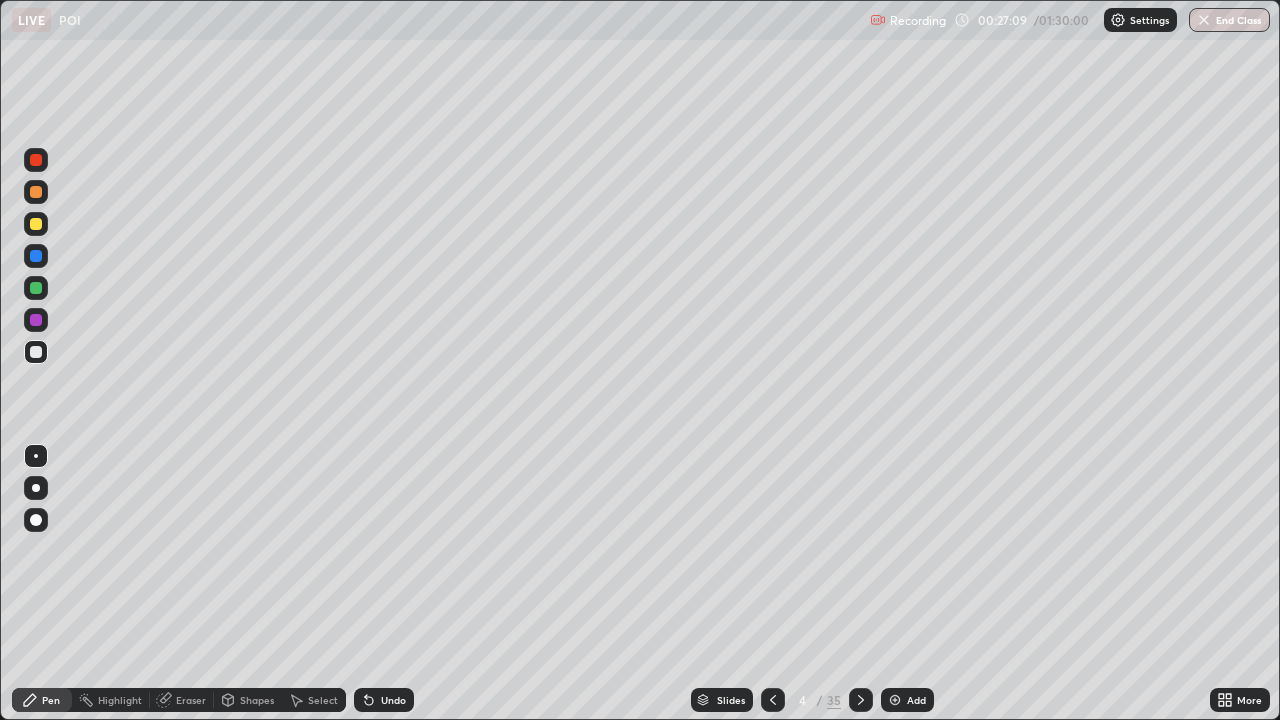 click 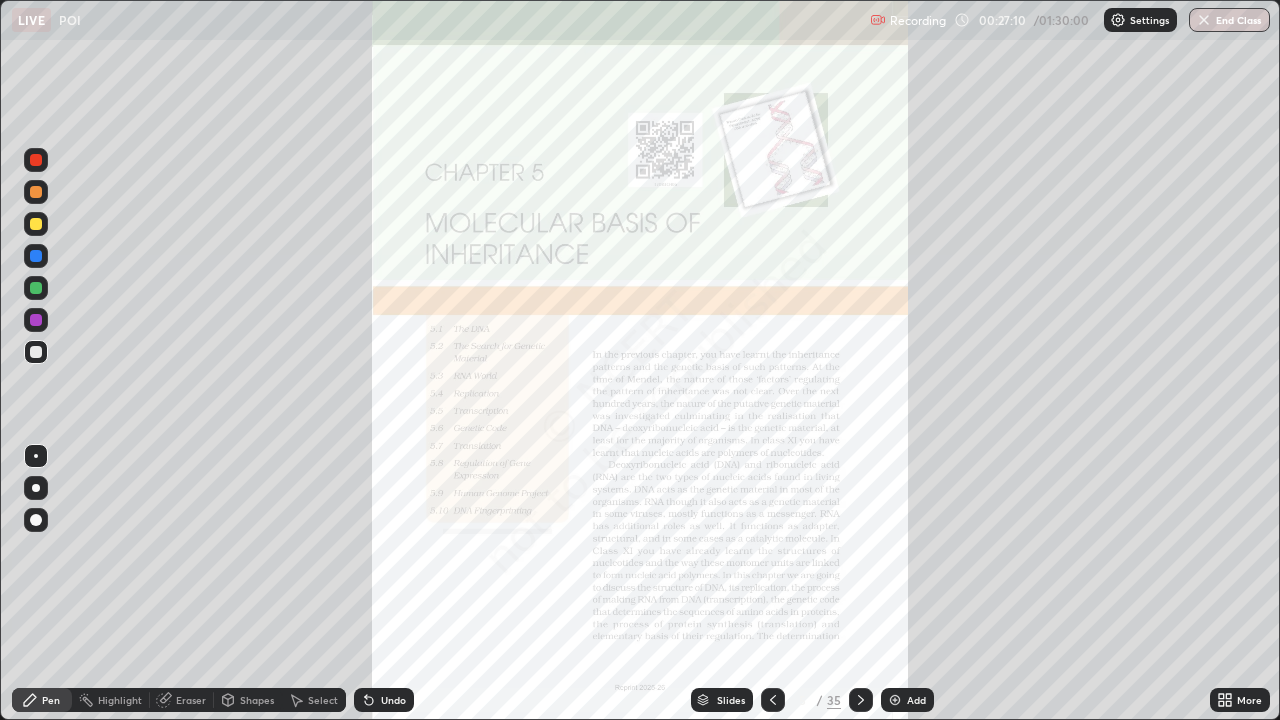 click 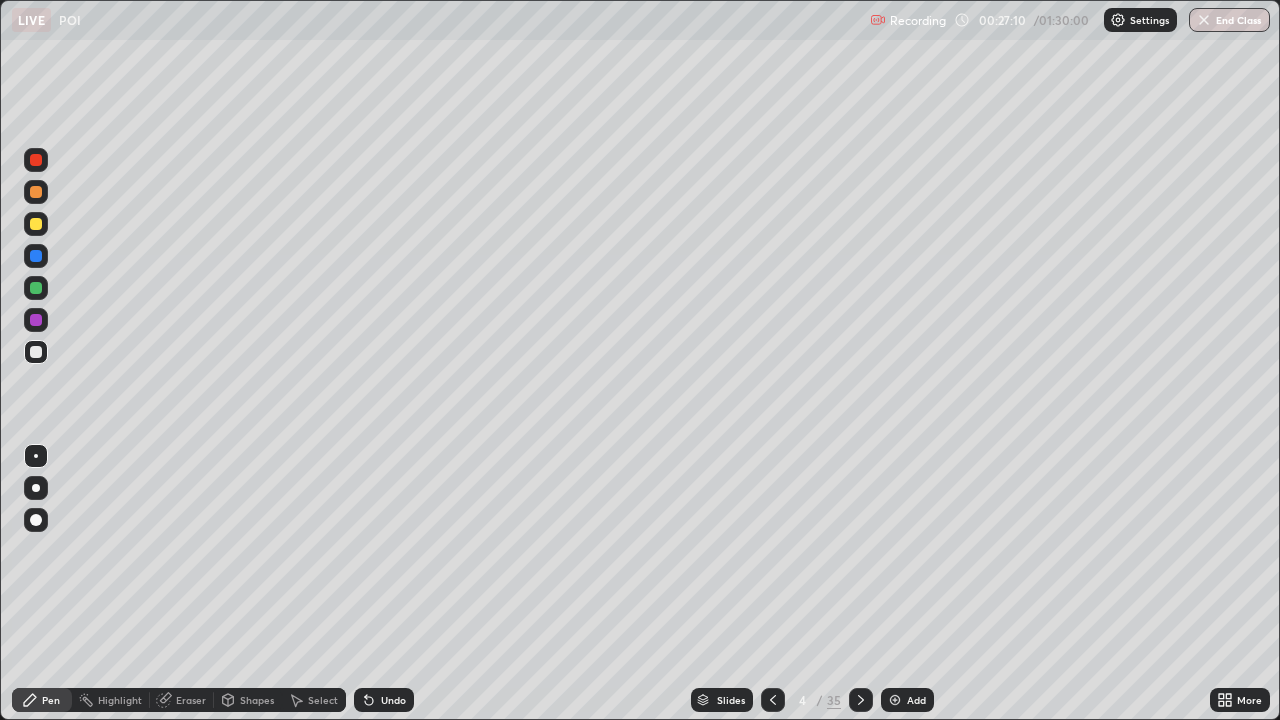 click on "Add" at bounding box center (907, 700) 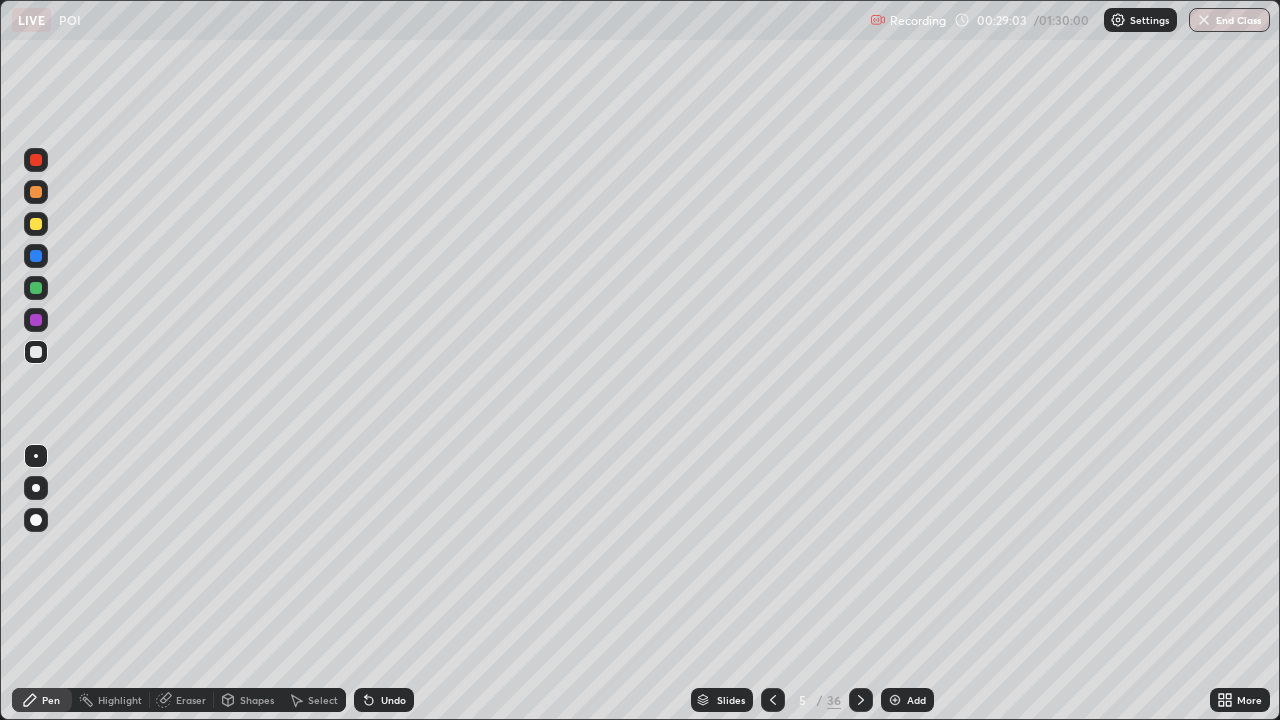 click on "Undo" at bounding box center [384, 700] 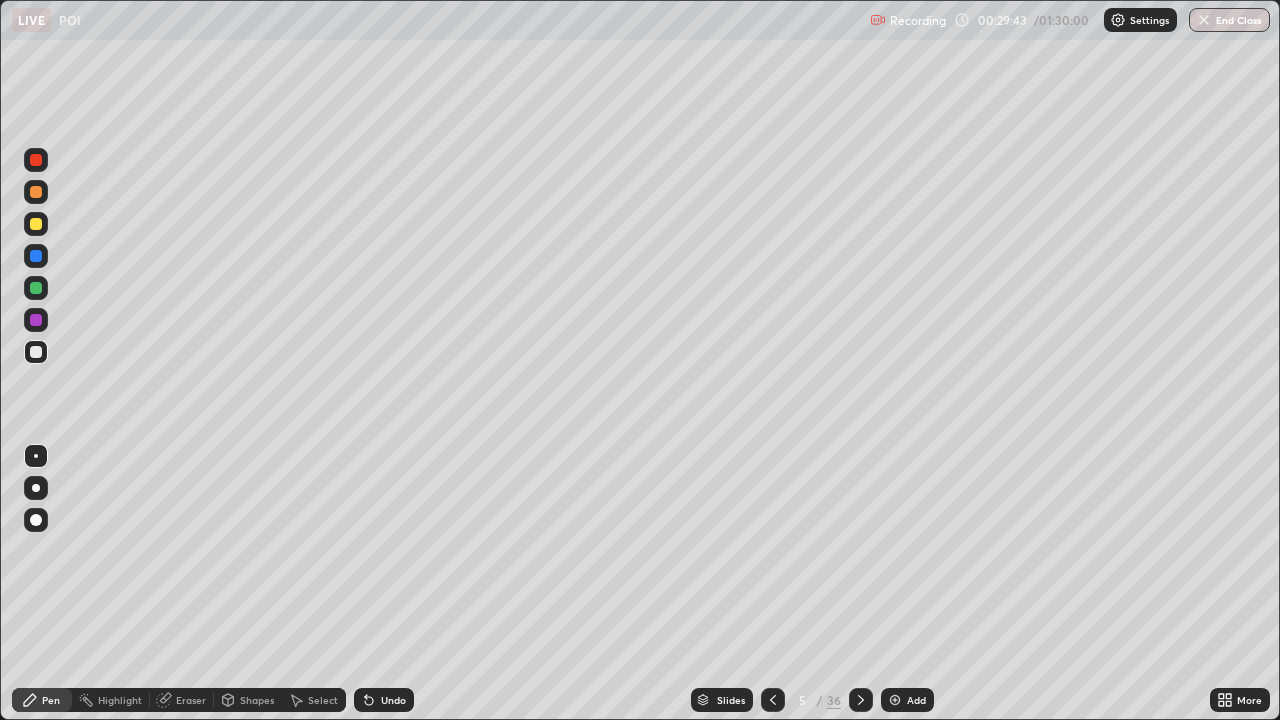 click on "Slides" at bounding box center [731, 700] 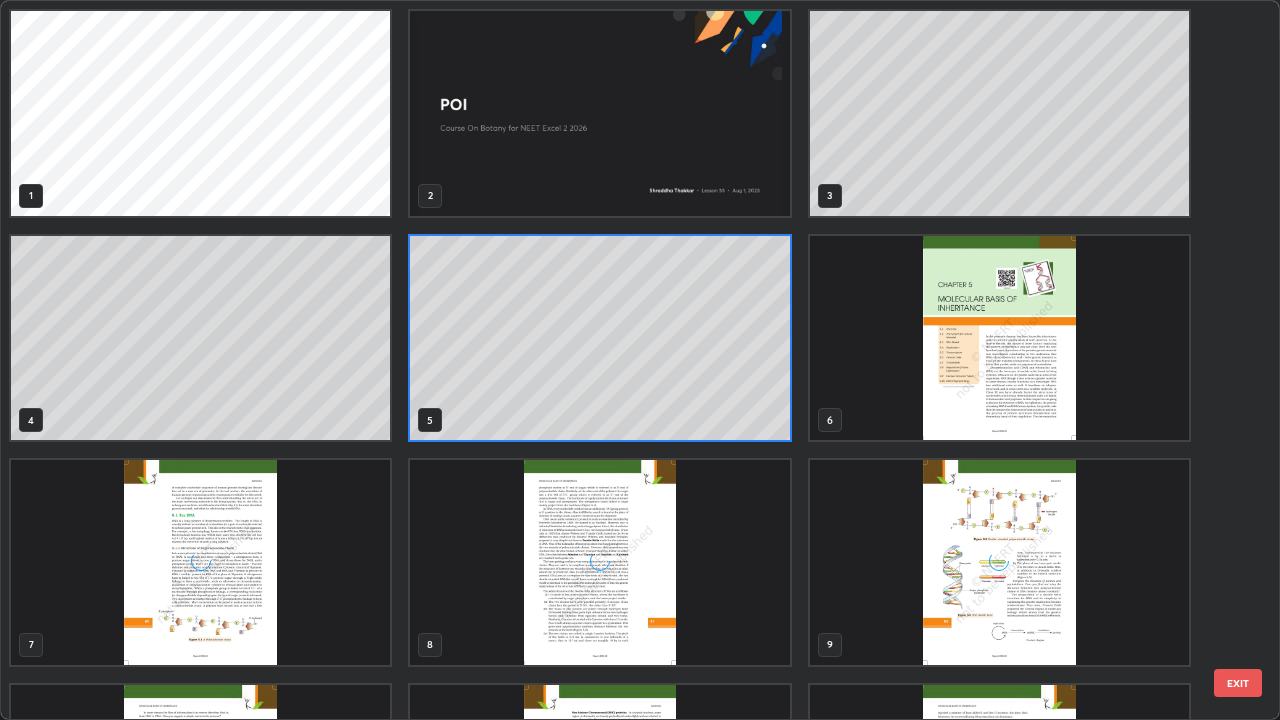scroll, scrollTop: 7, scrollLeft: 11, axis: both 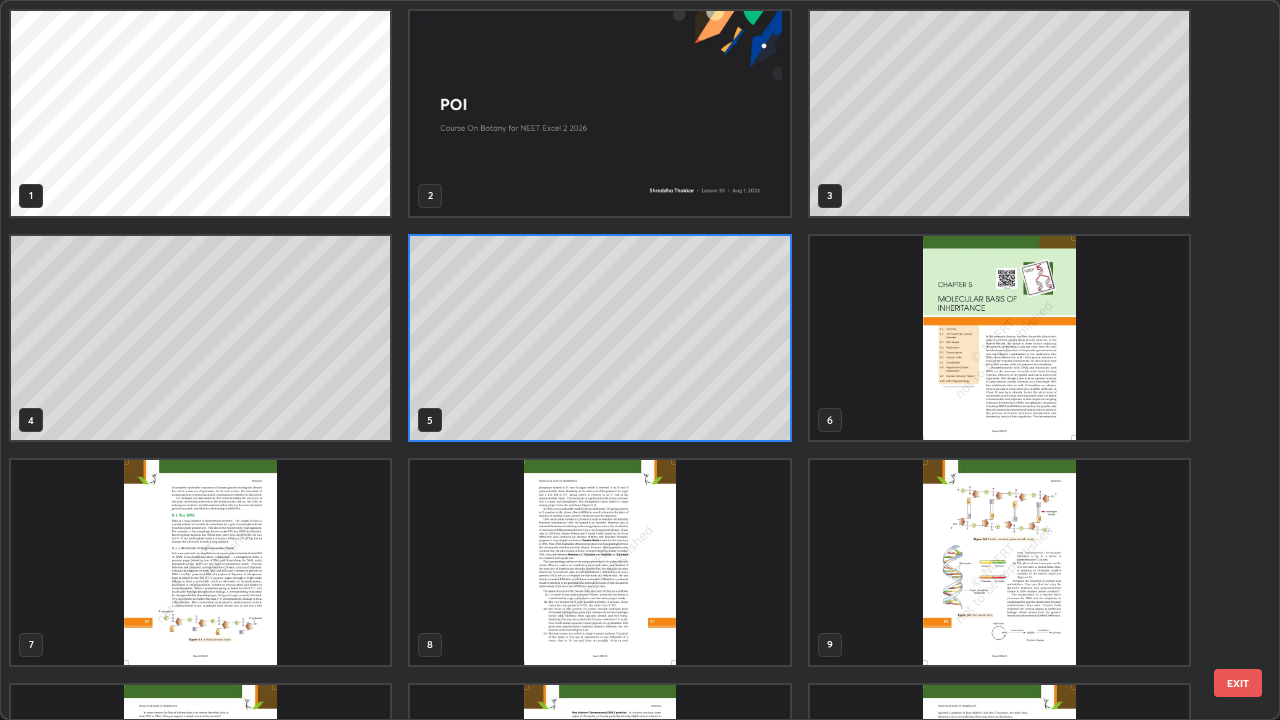 click at bounding box center (999, 338) 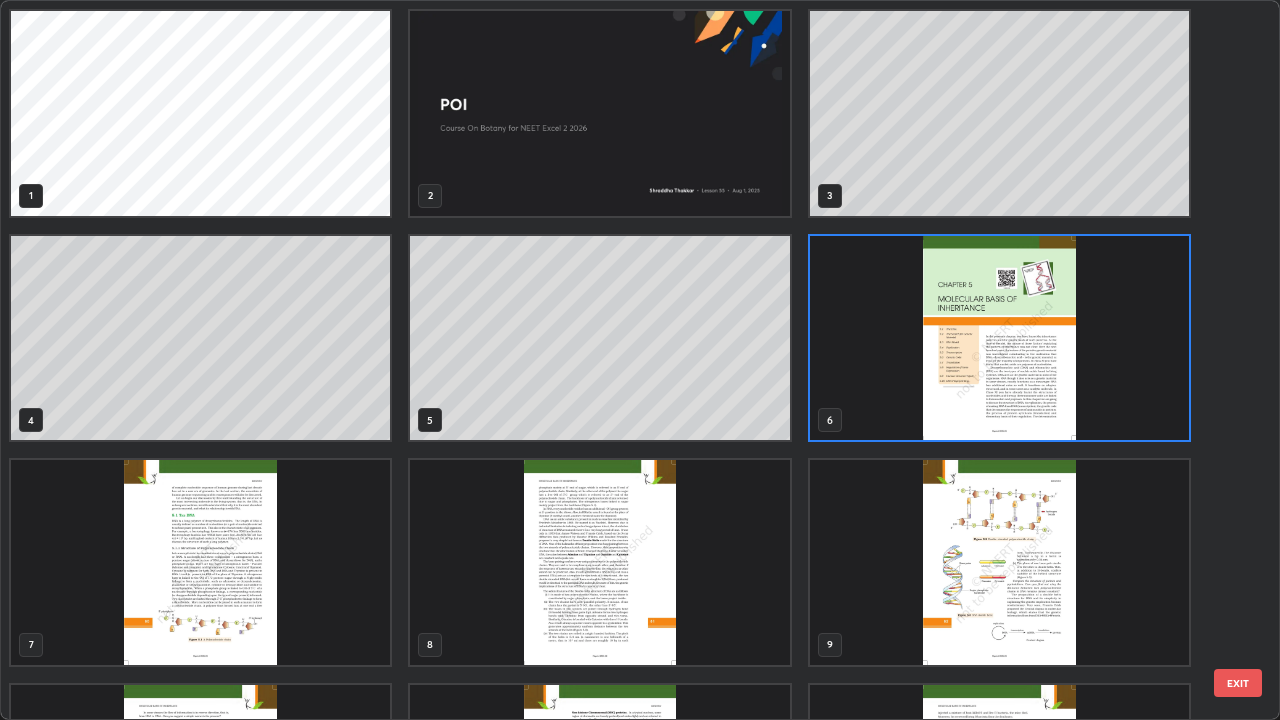 click at bounding box center [999, 338] 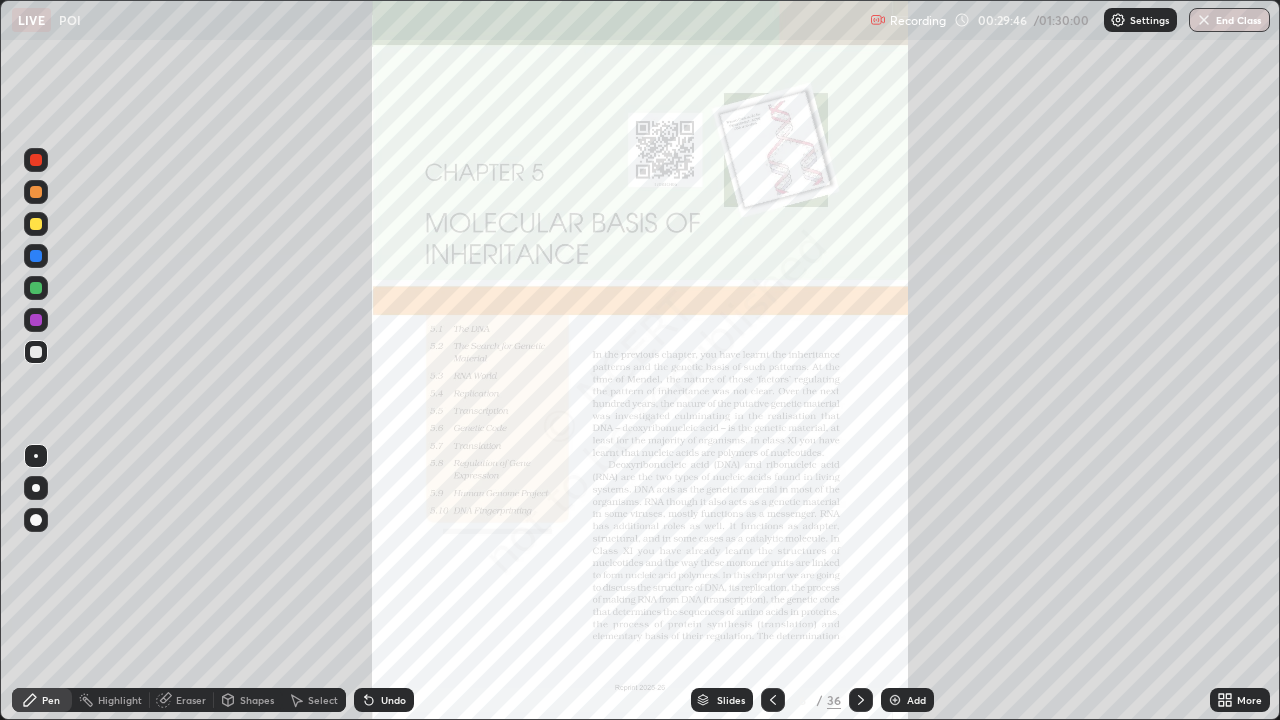 click on "More" at bounding box center (1249, 700) 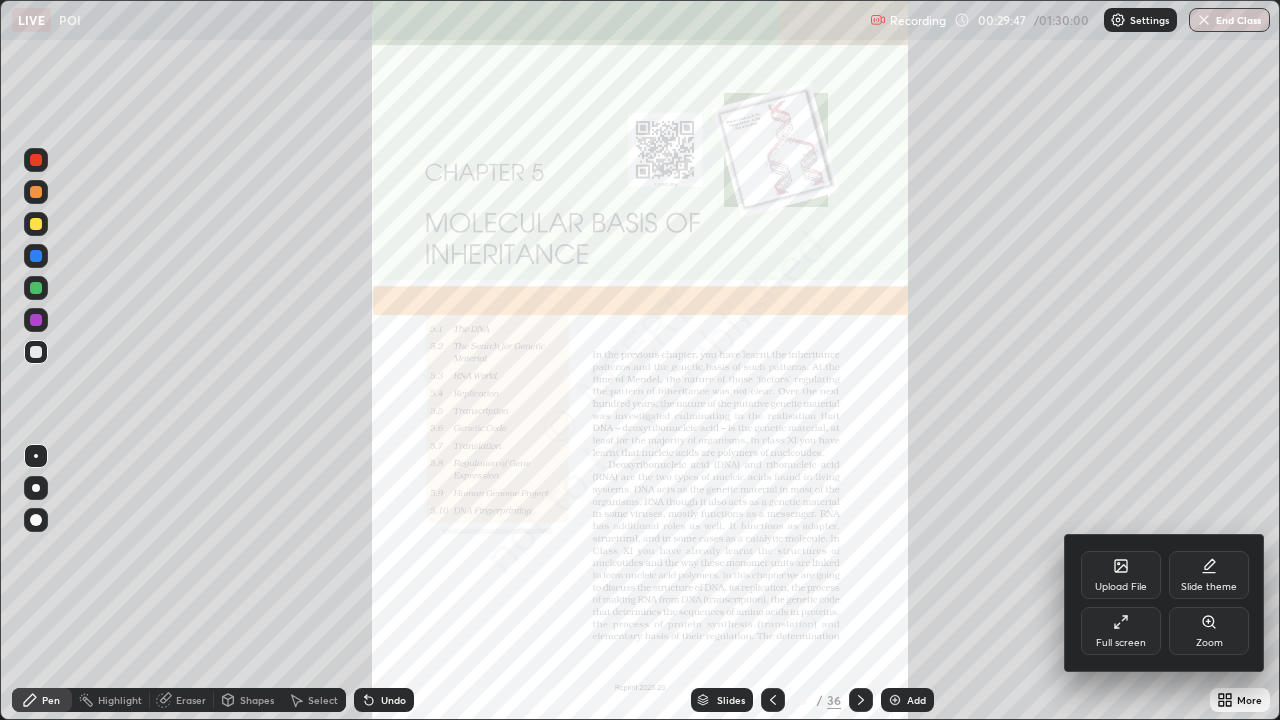 click 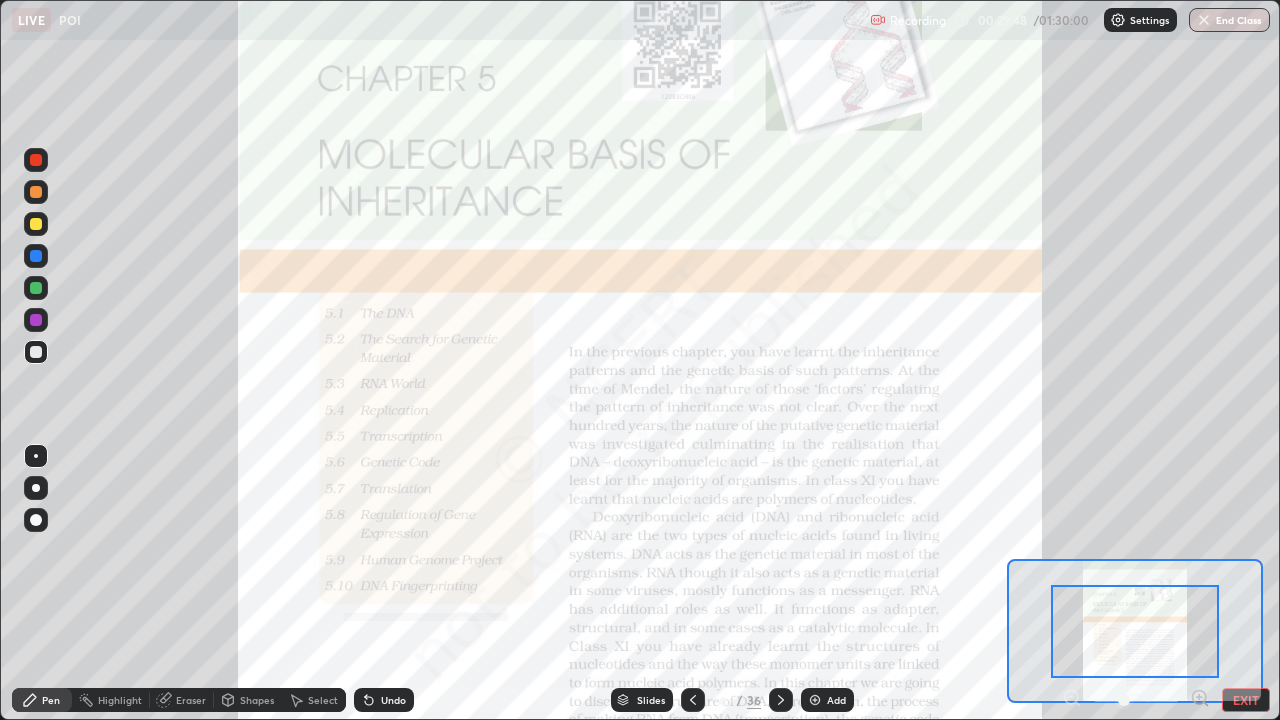 click 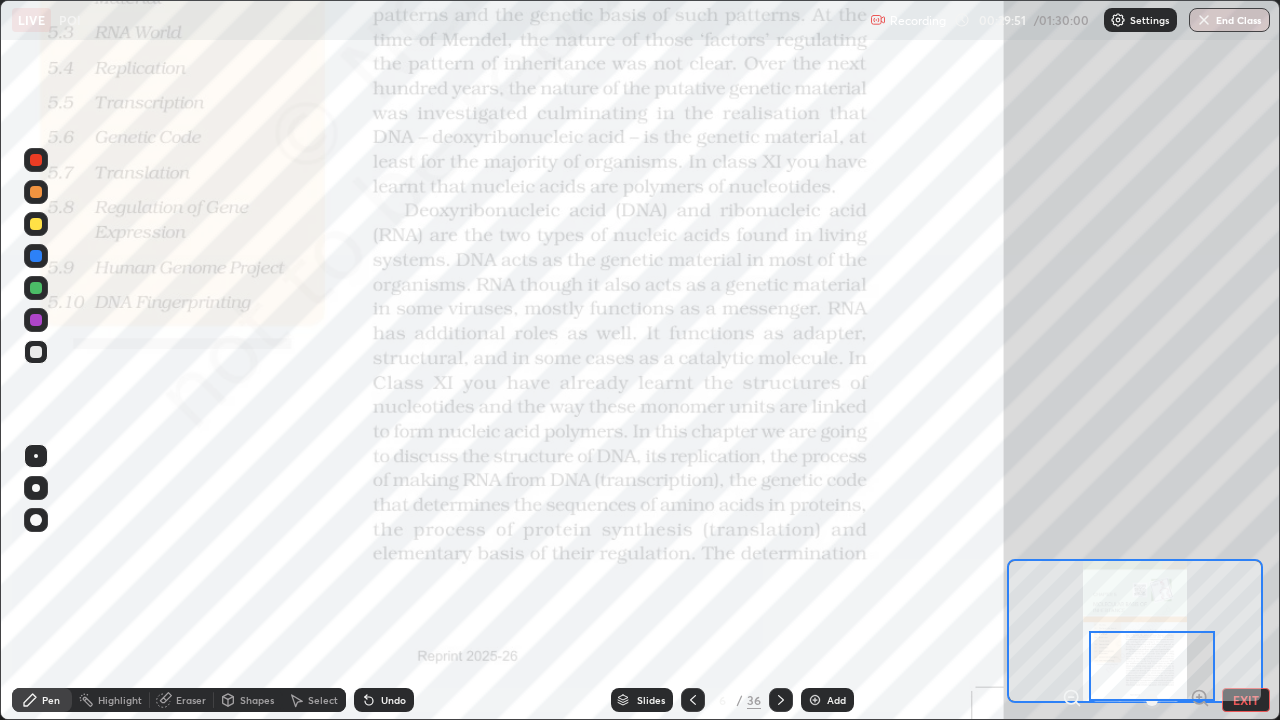 click at bounding box center (36, 160) 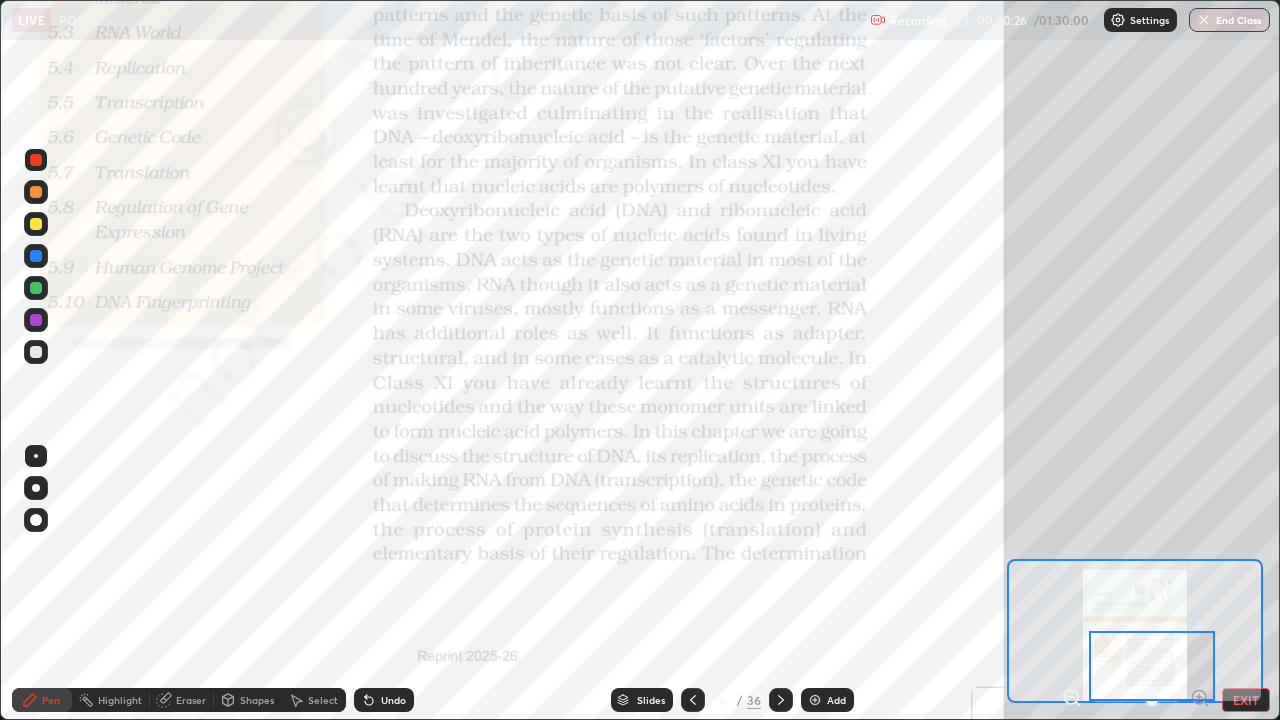 click 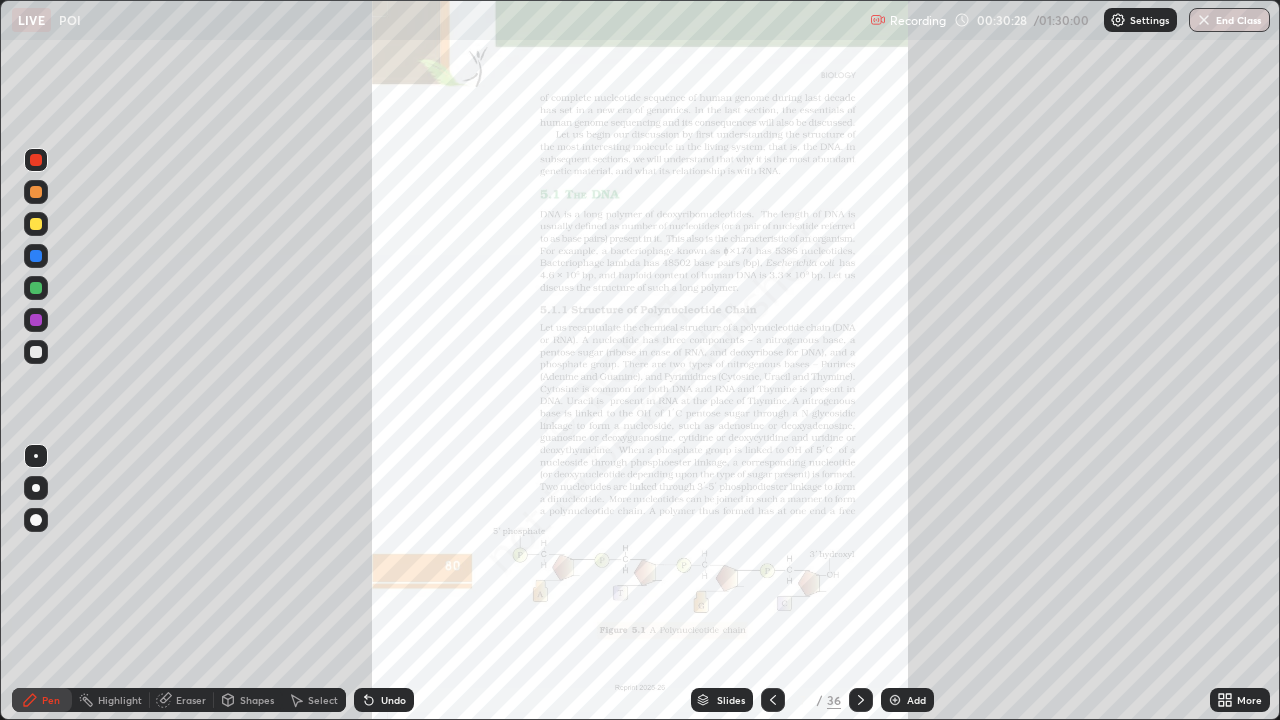 click on "More" at bounding box center (1249, 700) 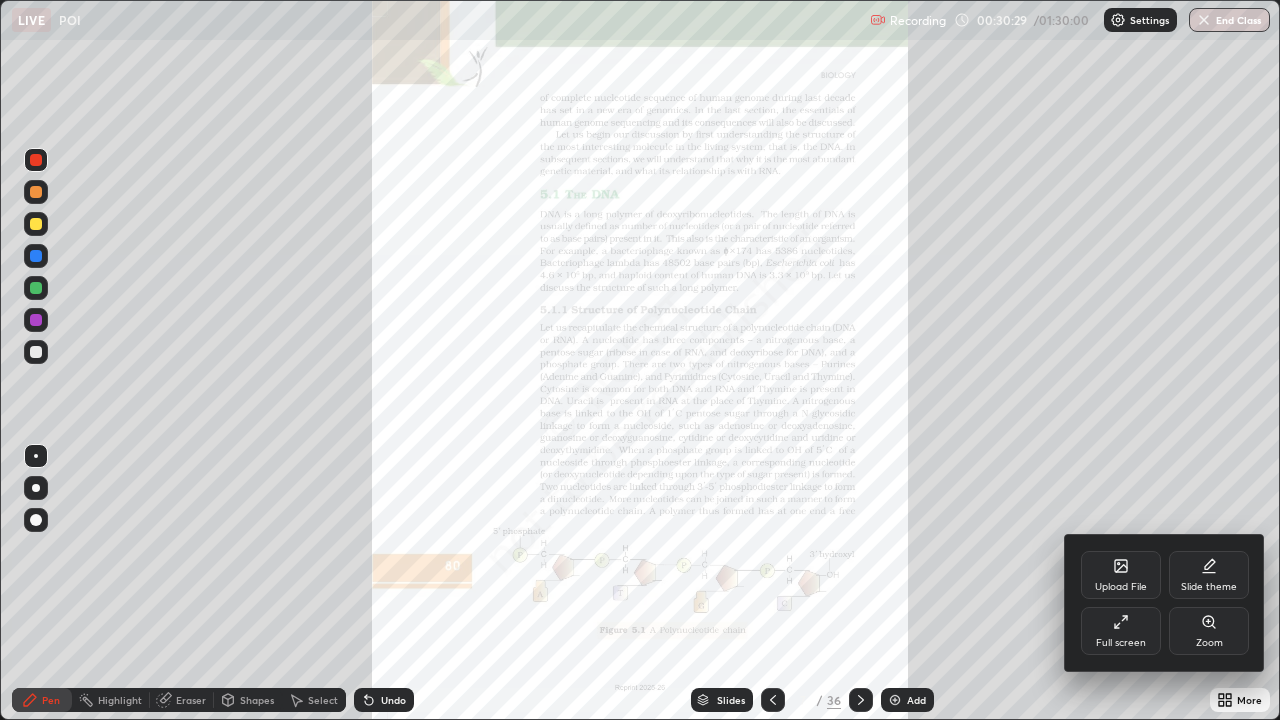 click on "Zoom" at bounding box center (1209, 631) 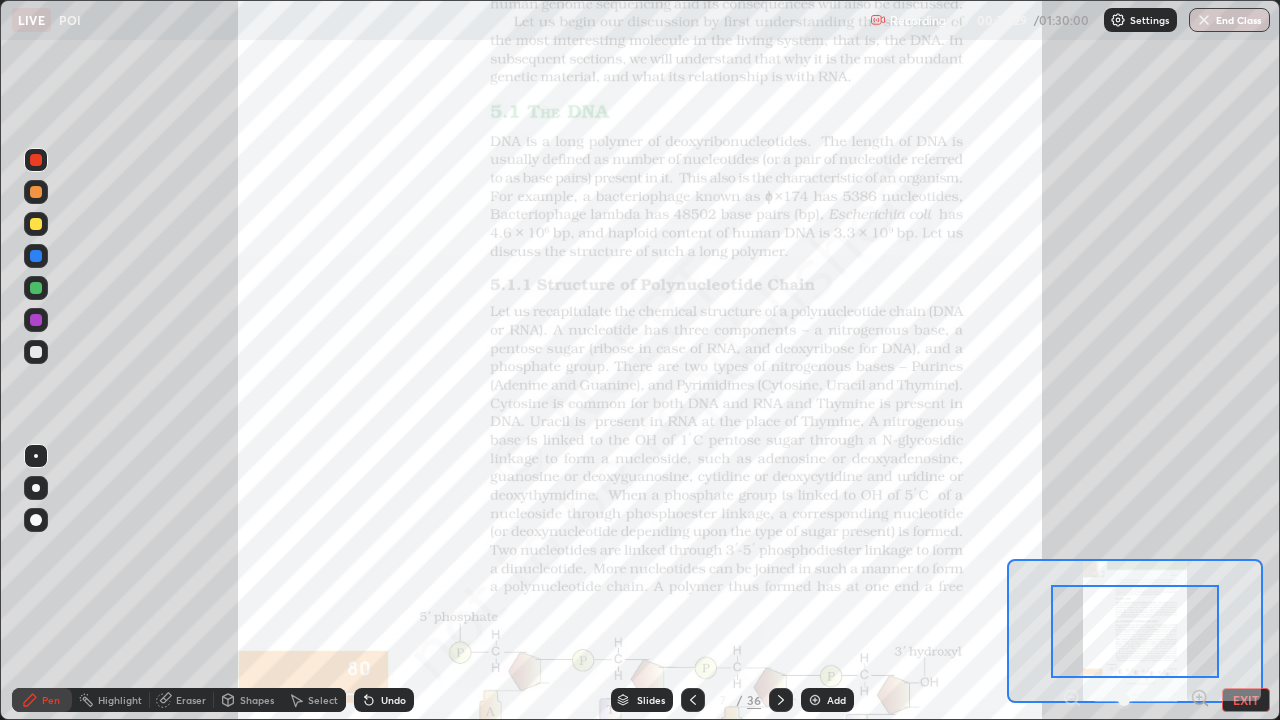 click 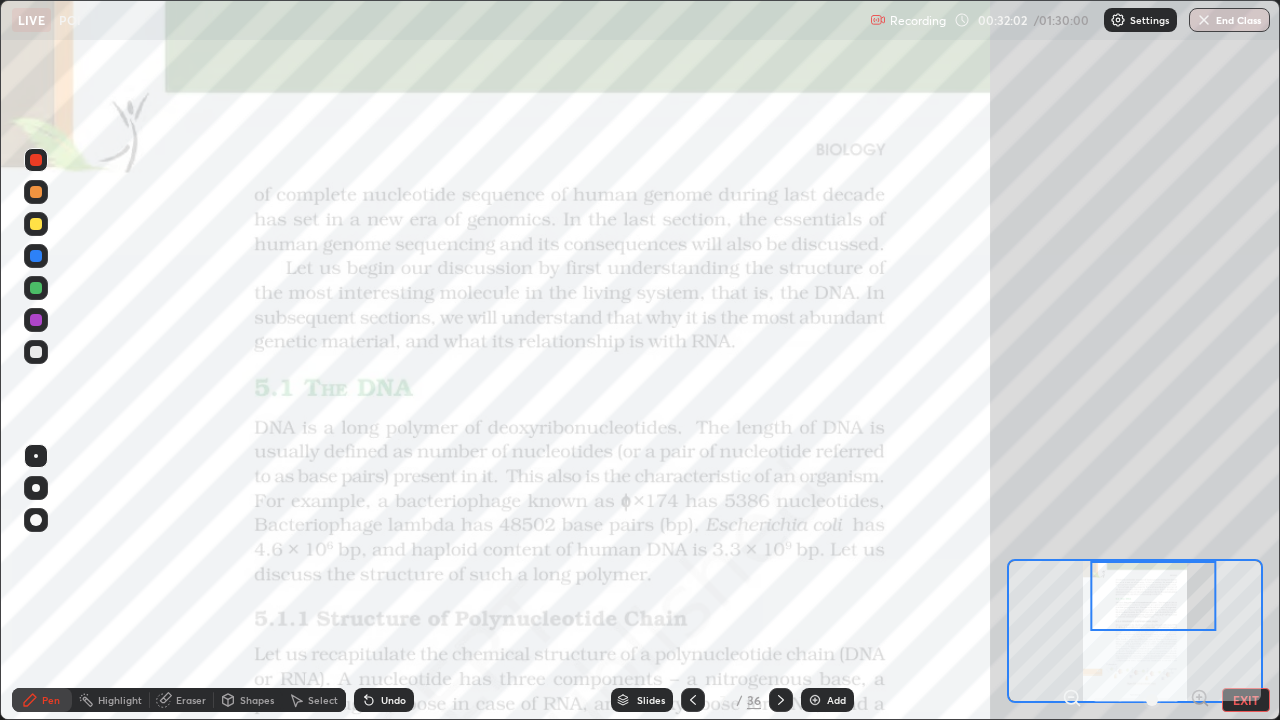 click on "Slides" at bounding box center (651, 700) 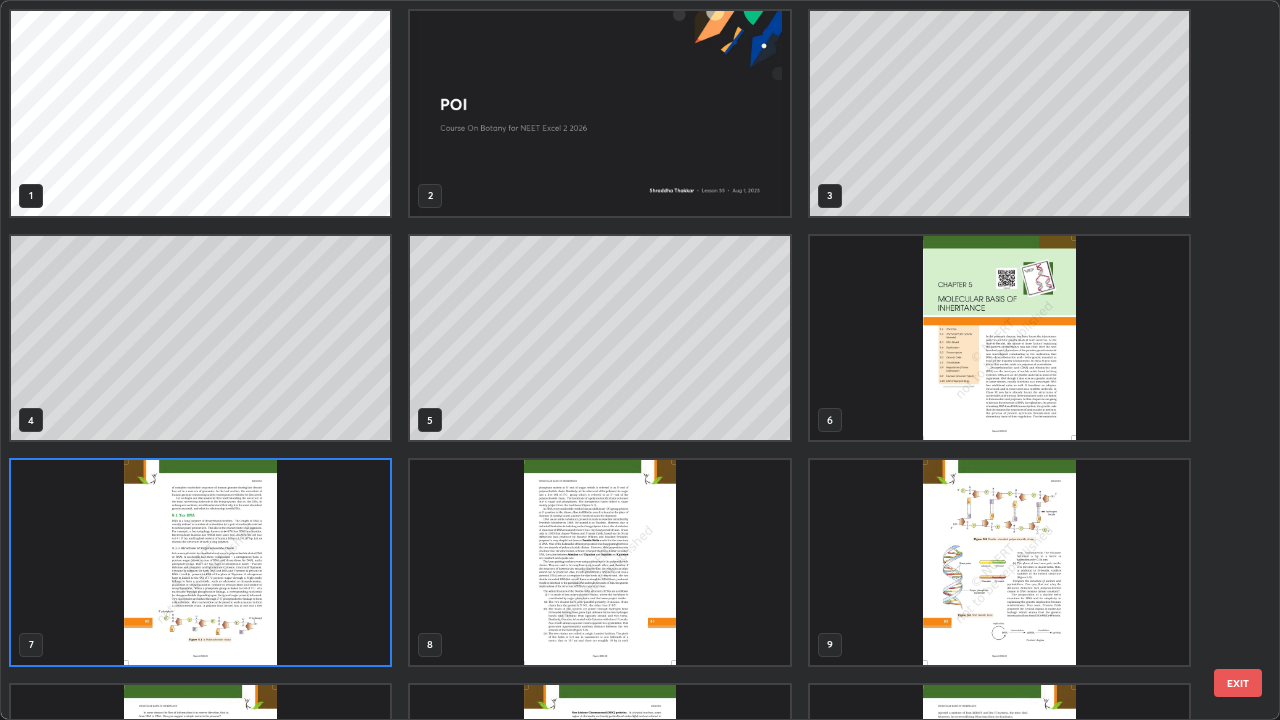 scroll, scrollTop: 7, scrollLeft: 11, axis: both 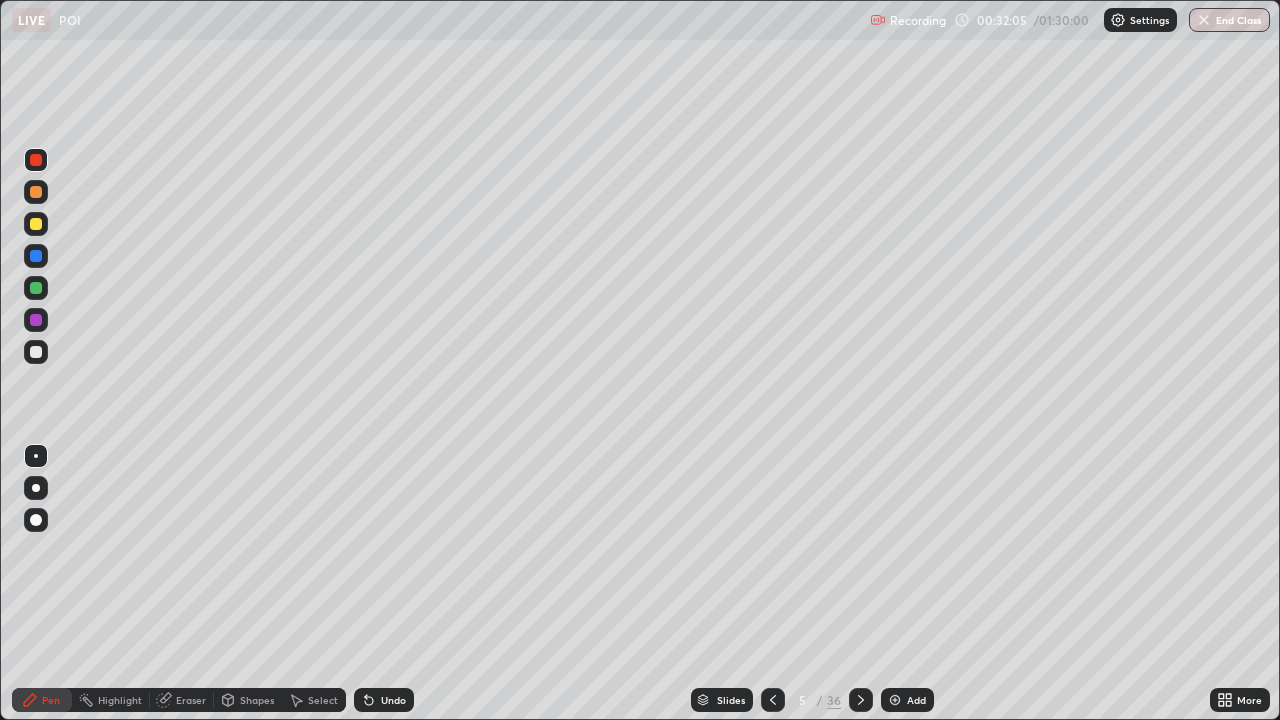 click on "Add" at bounding box center (907, 700) 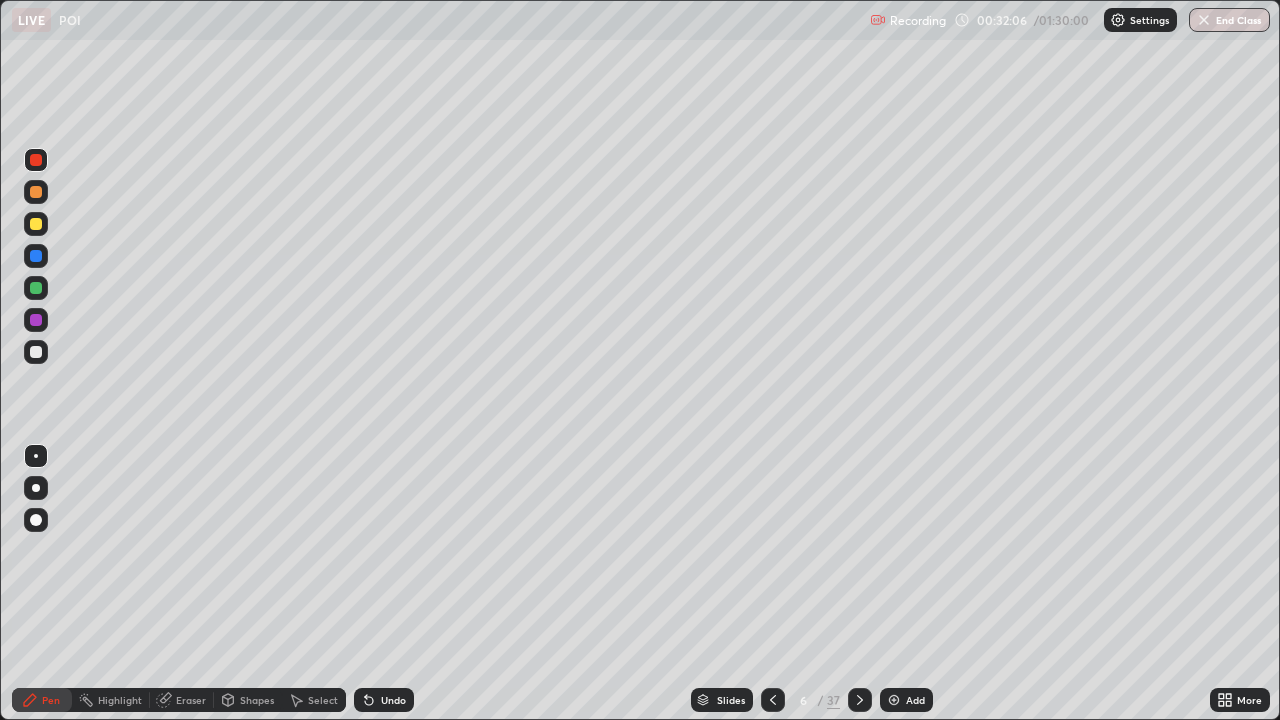 click at bounding box center (36, 352) 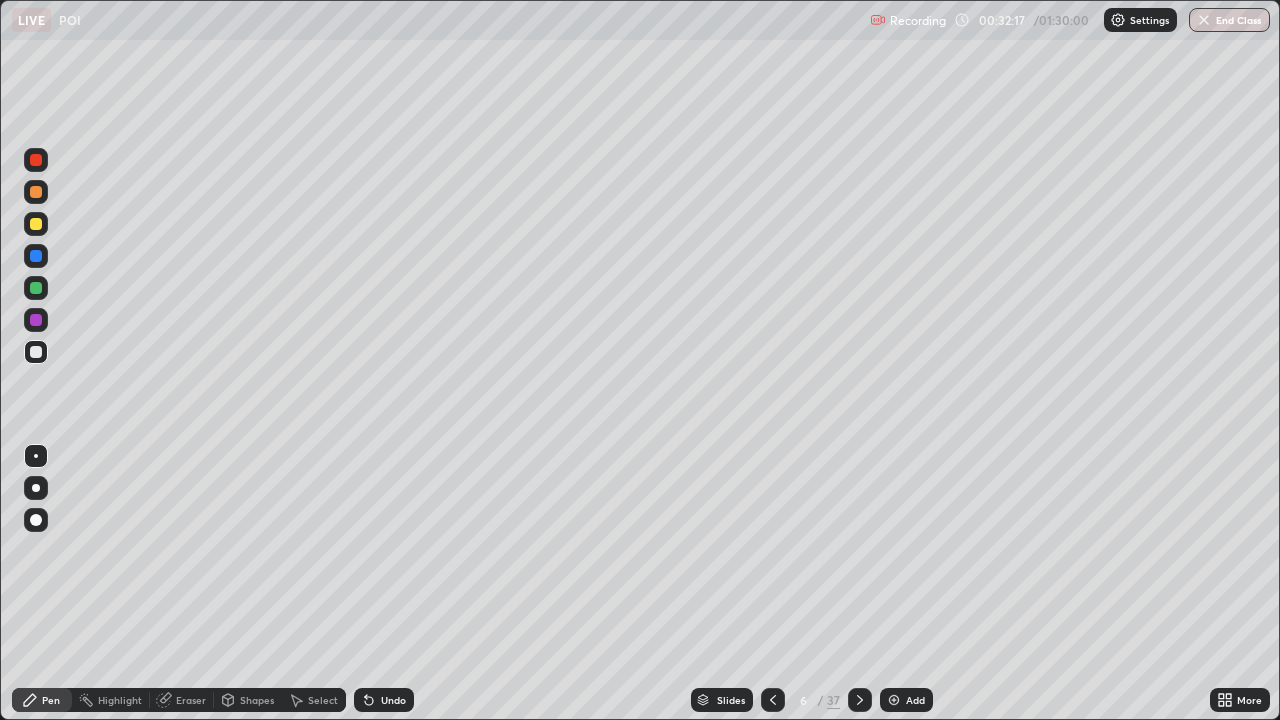 click at bounding box center (36, 224) 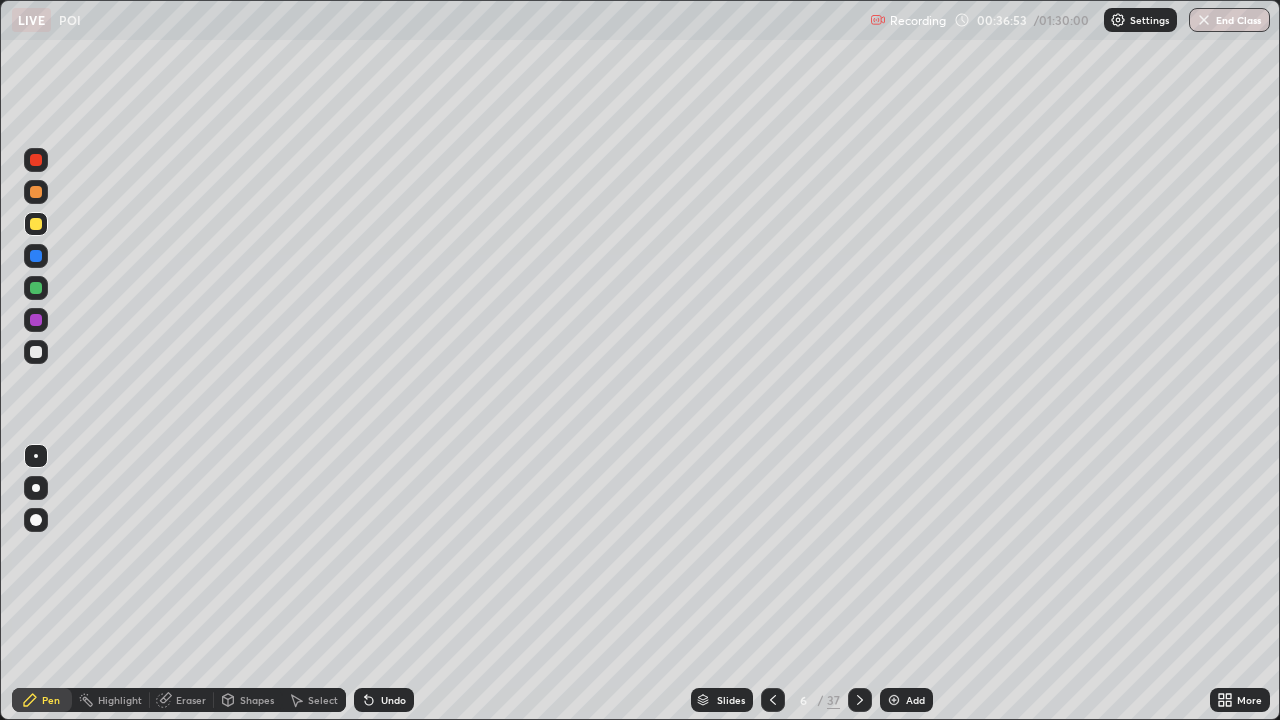 click on "Add" at bounding box center [906, 700] 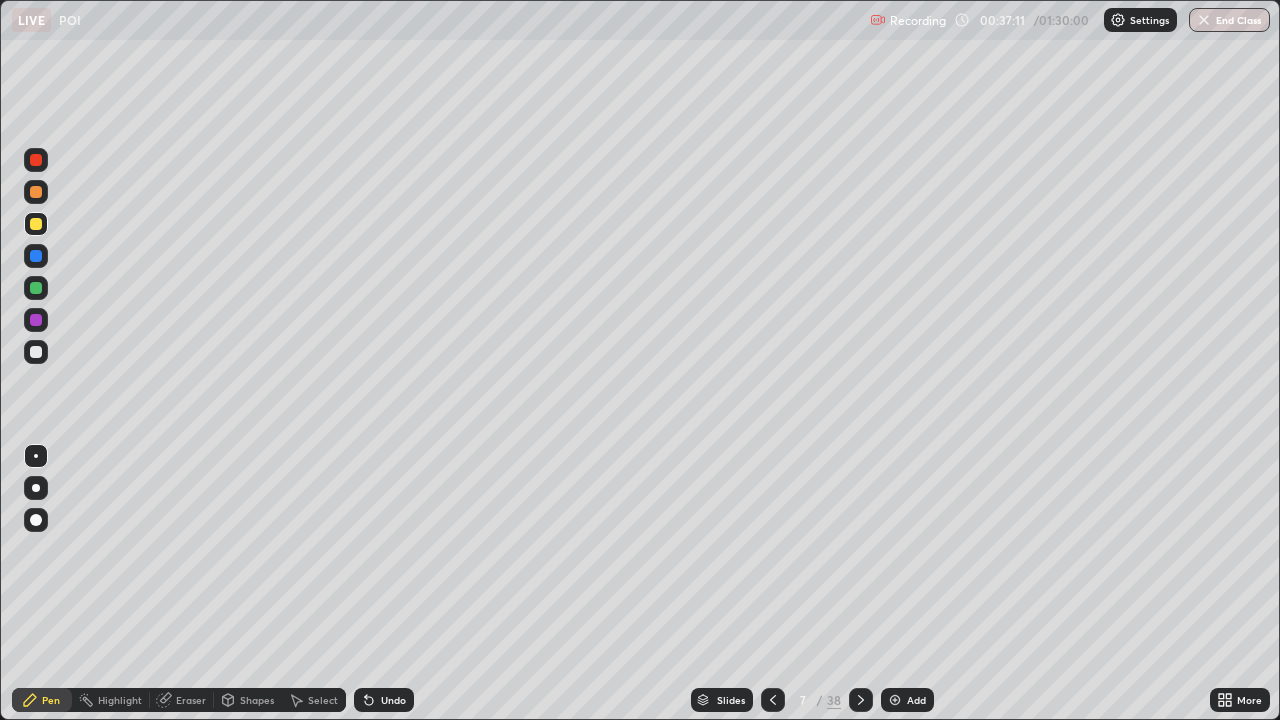 click on "Undo" at bounding box center [384, 700] 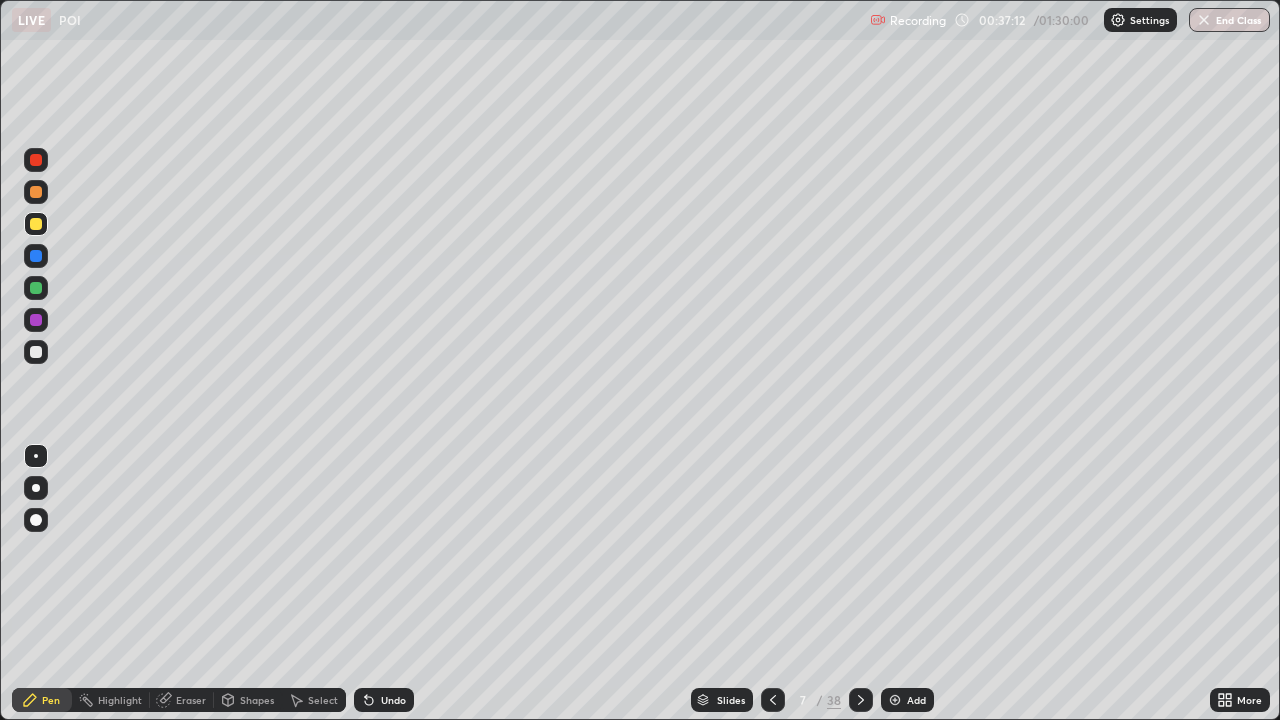 click on "Undo" at bounding box center [384, 700] 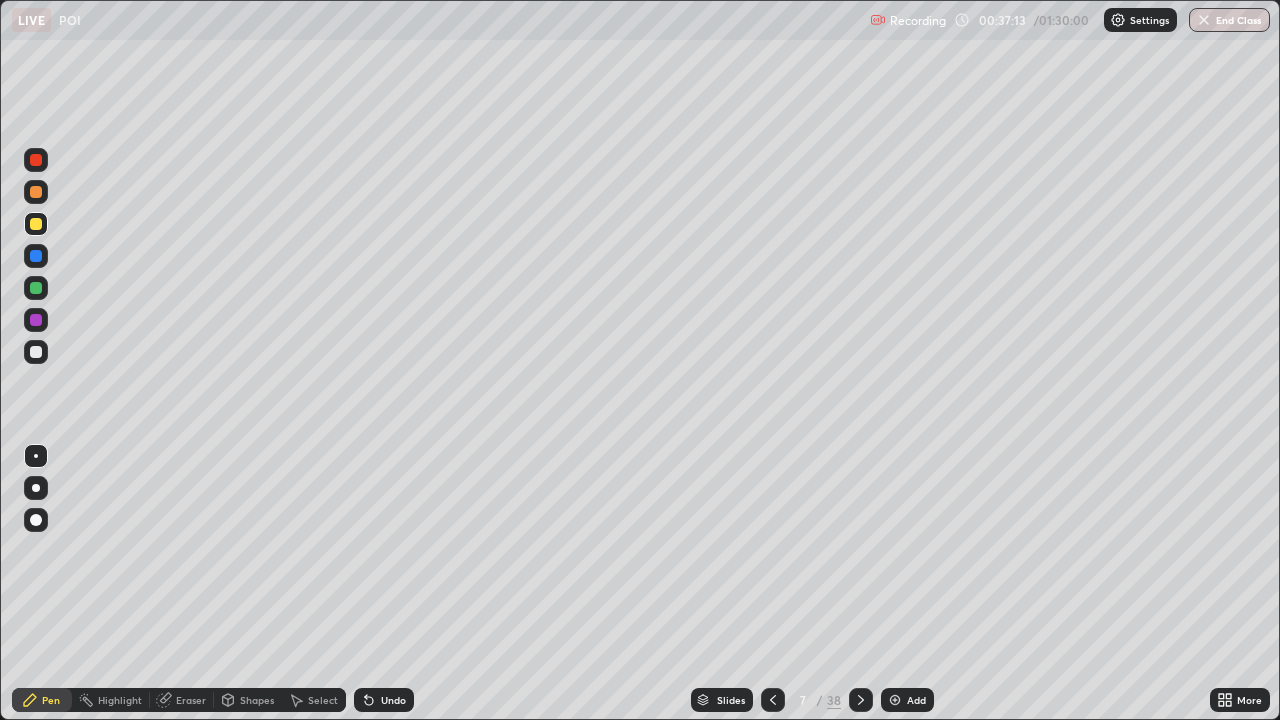 click on "Undo" at bounding box center (384, 700) 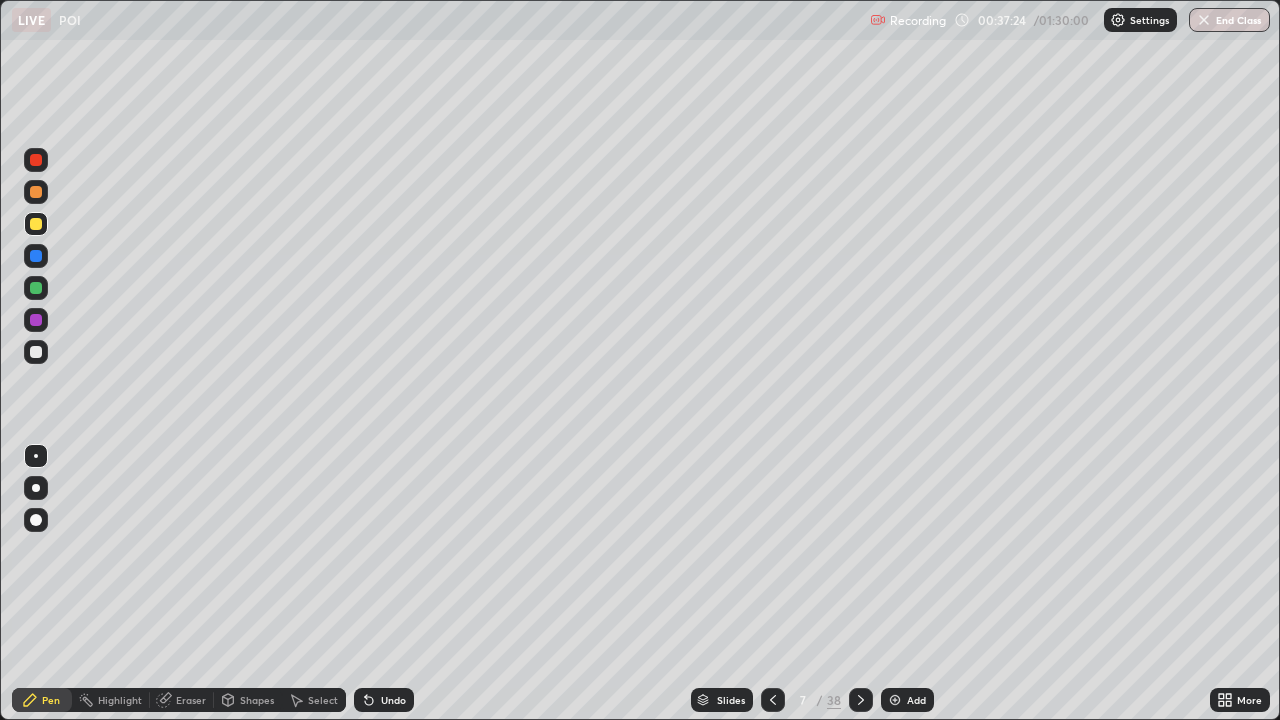 click at bounding box center (773, 700) 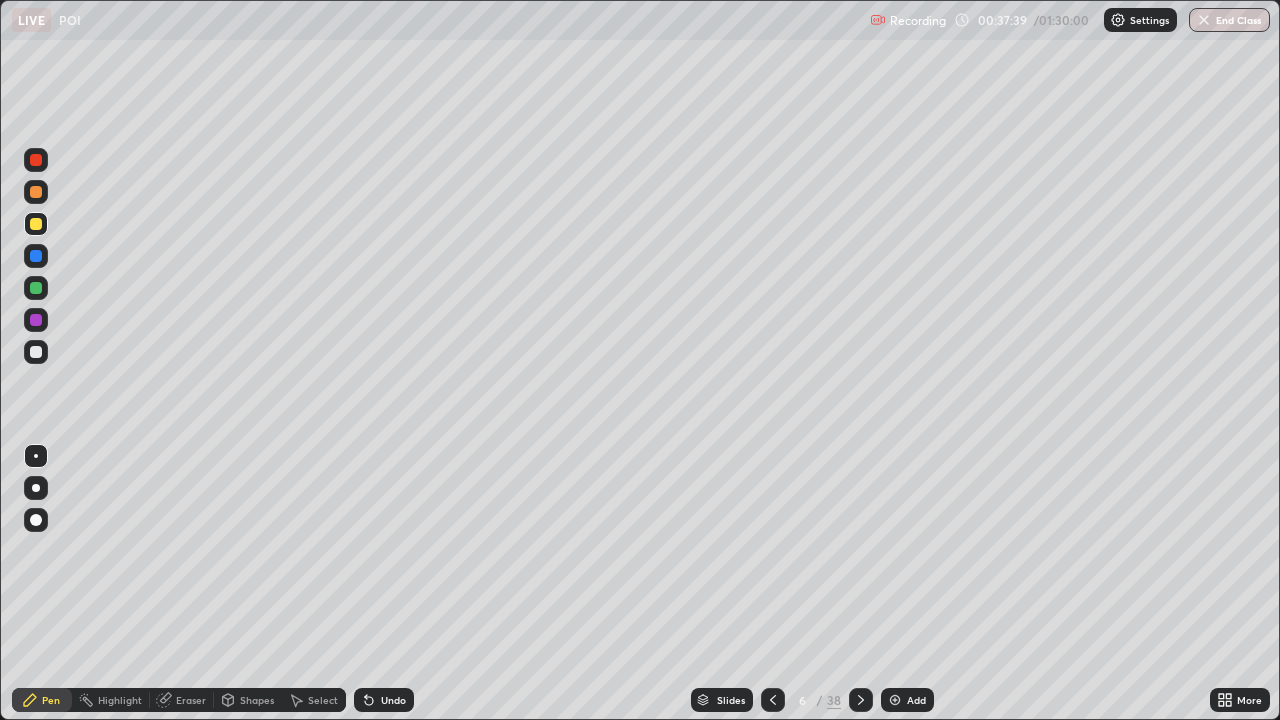 click at bounding box center (861, 700) 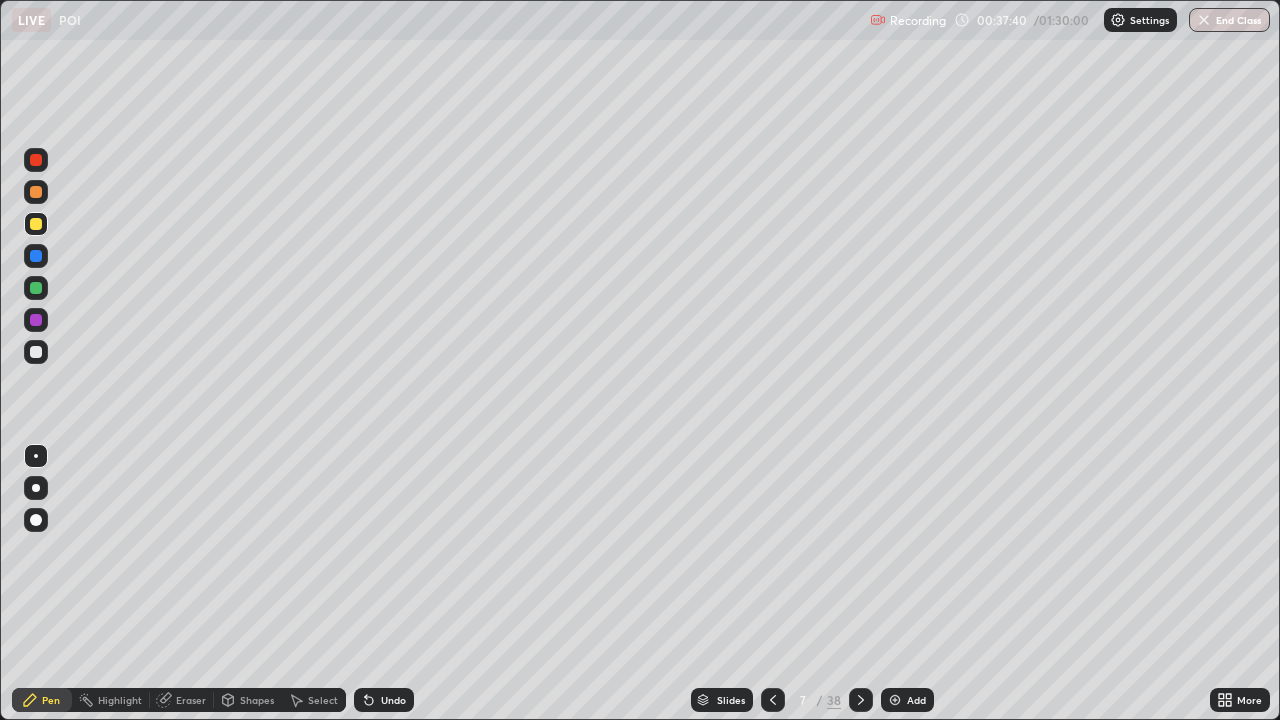 click 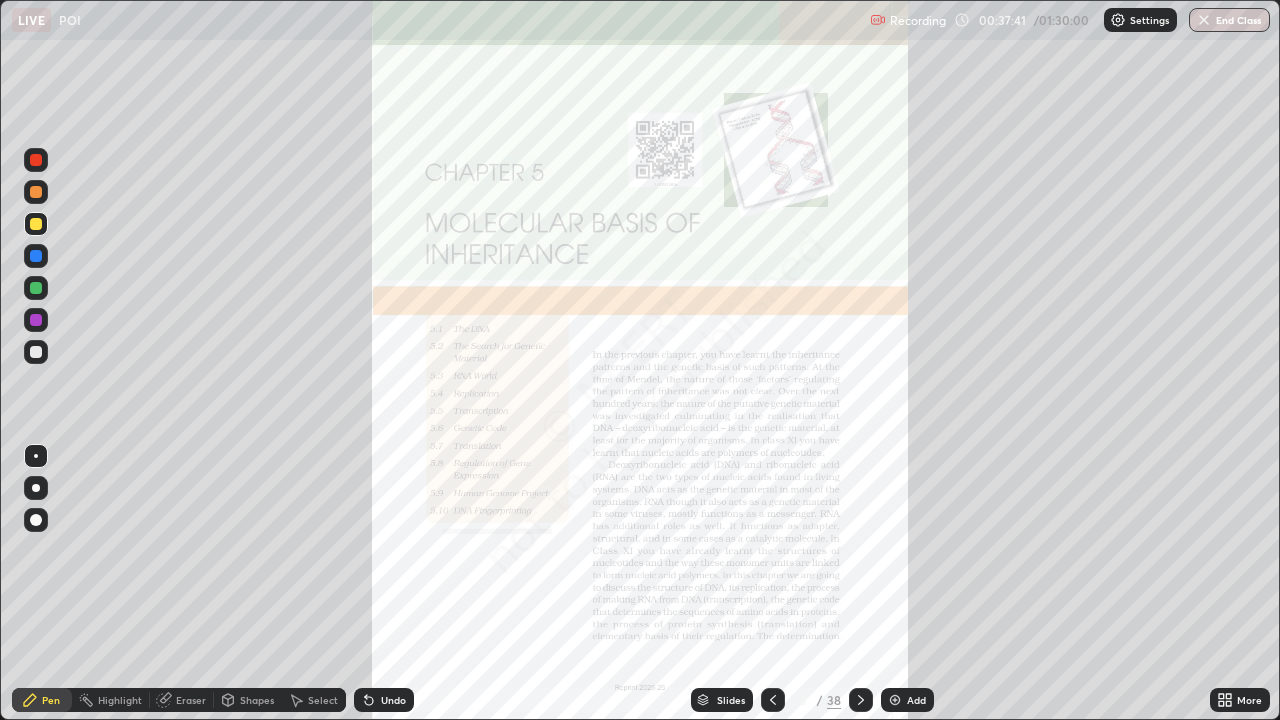click 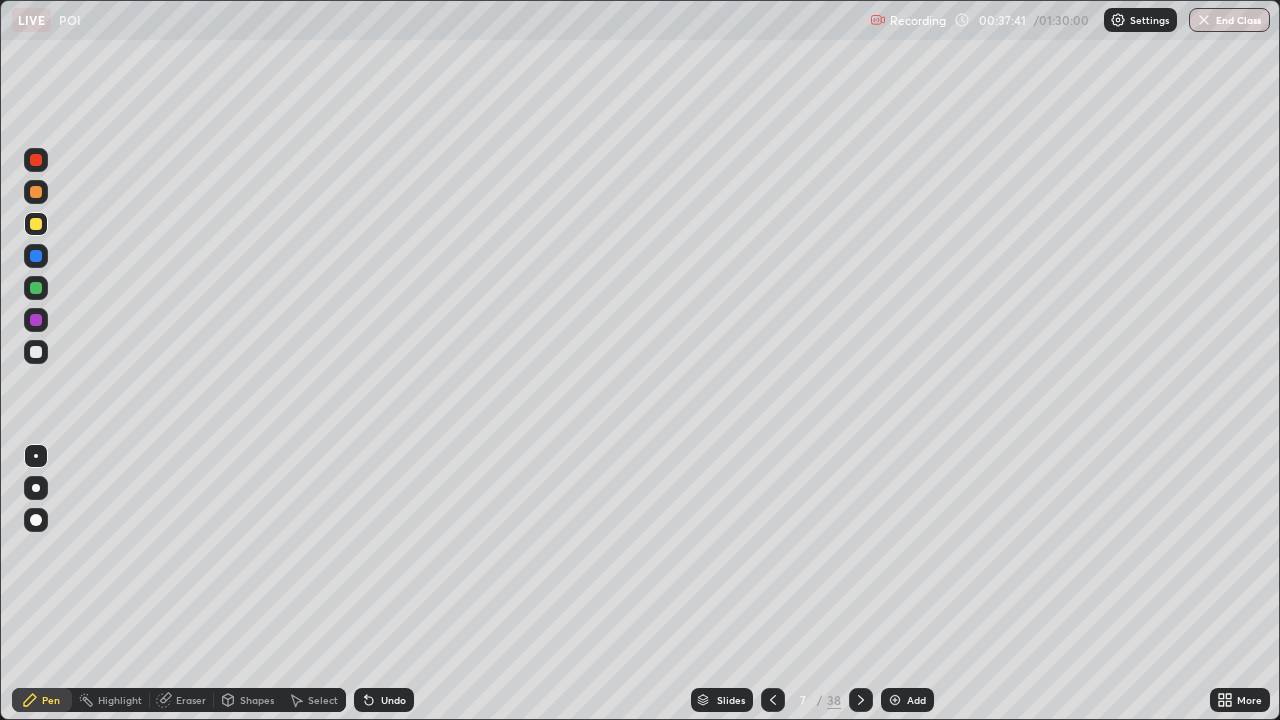 click on "Add" at bounding box center (916, 700) 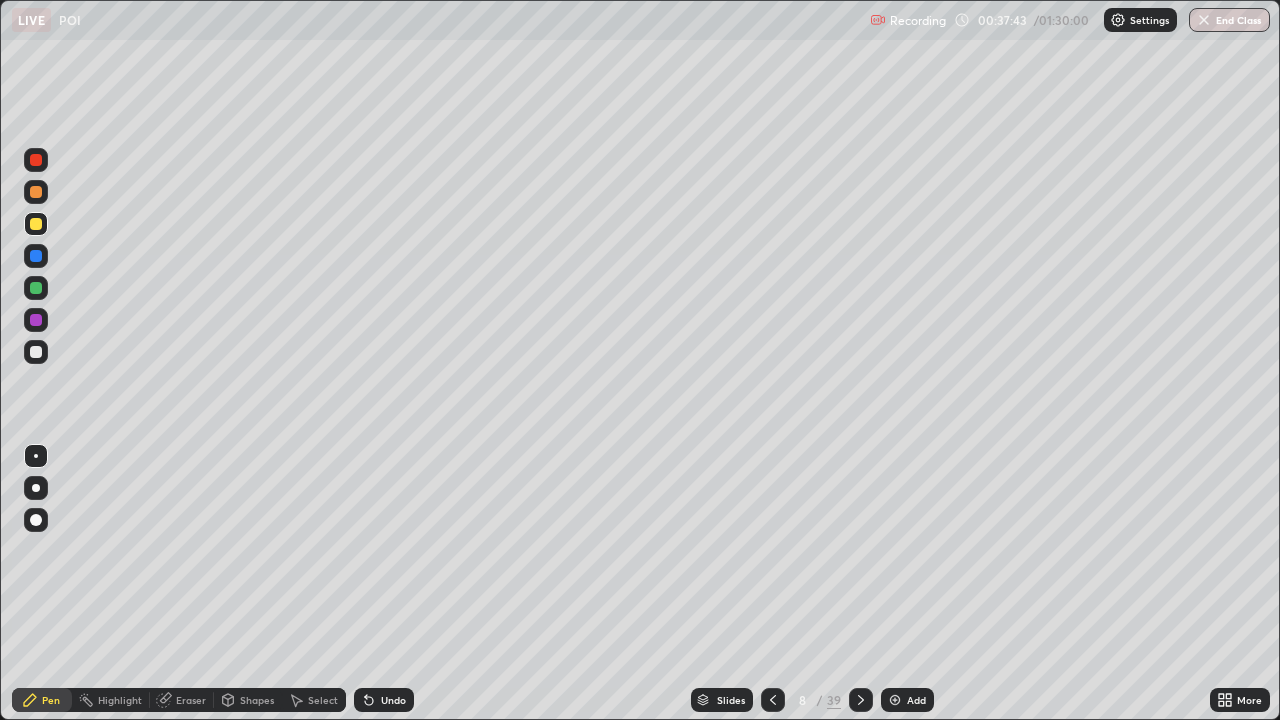 click at bounding box center (36, 352) 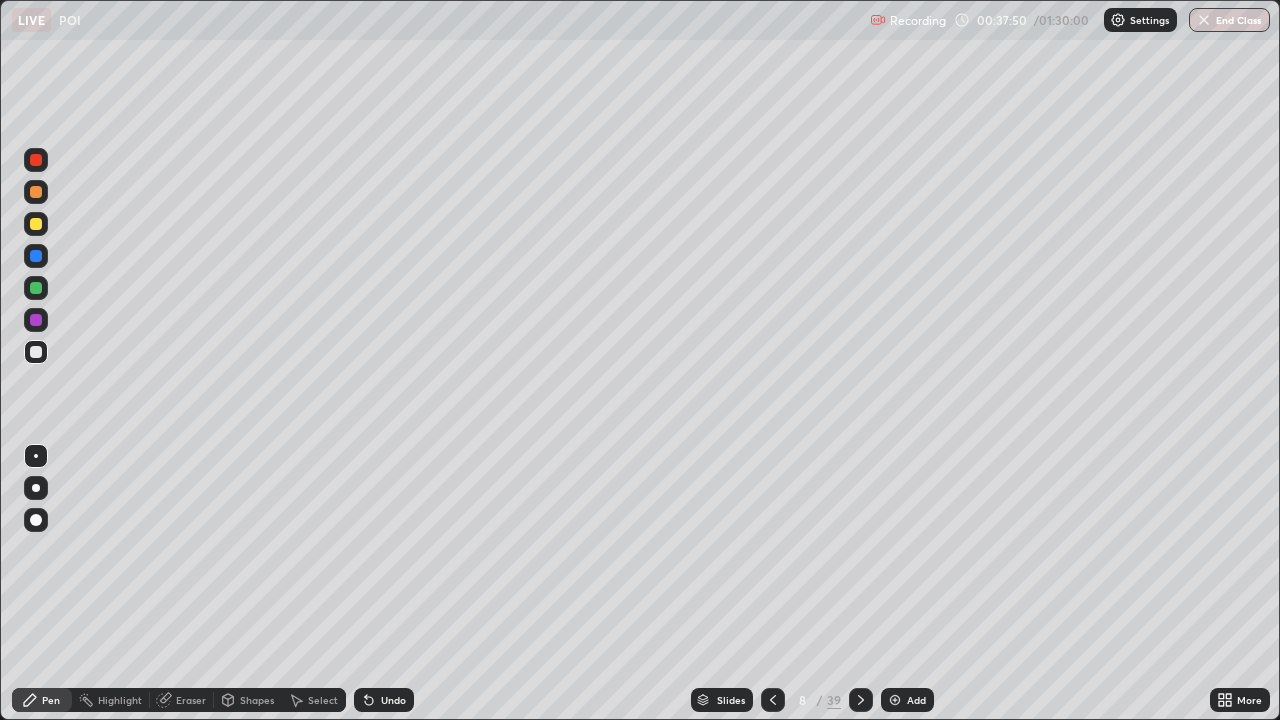 click on "Undo" at bounding box center [384, 700] 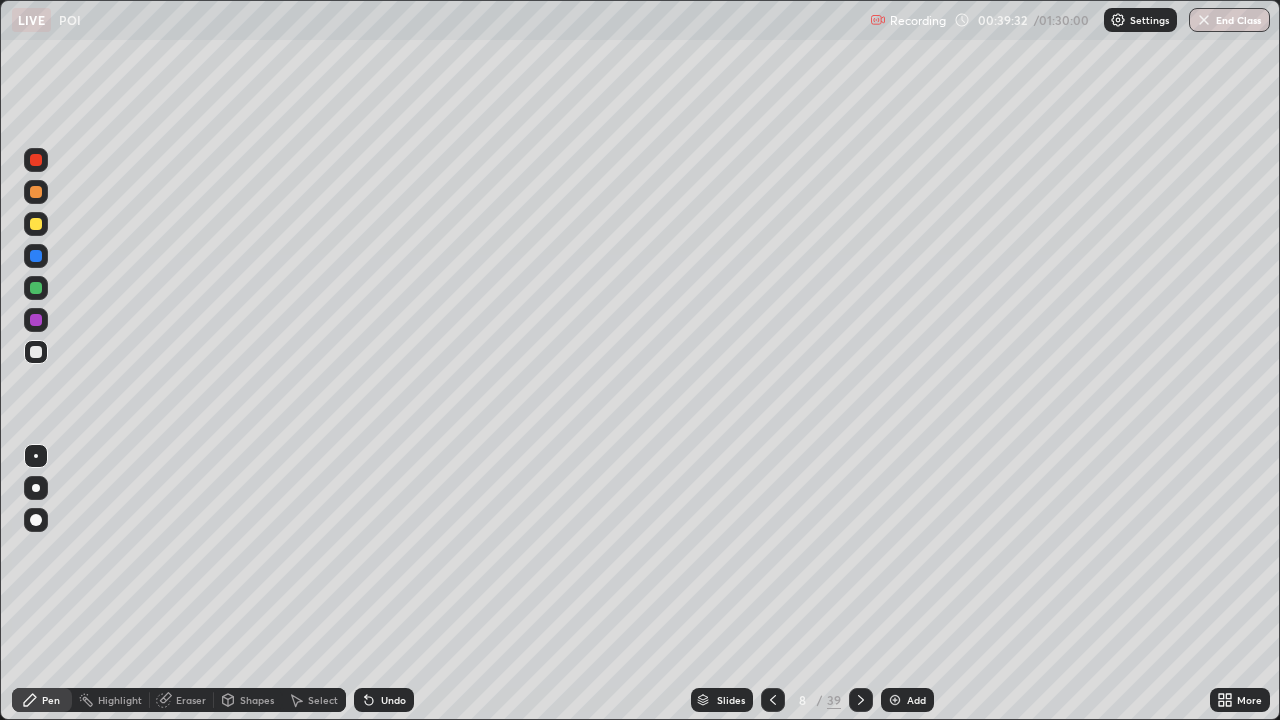 click on "Eraser" at bounding box center [191, 700] 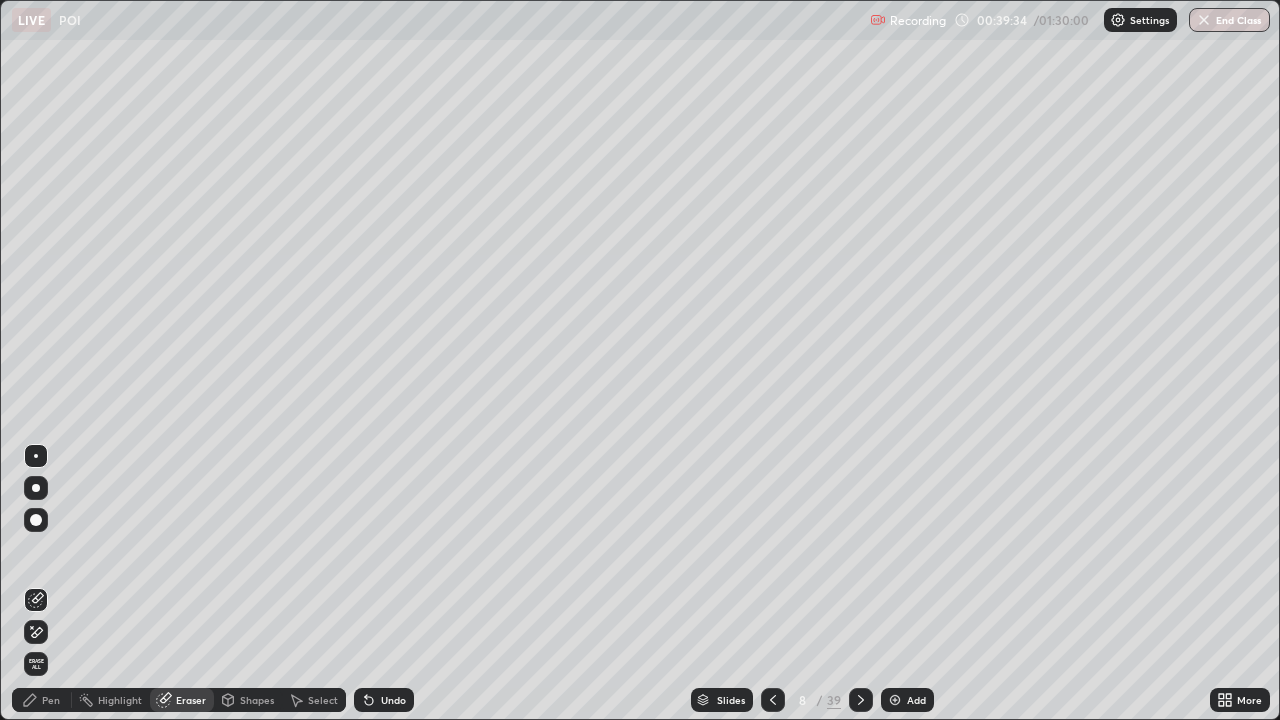 click on "Pen" at bounding box center (51, 700) 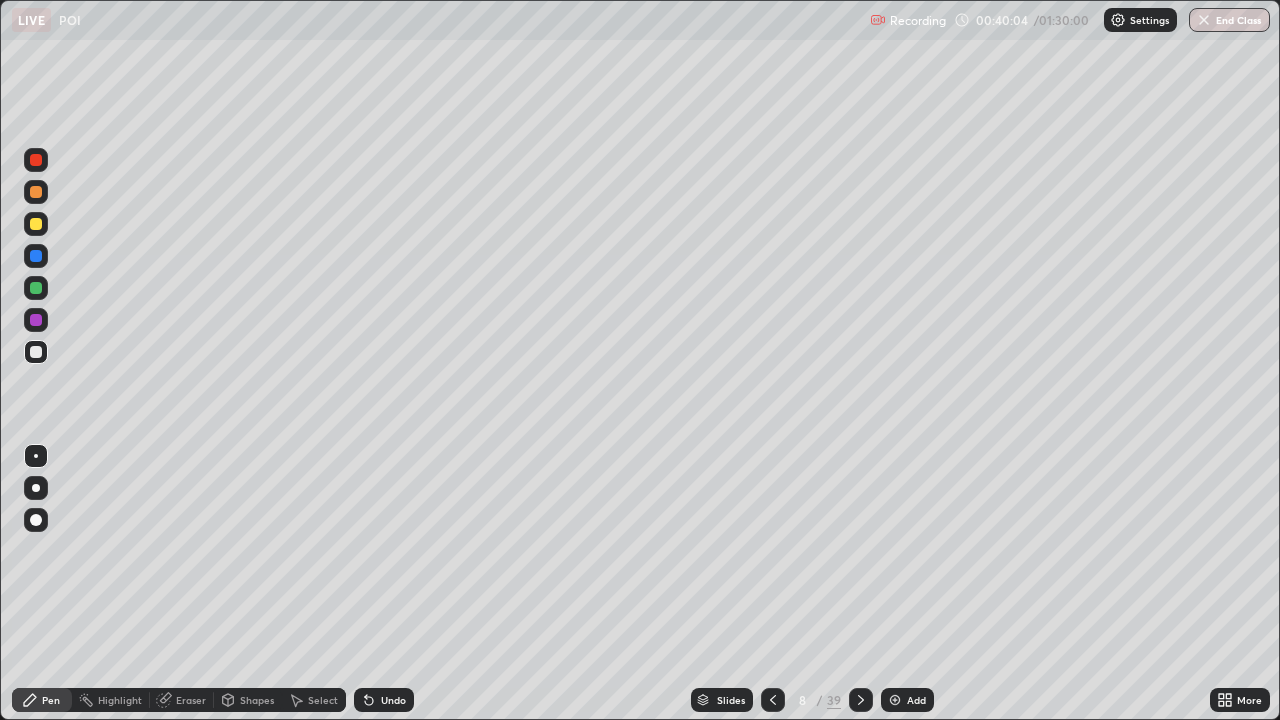 click on "Eraser" at bounding box center [182, 700] 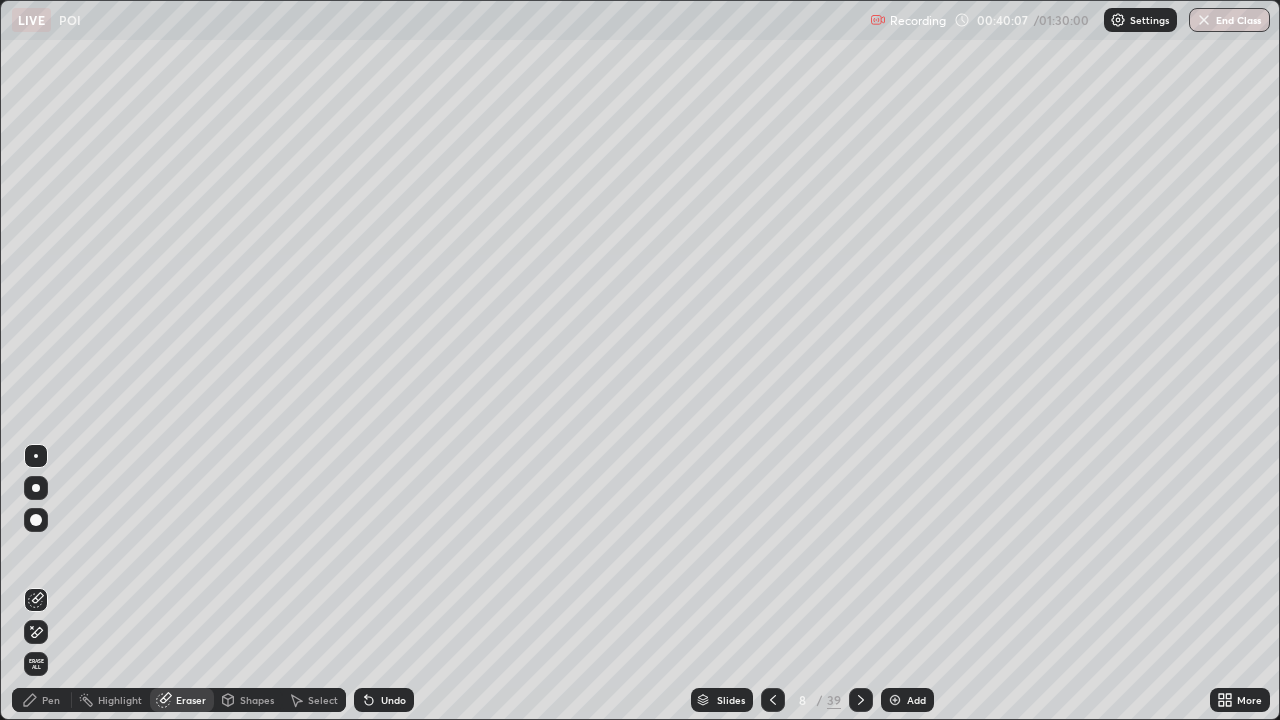 click on "Pen" at bounding box center [51, 700] 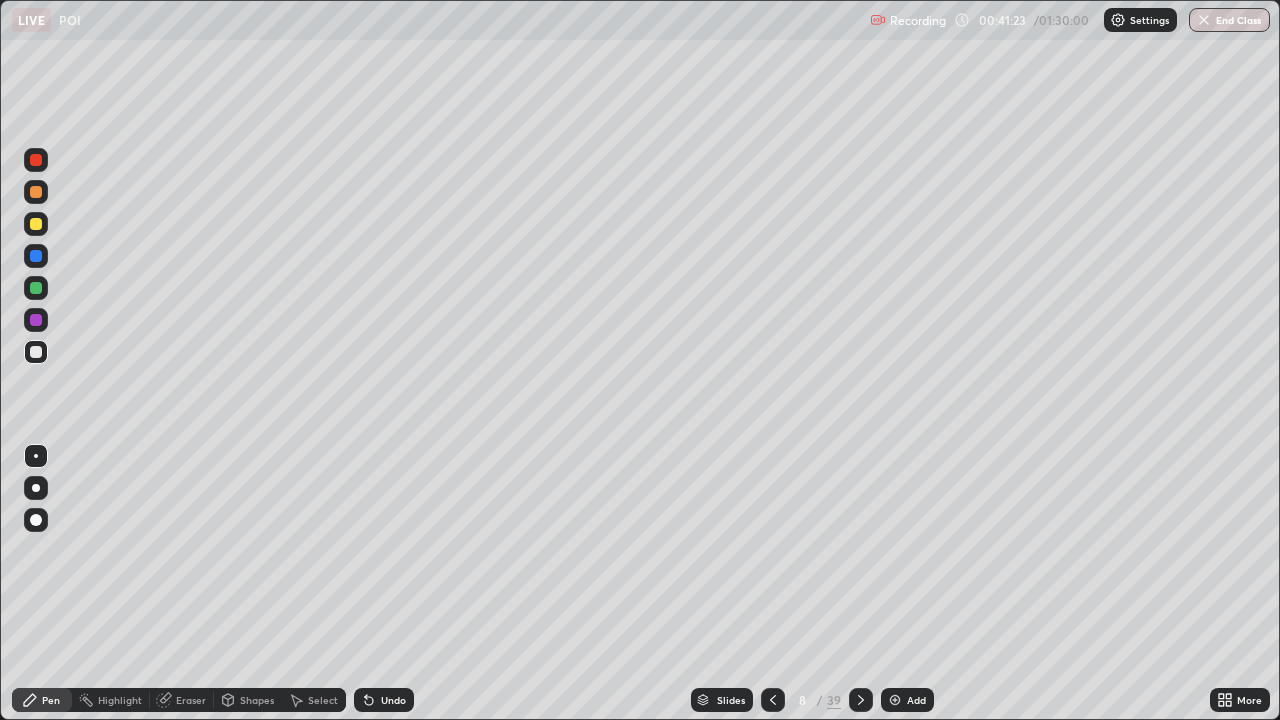 click at bounding box center [36, 320] 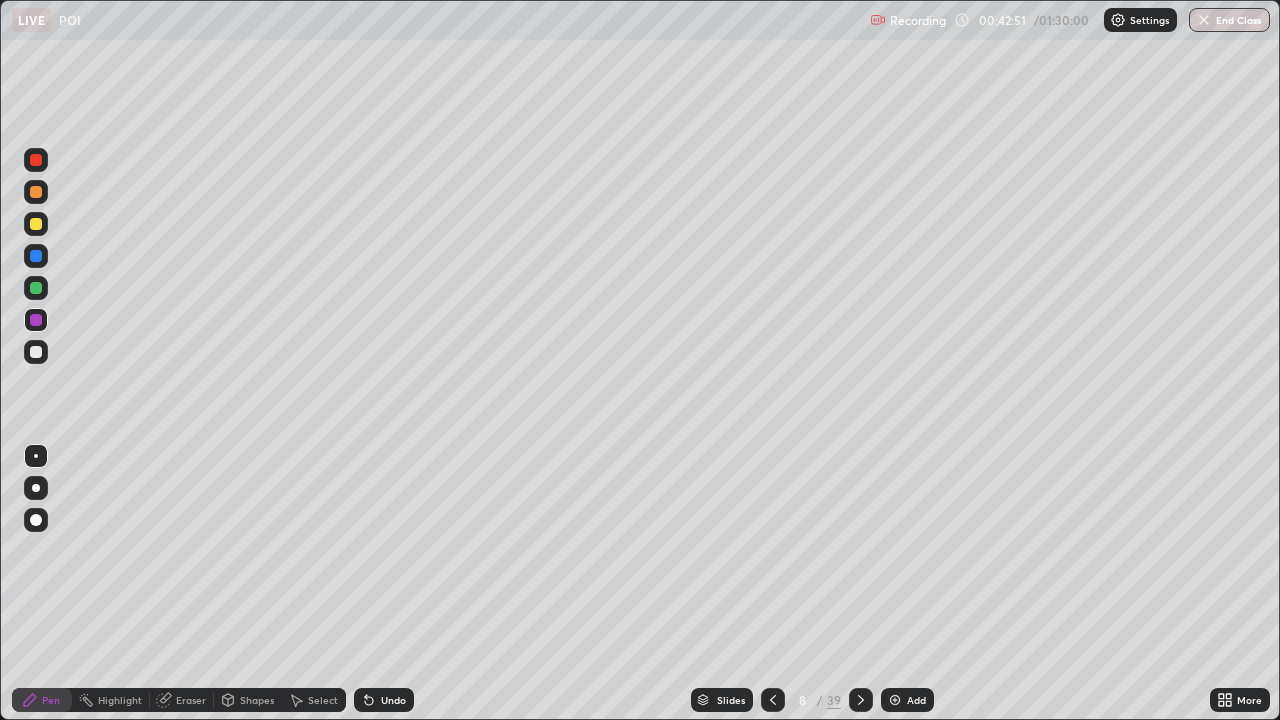 click at bounding box center [36, 352] 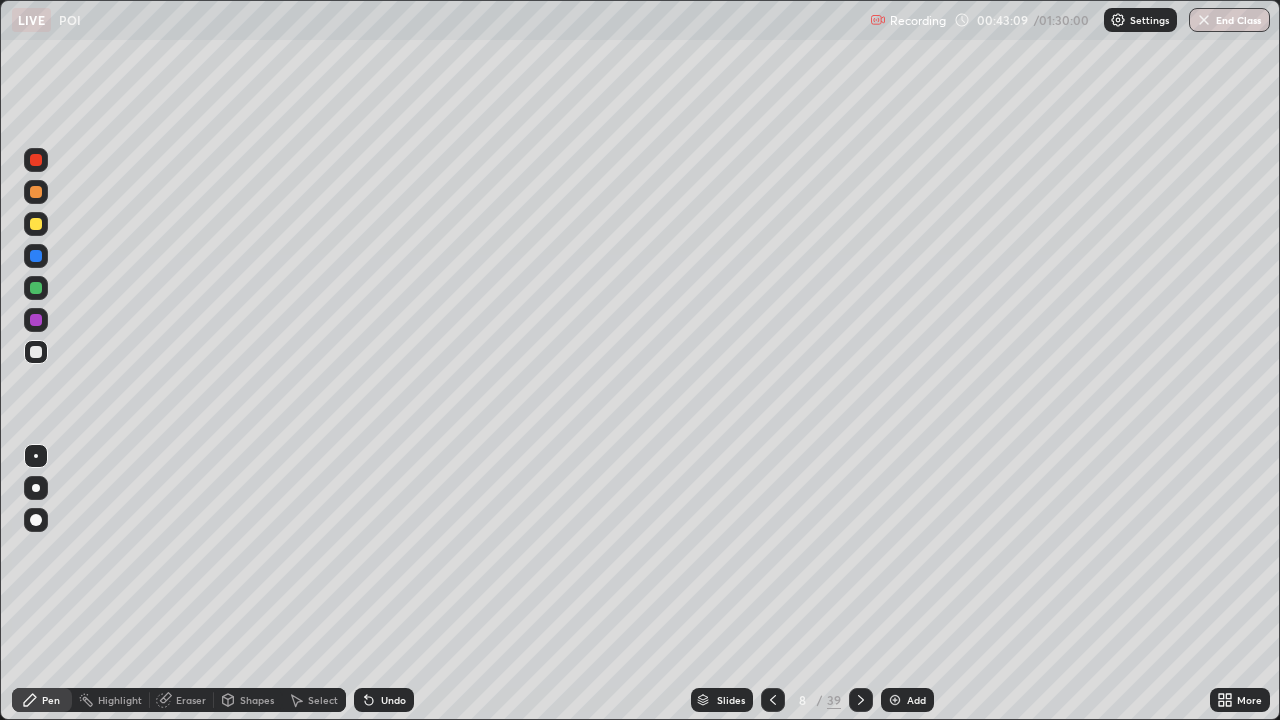 click on "Undo" at bounding box center [393, 700] 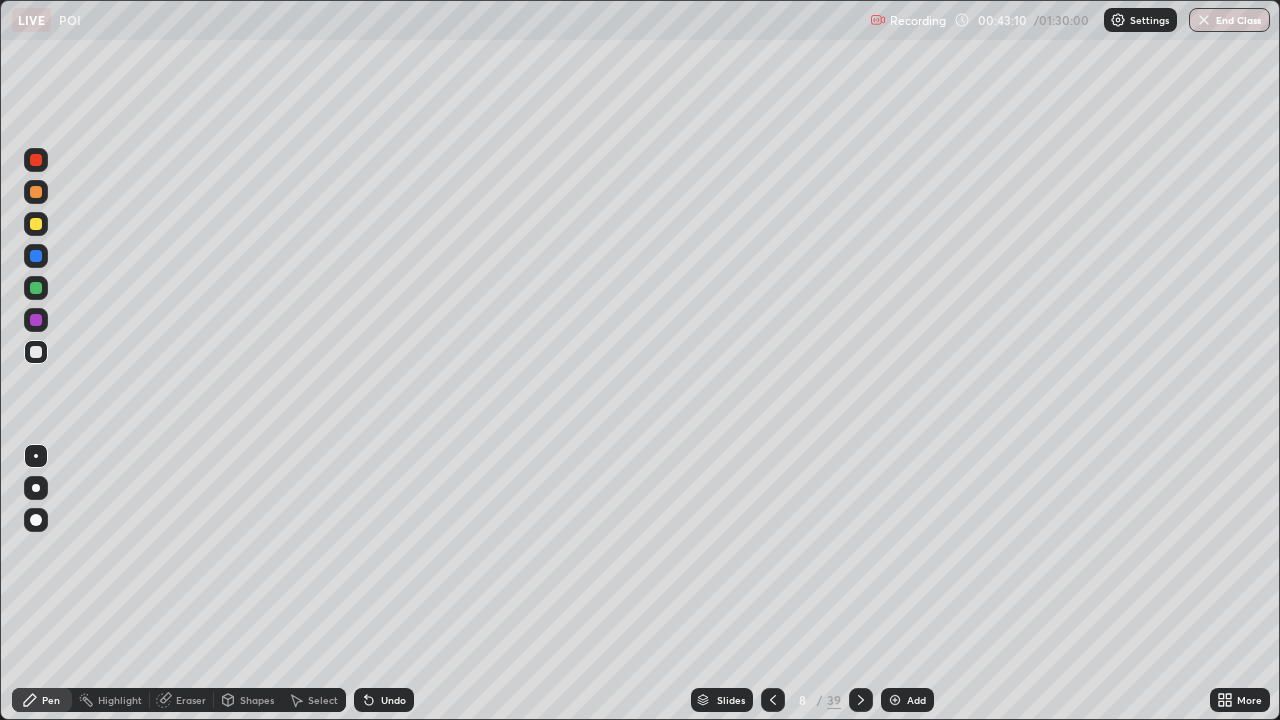 click on "Undo" at bounding box center [384, 700] 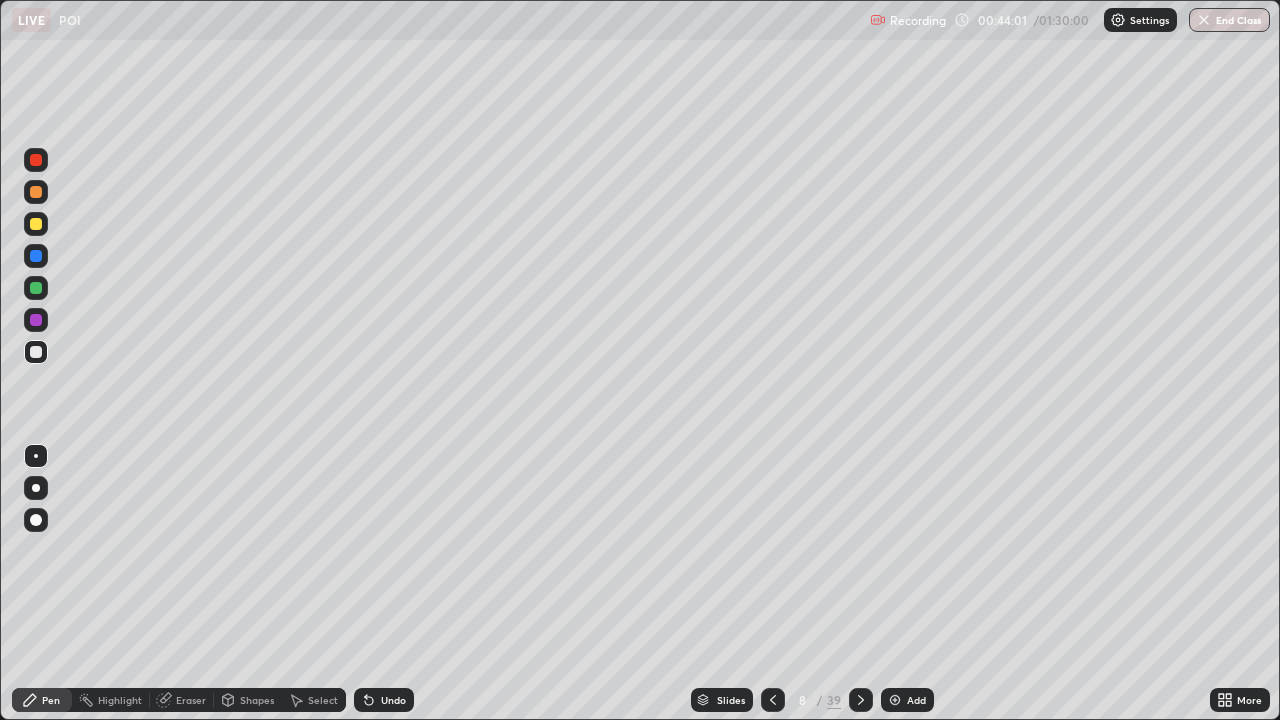 click on "Pen" at bounding box center [42, 700] 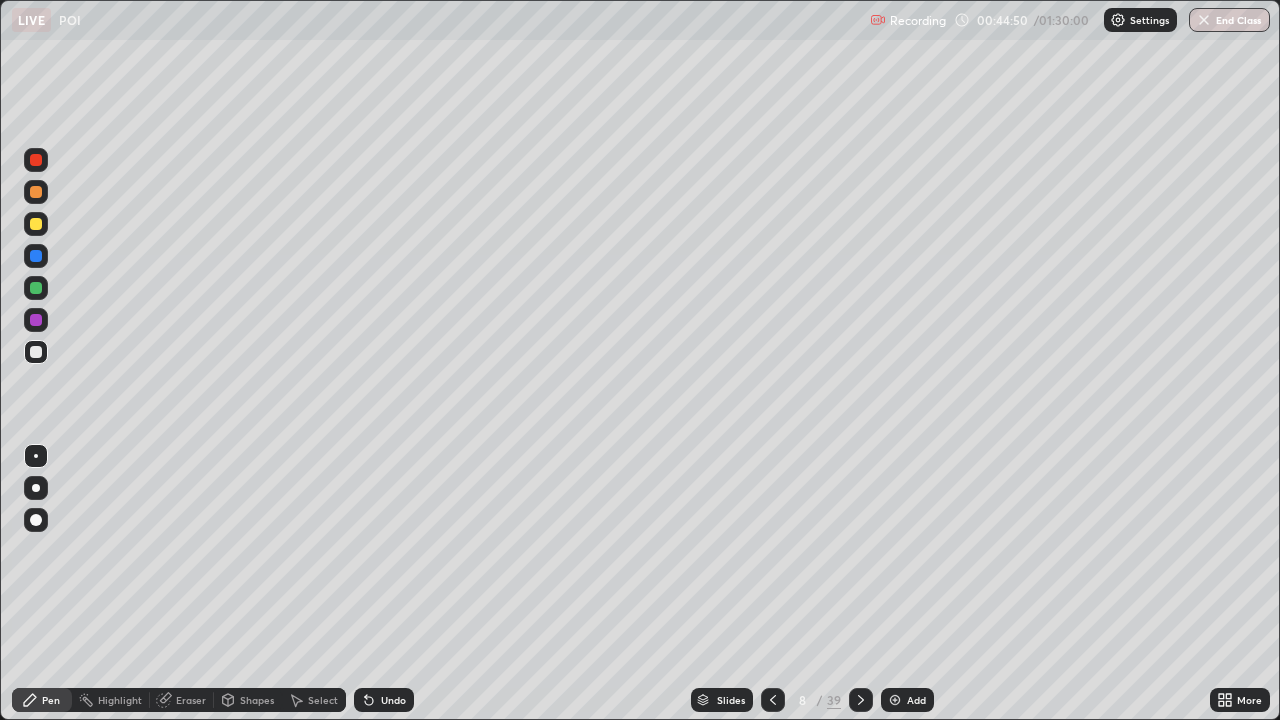 click at bounding box center (895, 700) 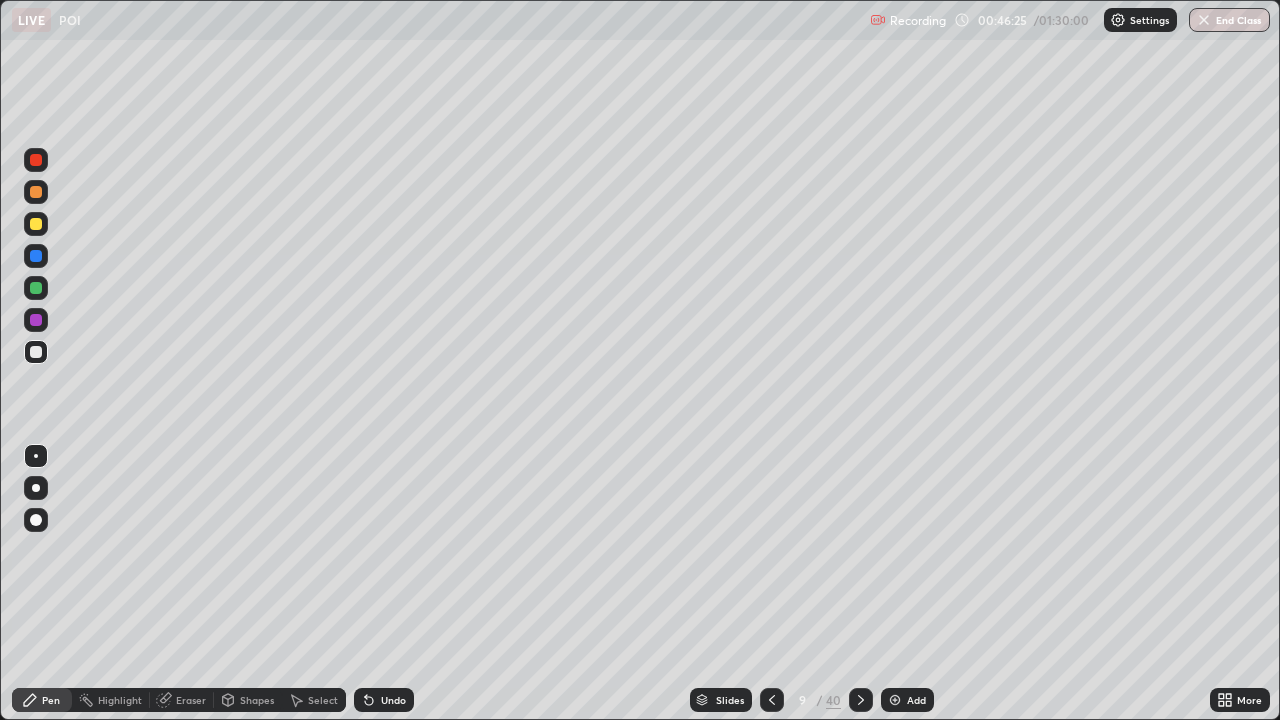 click at bounding box center [36, 320] 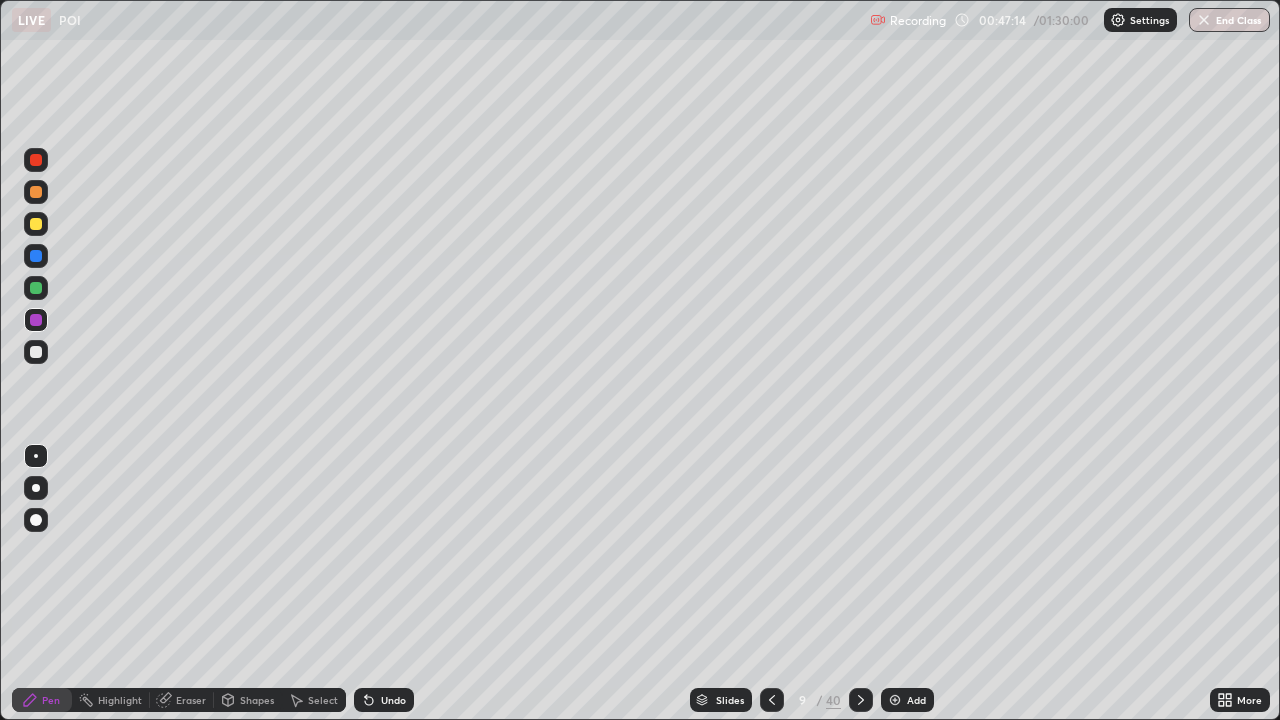 click on "Add" at bounding box center [916, 700] 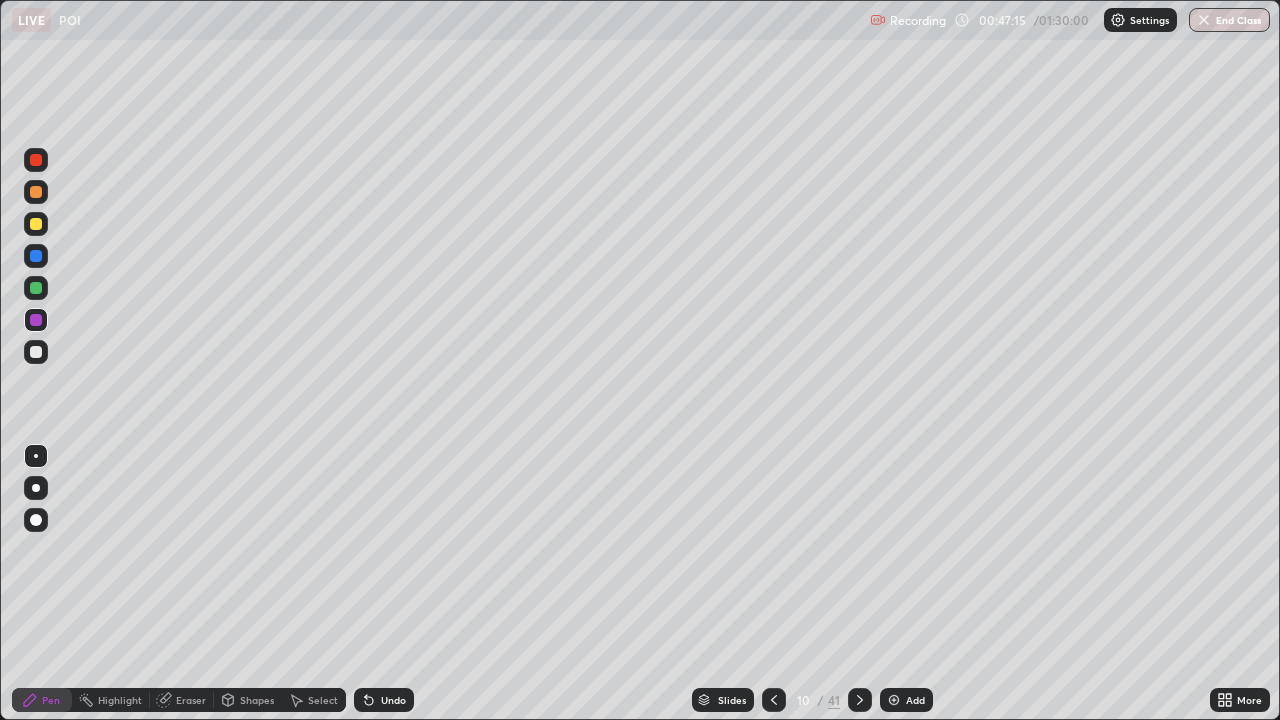click at bounding box center [36, 352] 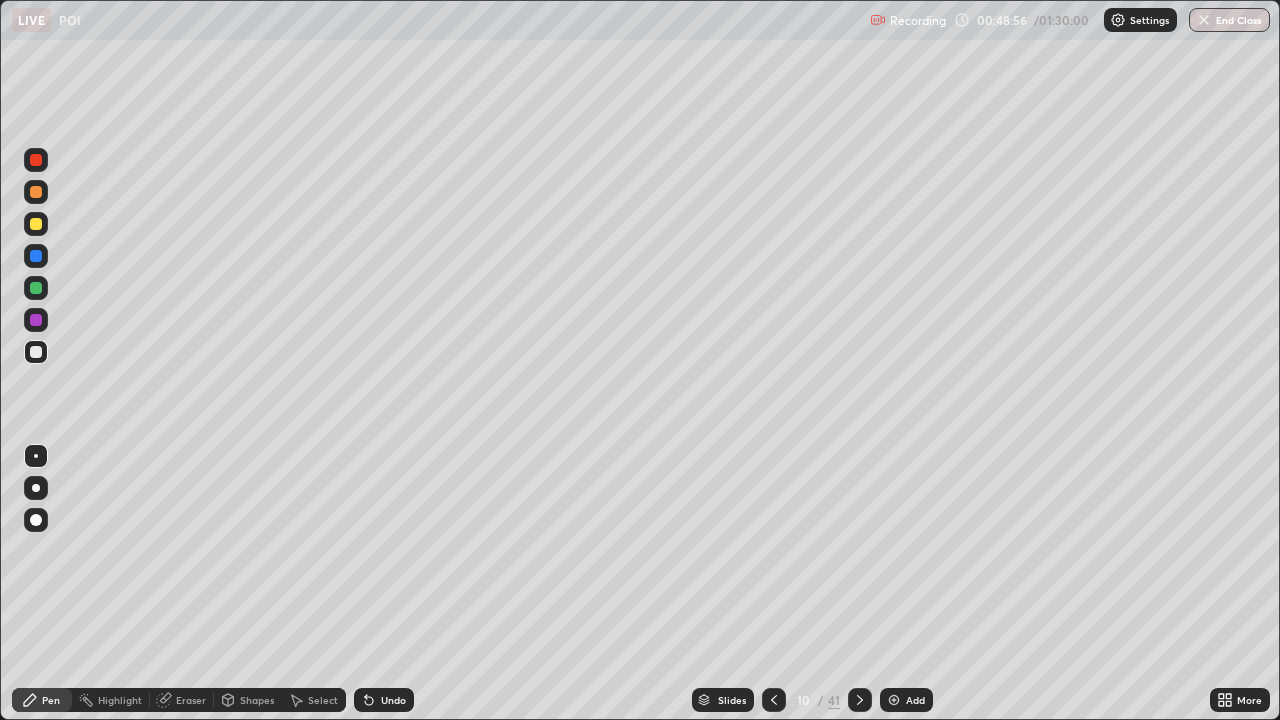 click at bounding box center [36, 288] 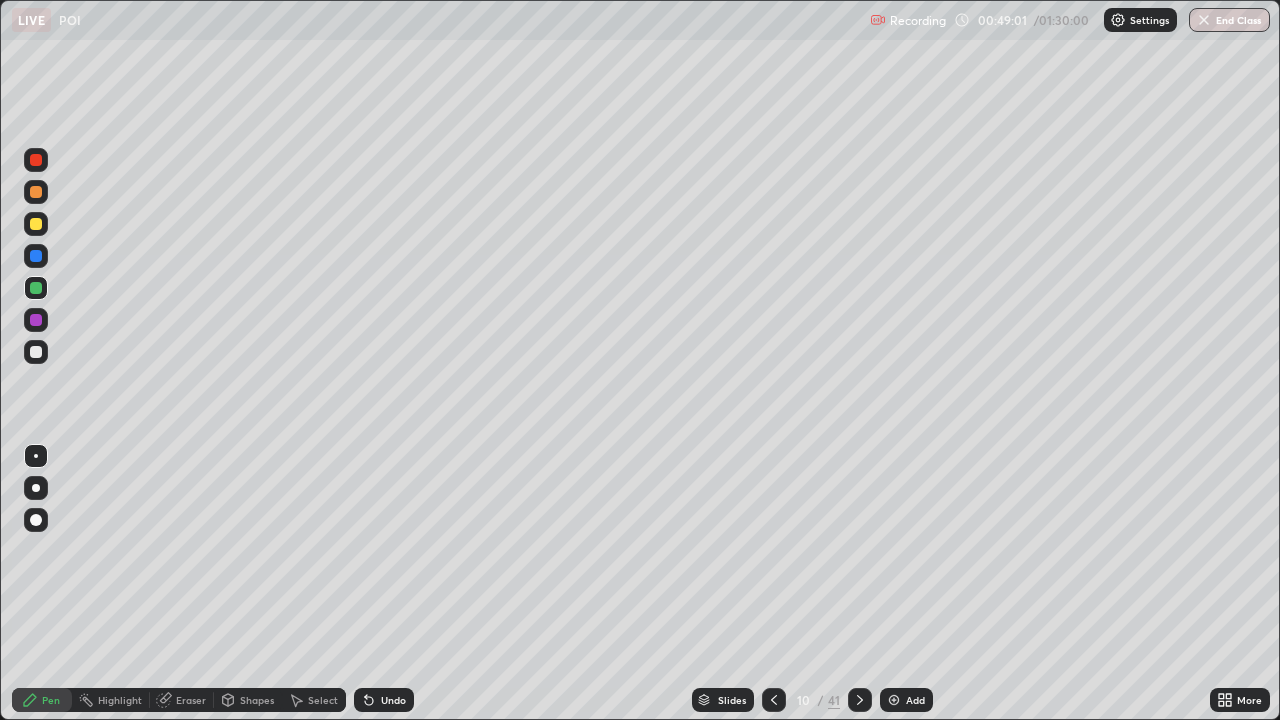 click on "Undo" at bounding box center [393, 700] 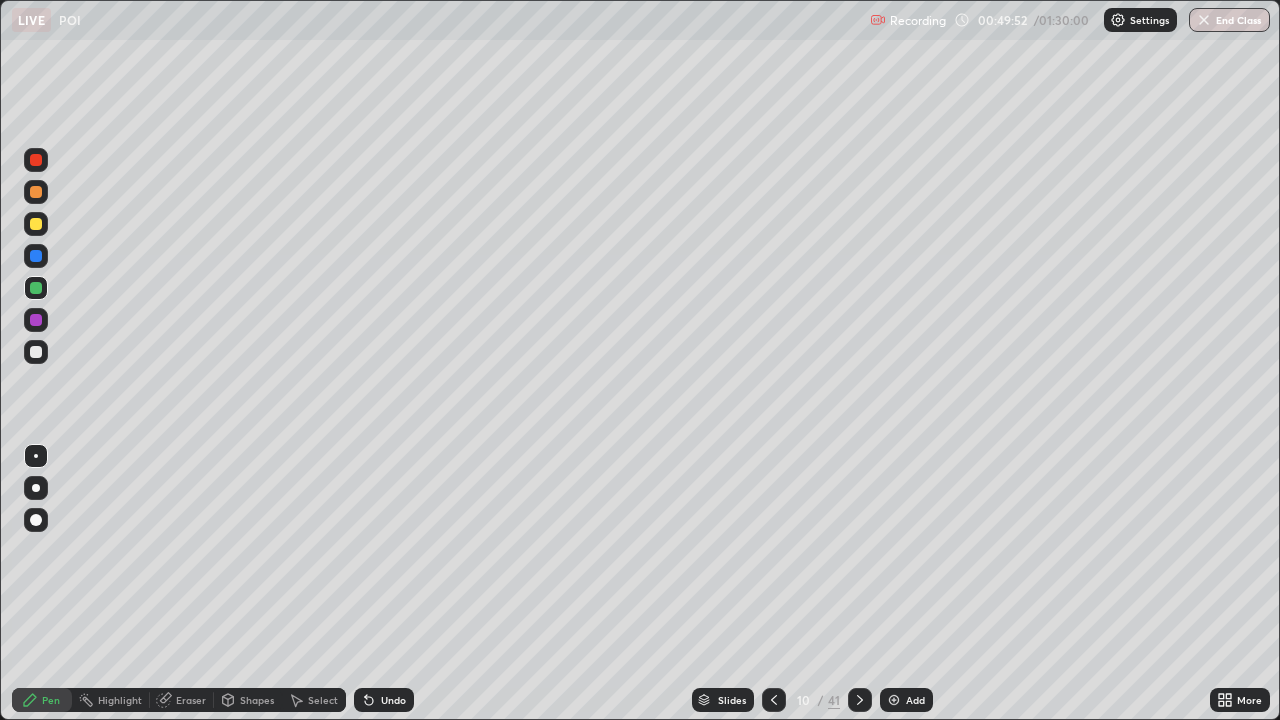 click 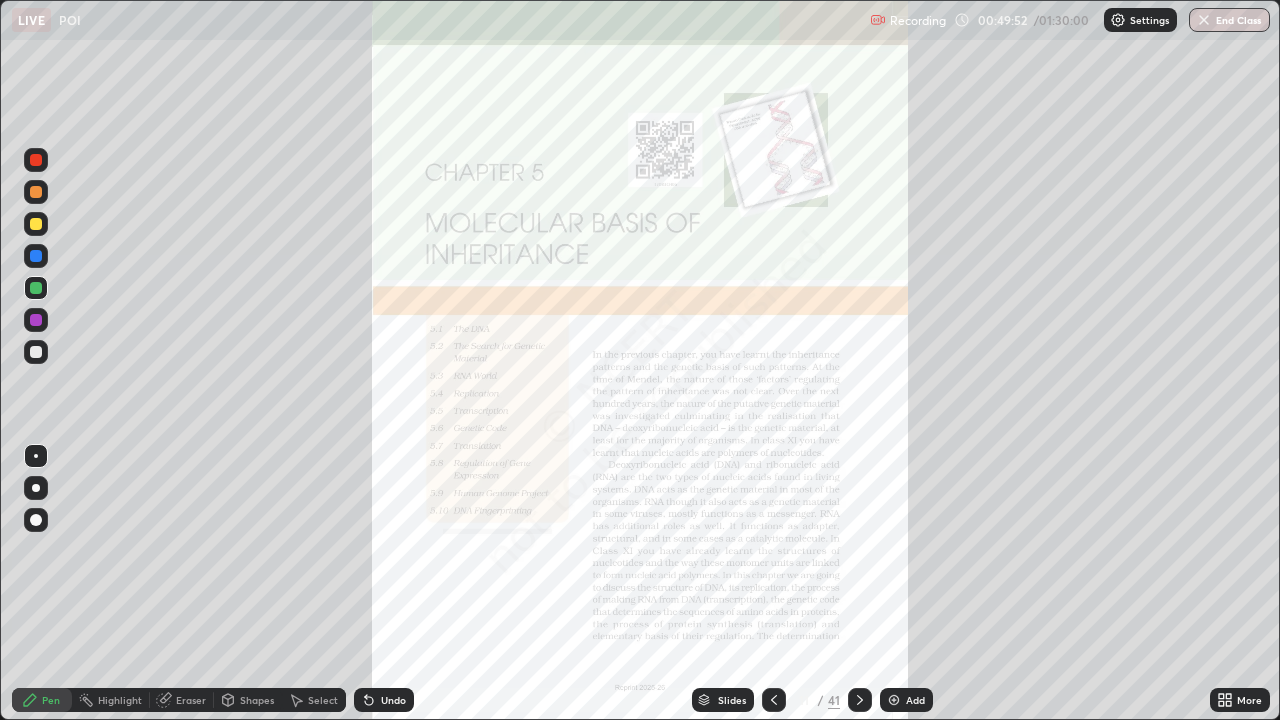 click 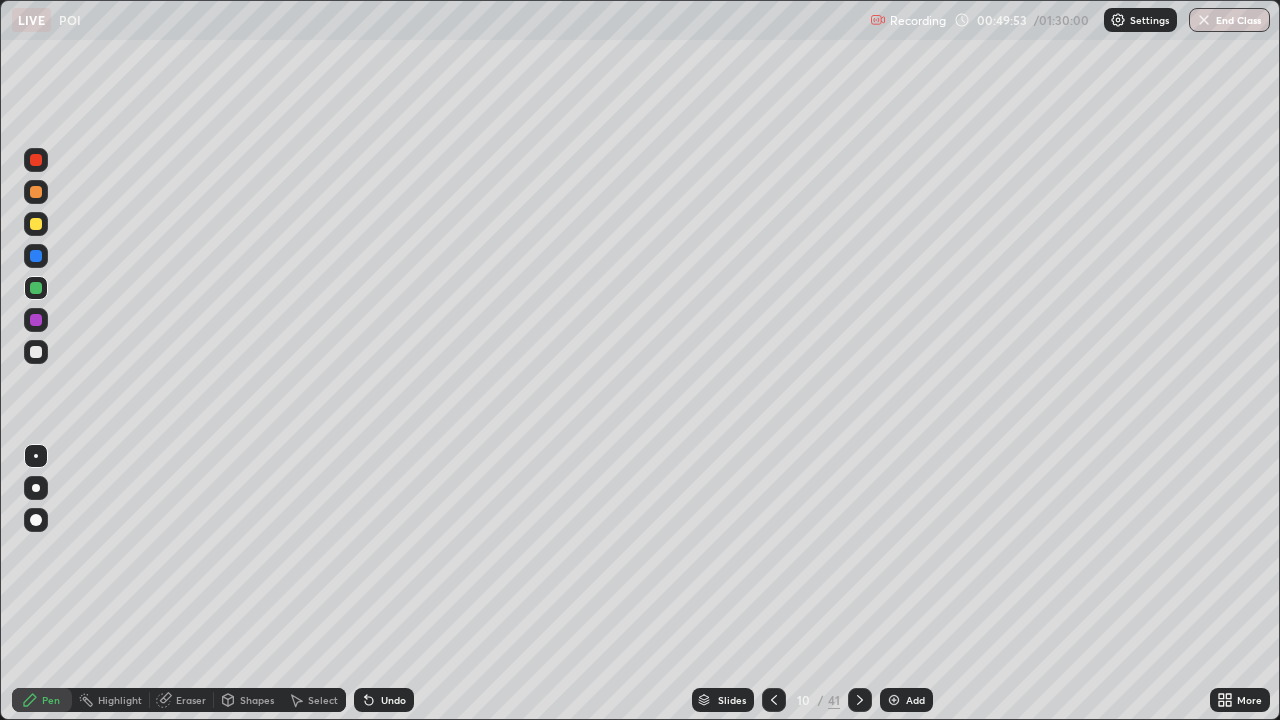 click at bounding box center [894, 700] 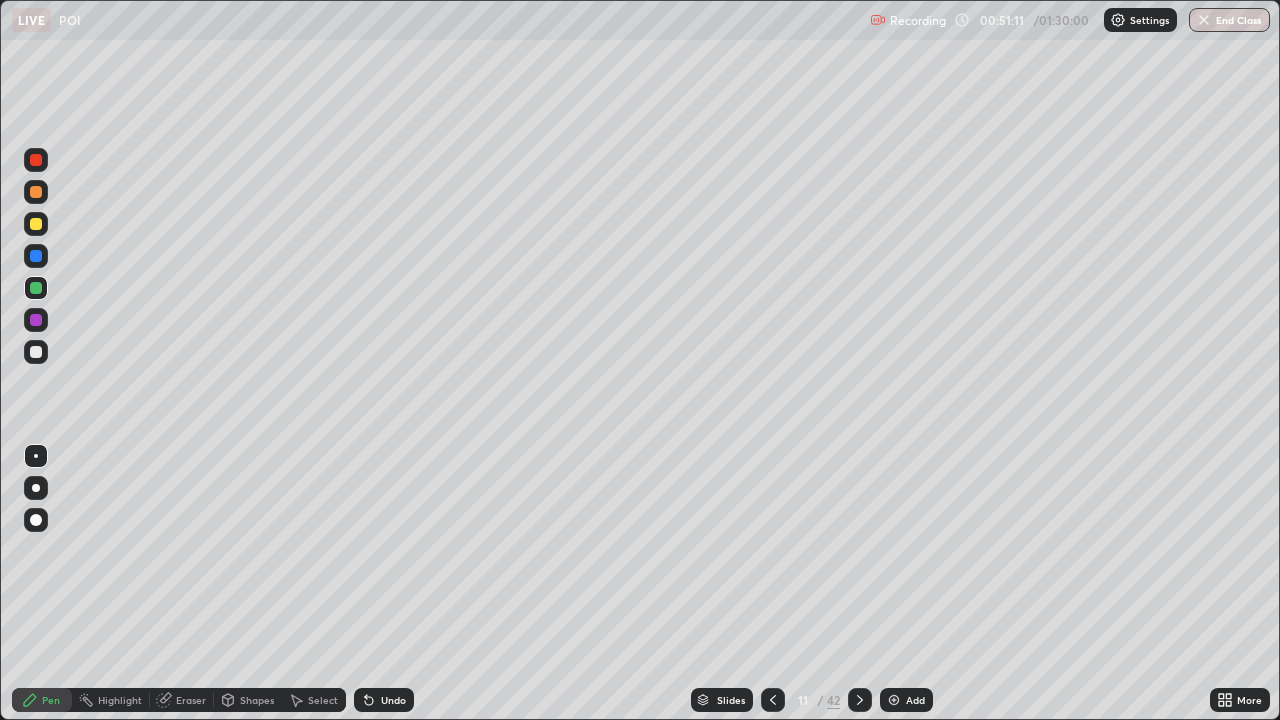 click at bounding box center (36, 352) 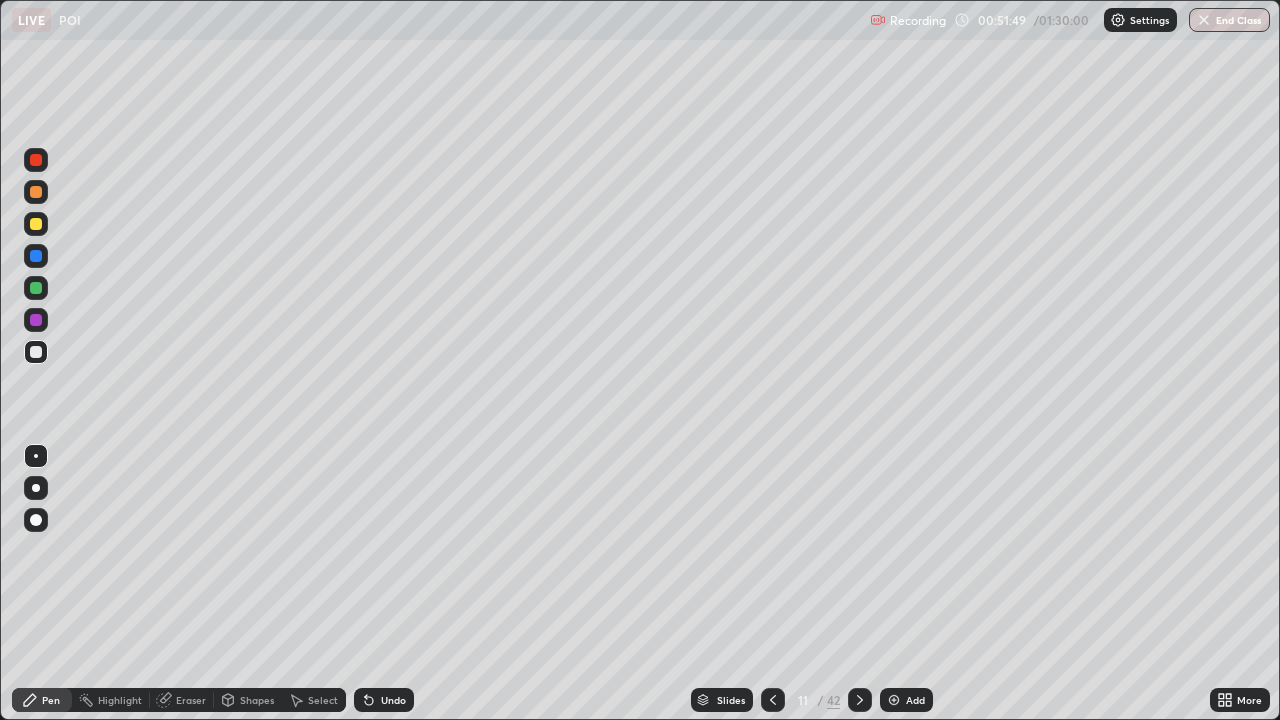 click on "Undo" at bounding box center (393, 700) 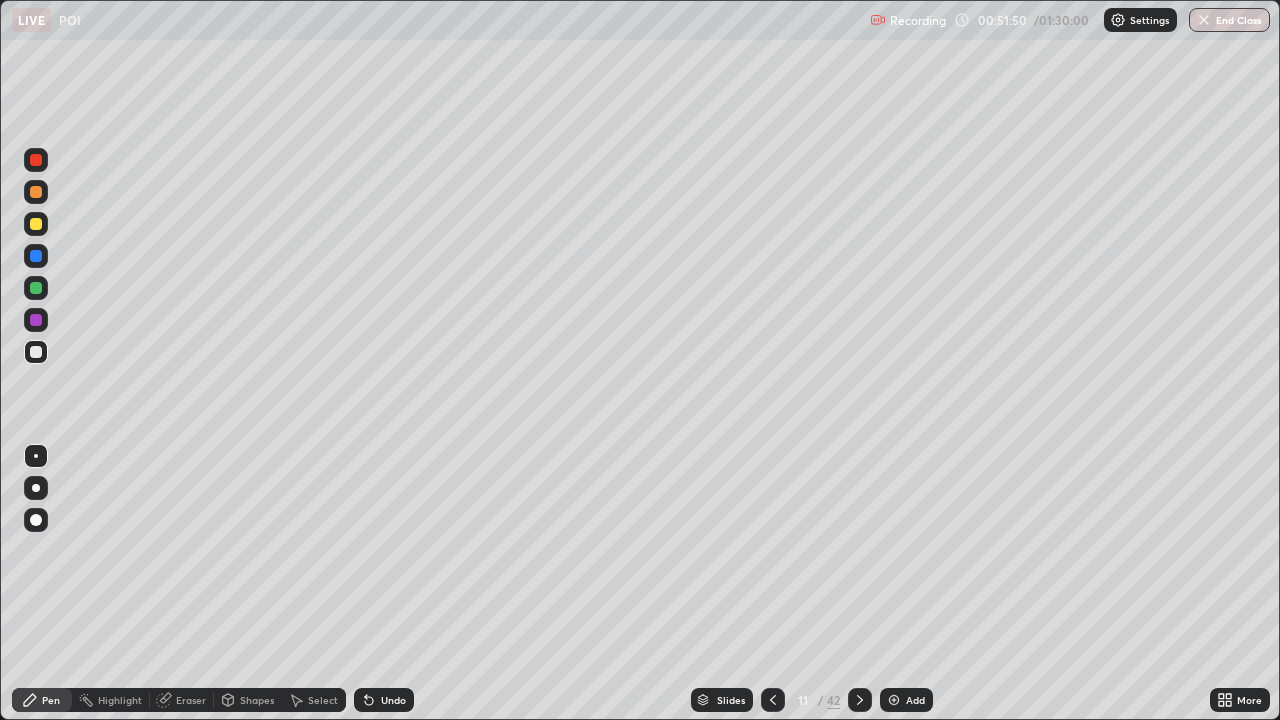 click on "Undo" at bounding box center [393, 700] 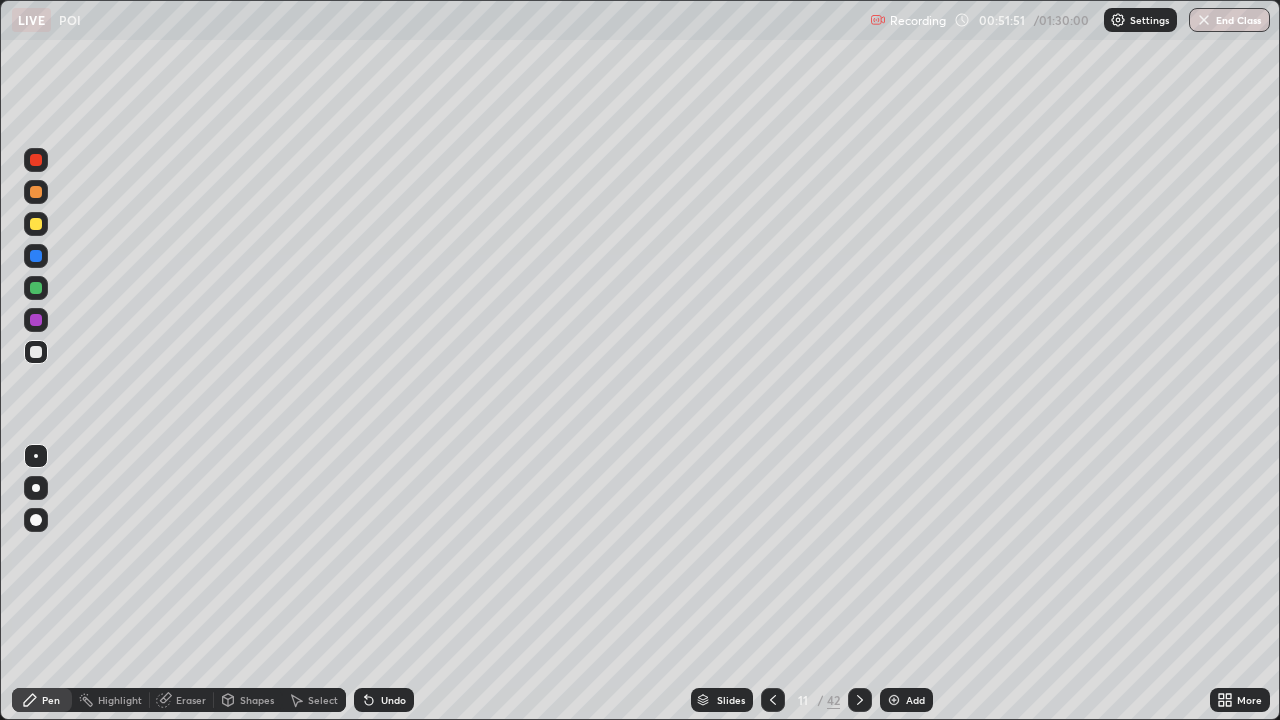 click on "Undo" at bounding box center (393, 700) 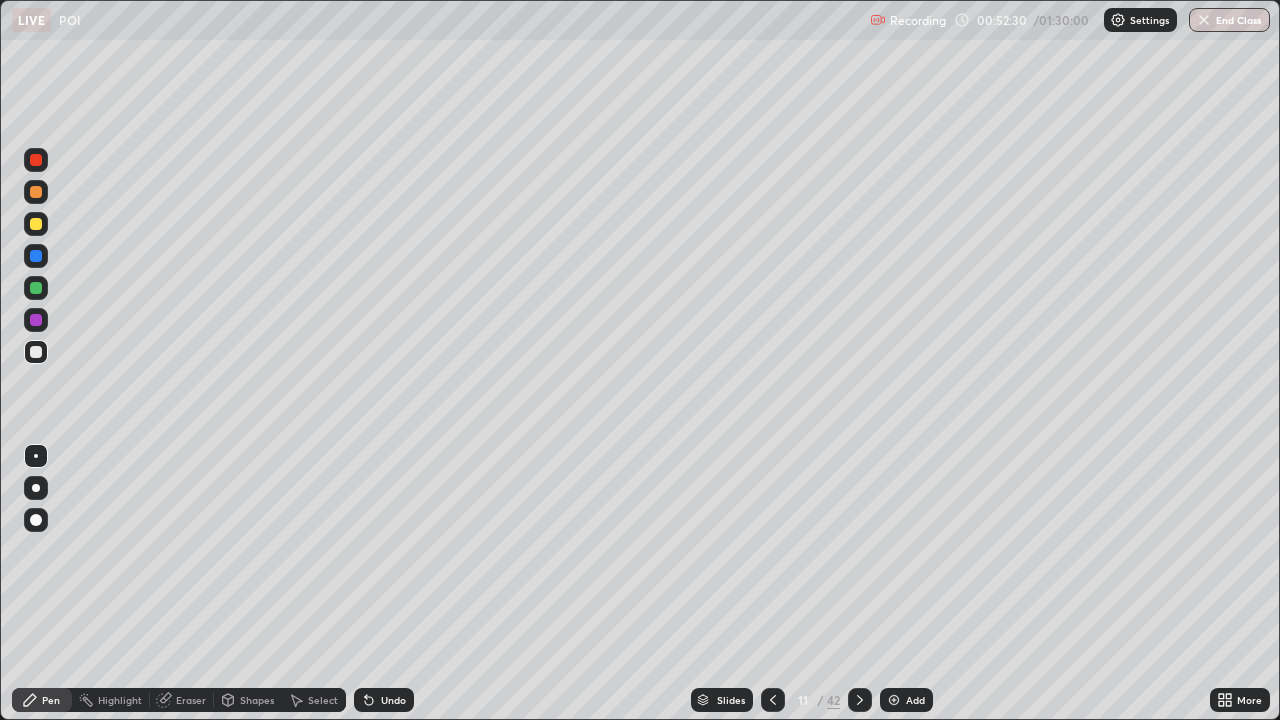 click at bounding box center (36, 320) 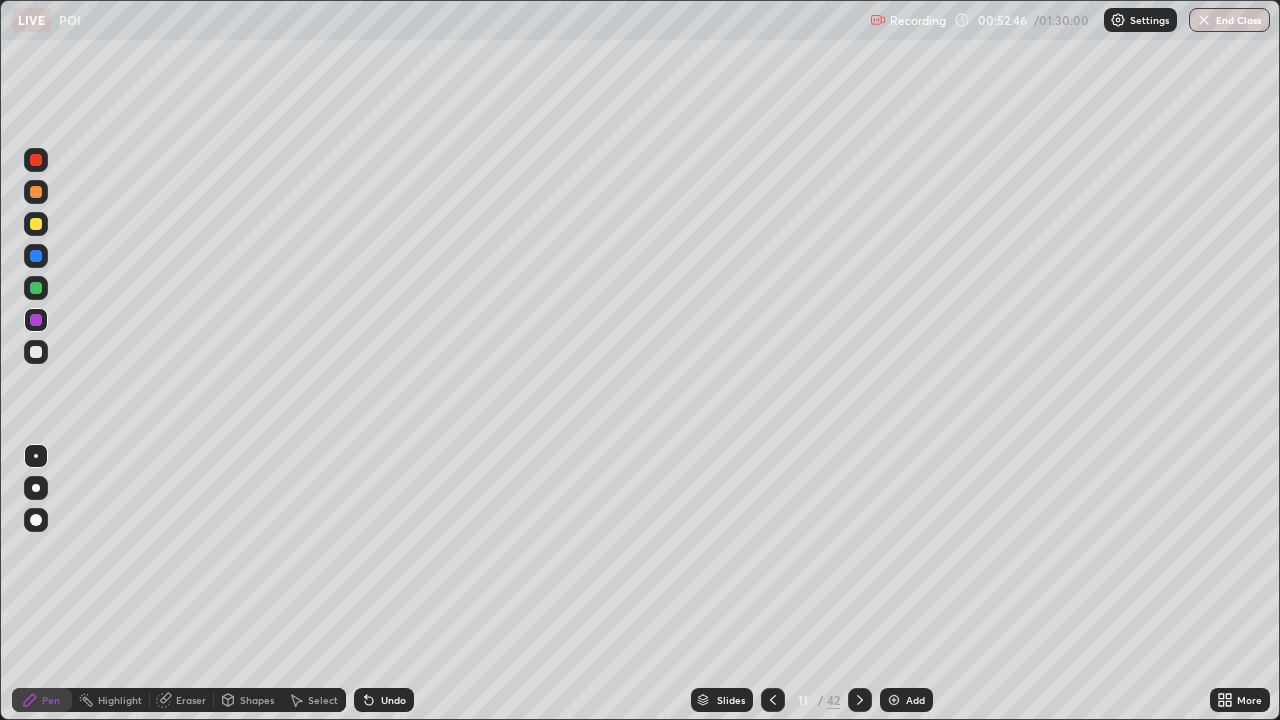 click 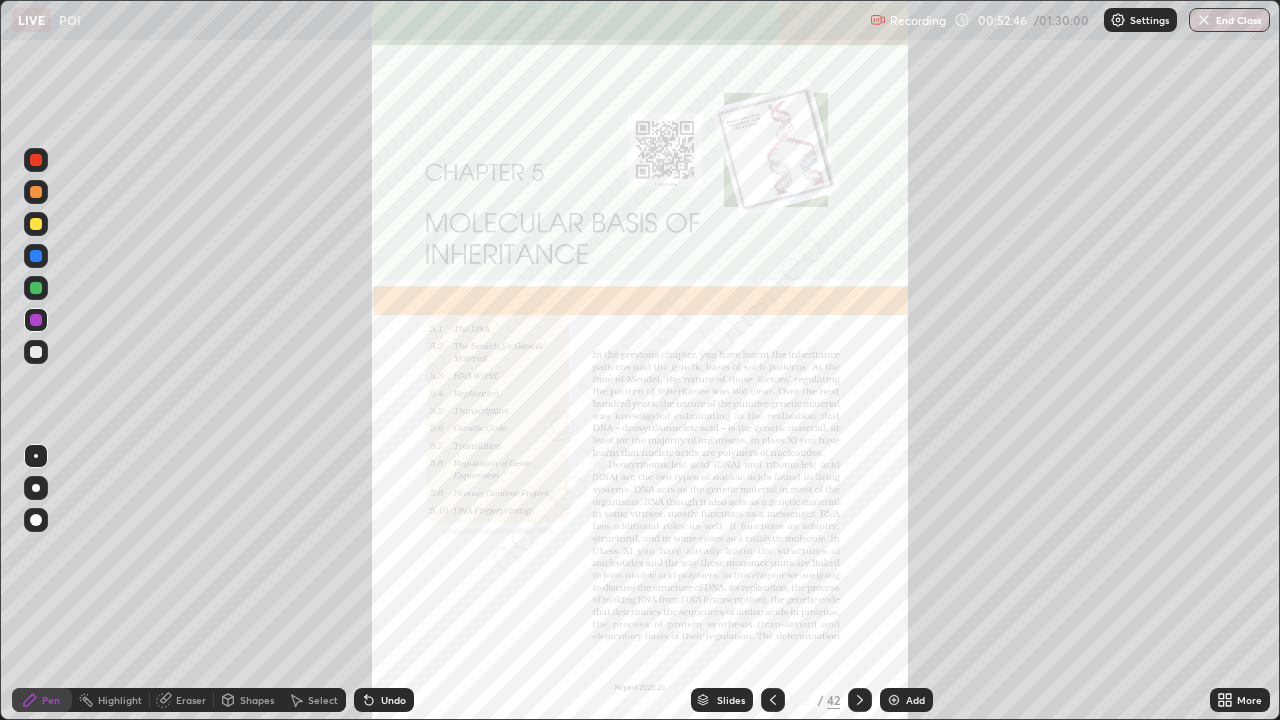 click 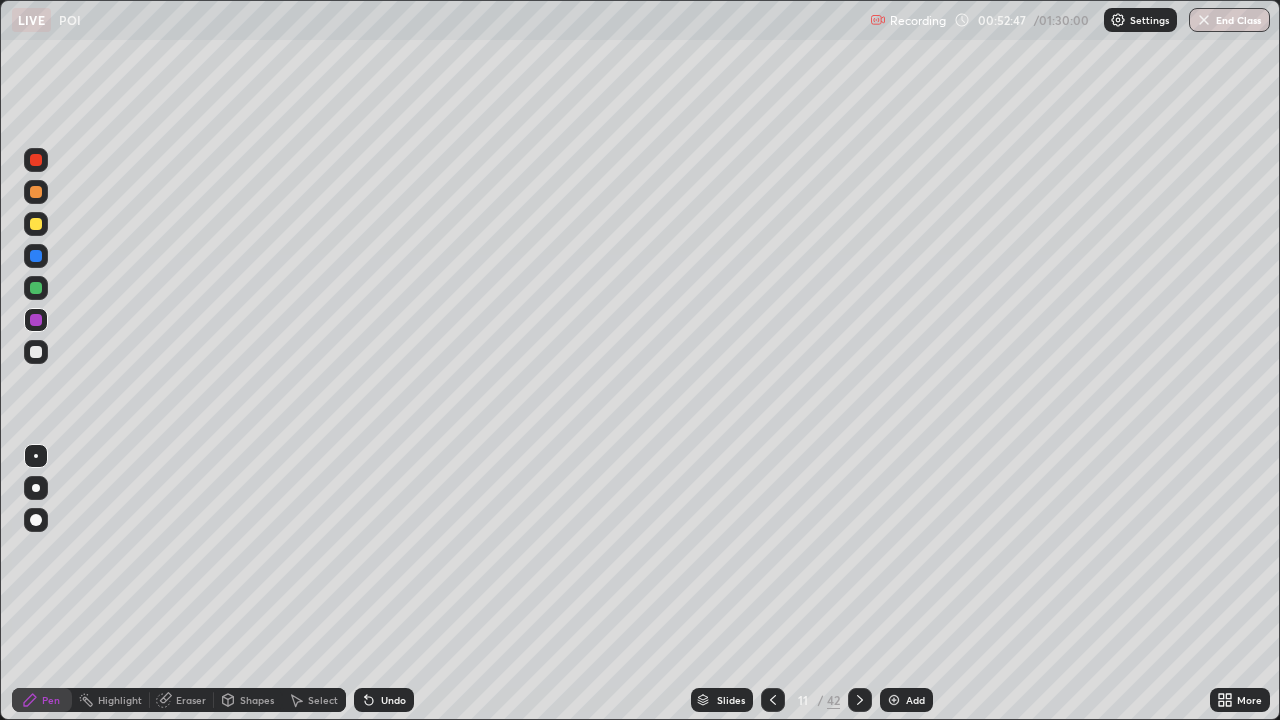 click at bounding box center (894, 700) 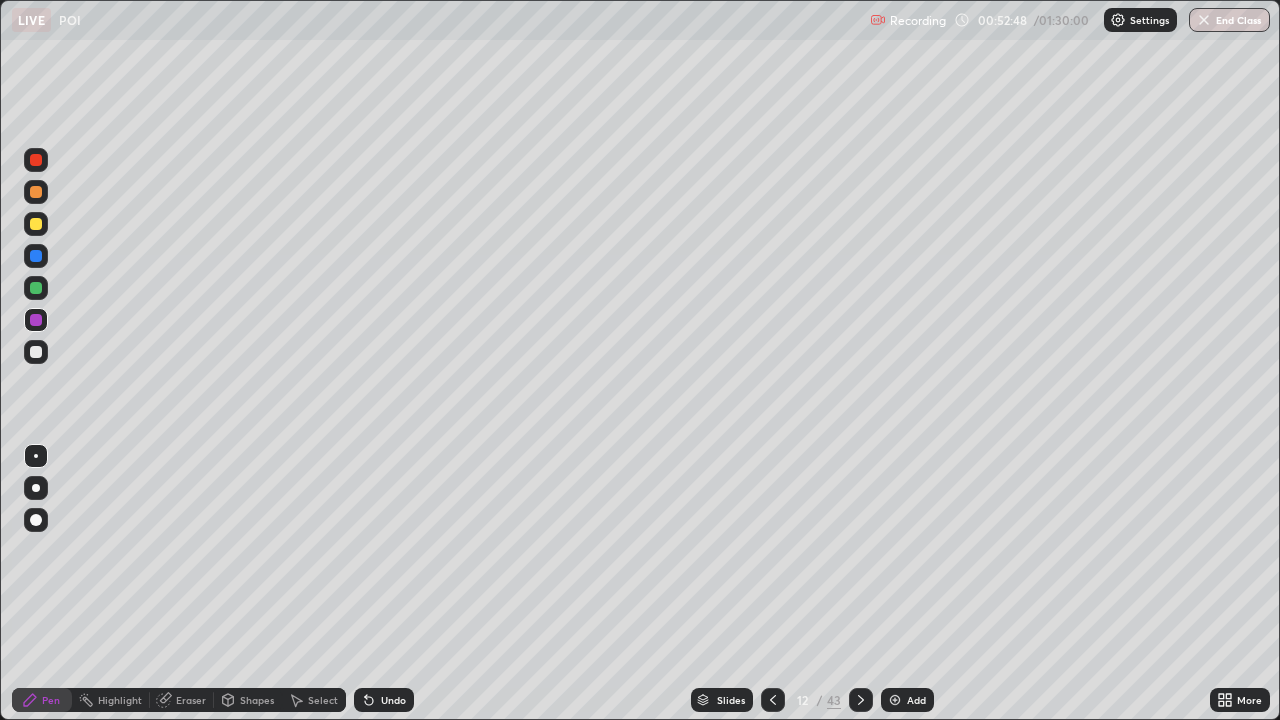 click at bounding box center (36, 352) 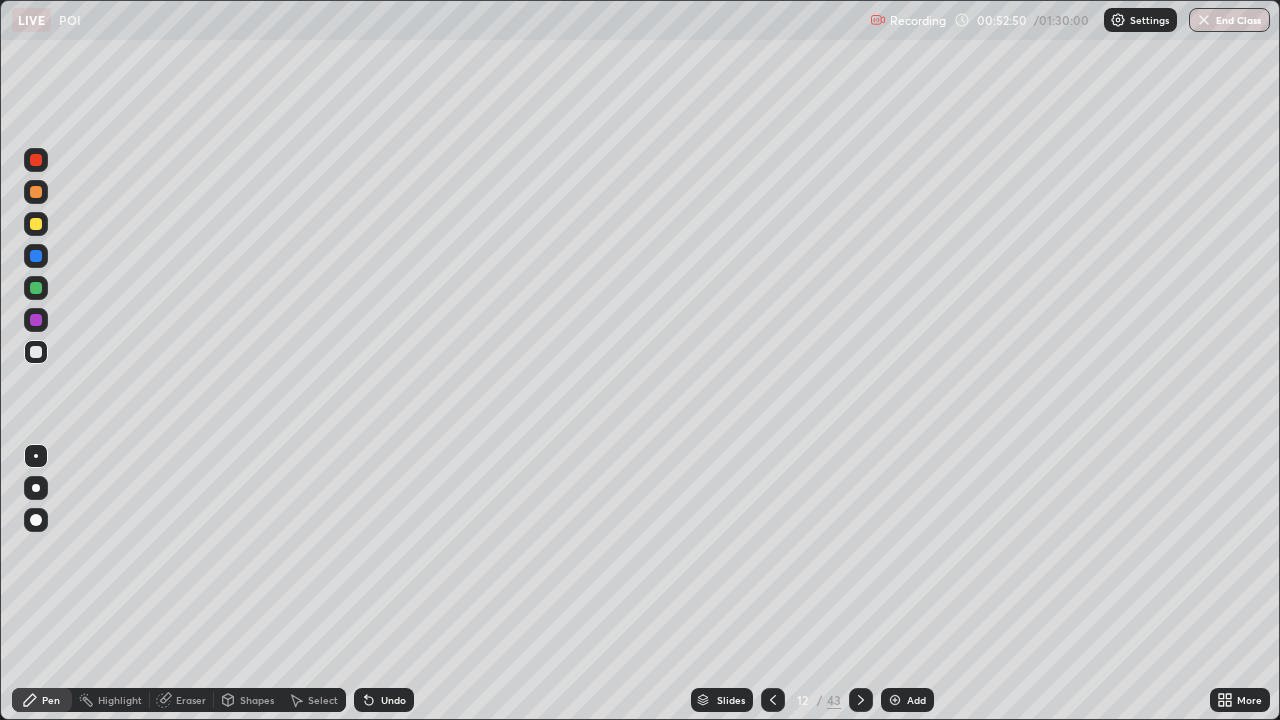 click 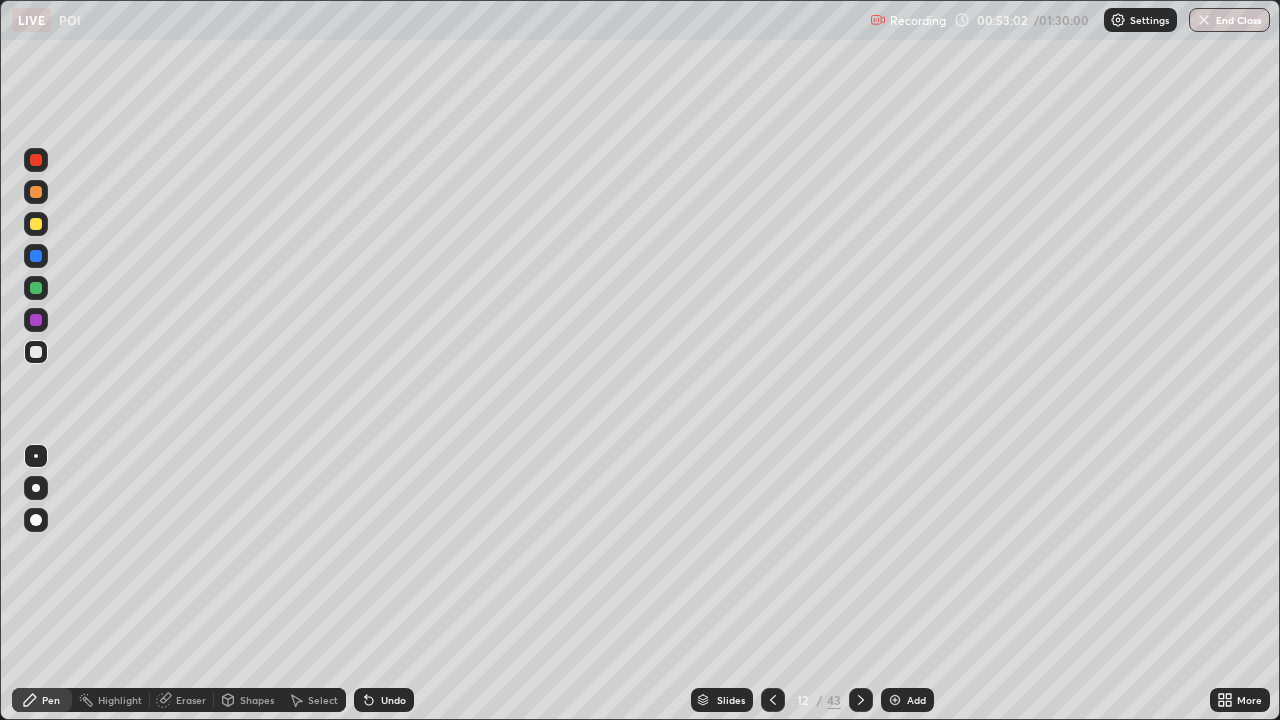 click on "Shapes" at bounding box center [257, 700] 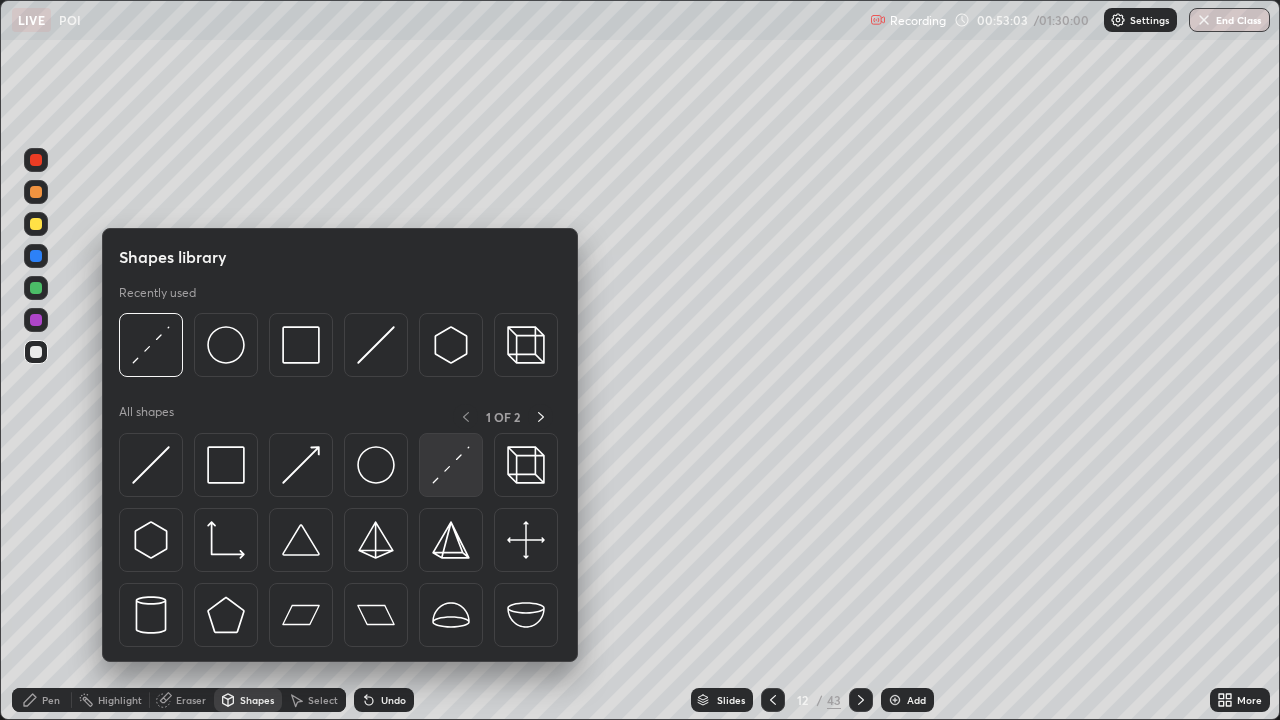 click at bounding box center [451, 465] 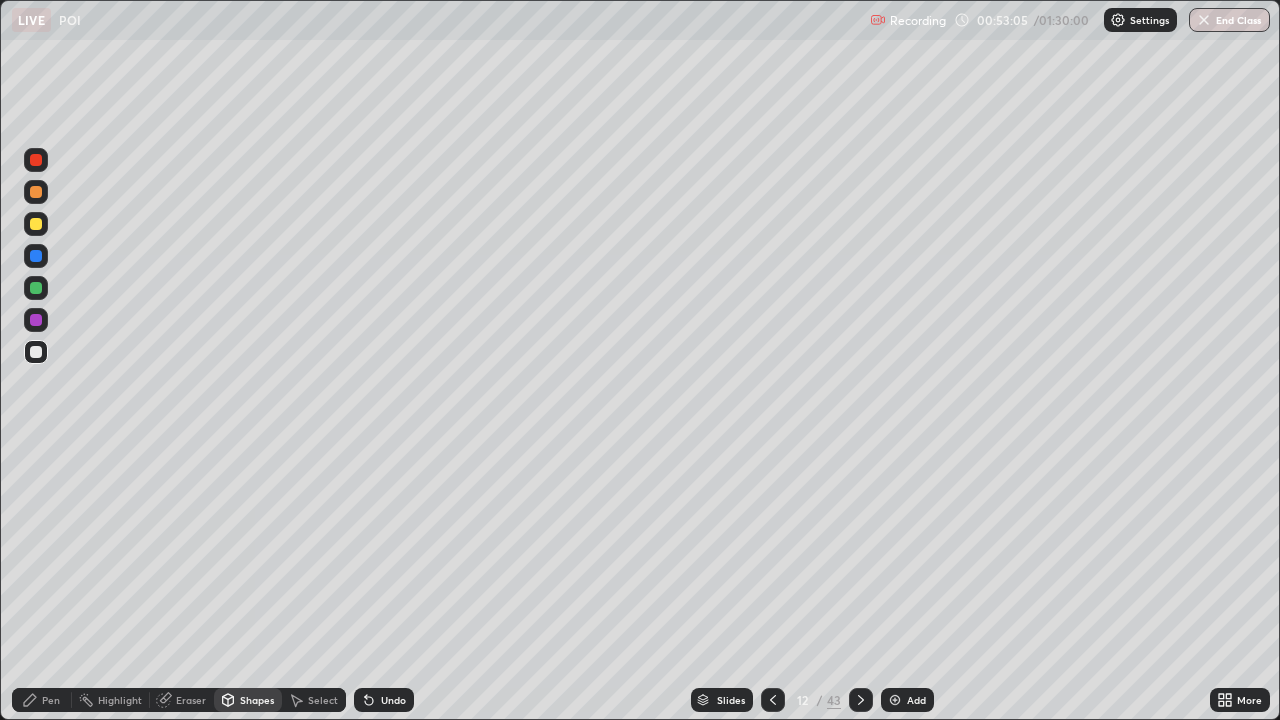 click on "Pen" at bounding box center (51, 700) 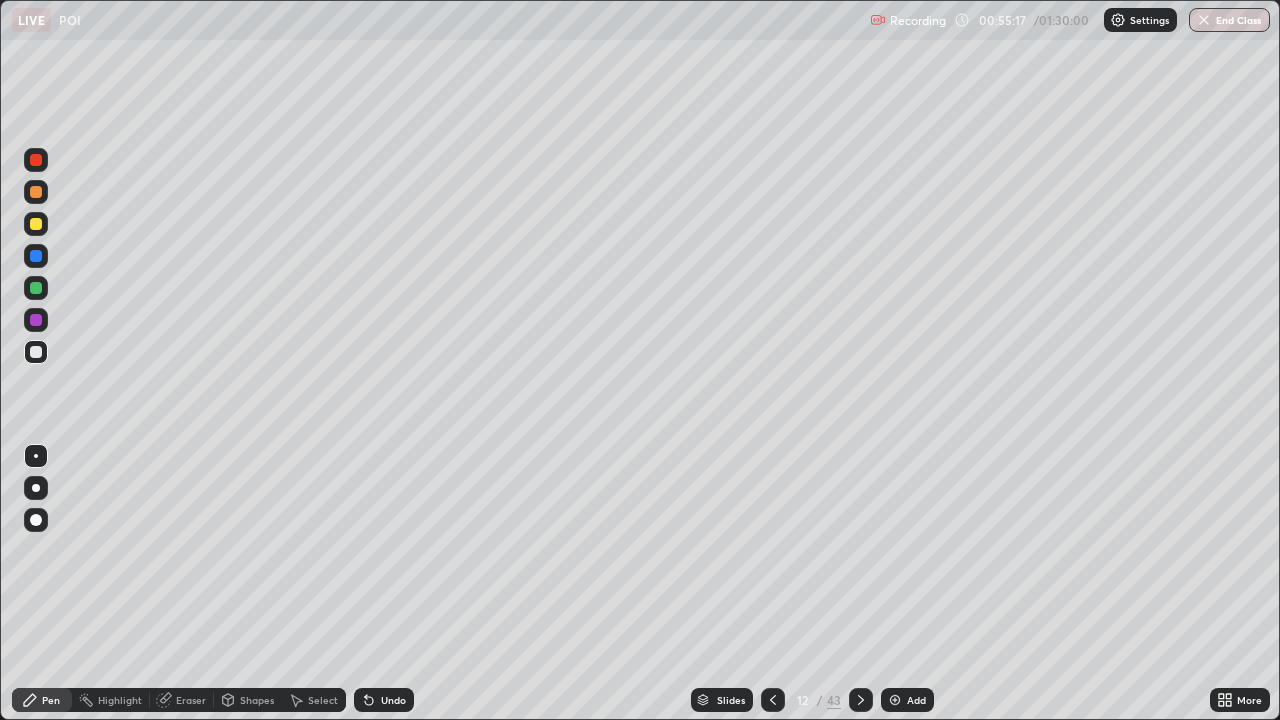 click on "Undo" at bounding box center (393, 700) 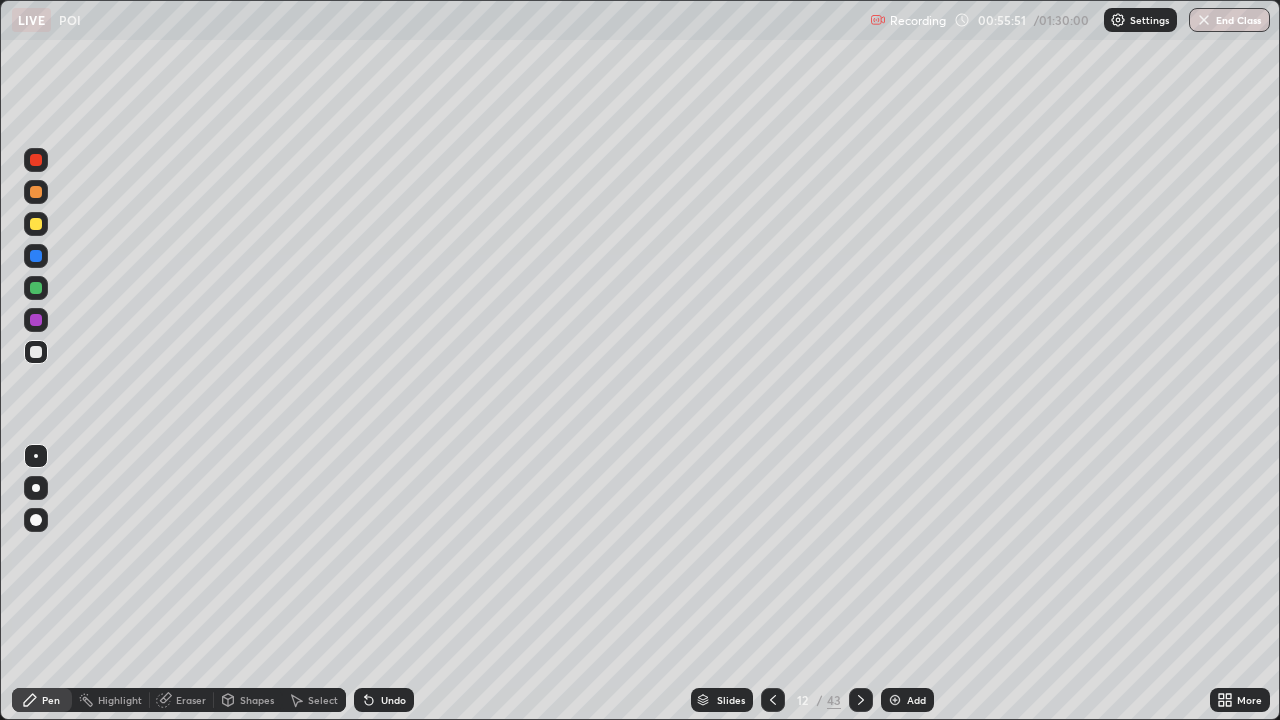 click on "Undo" at bounding box center [393, 700] 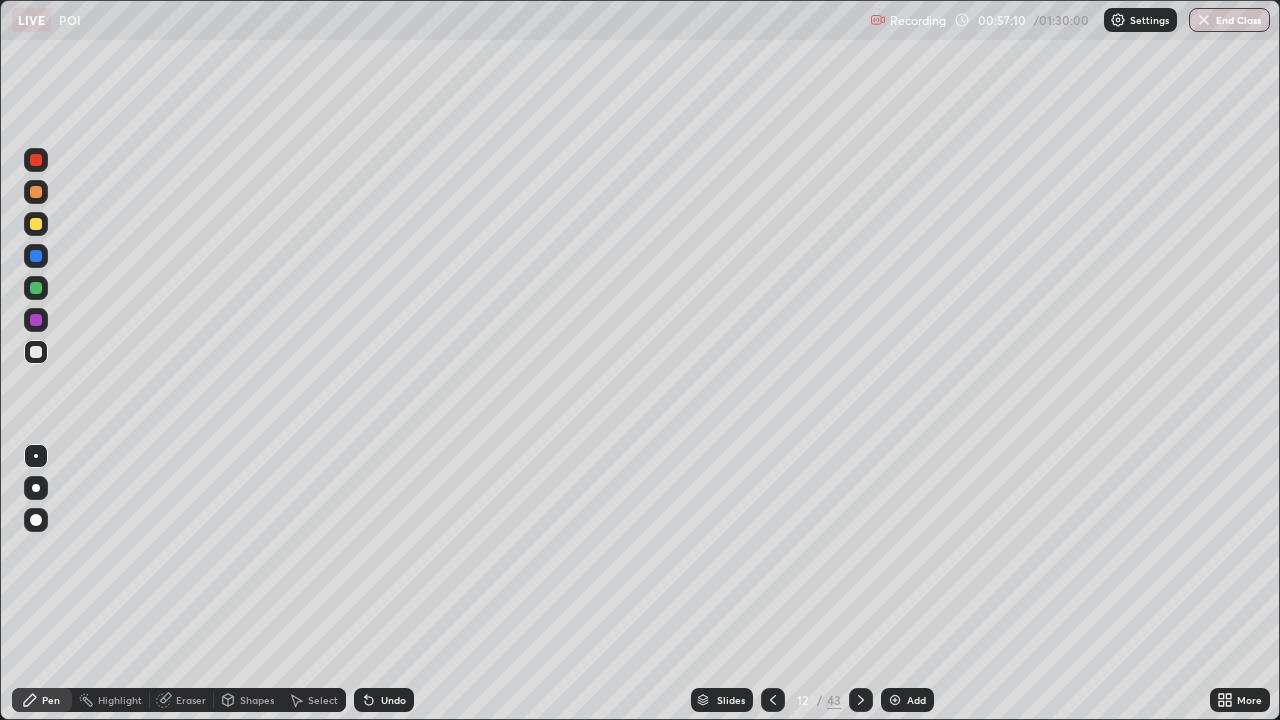 click on "Slides" at bounding box center [731, 700] 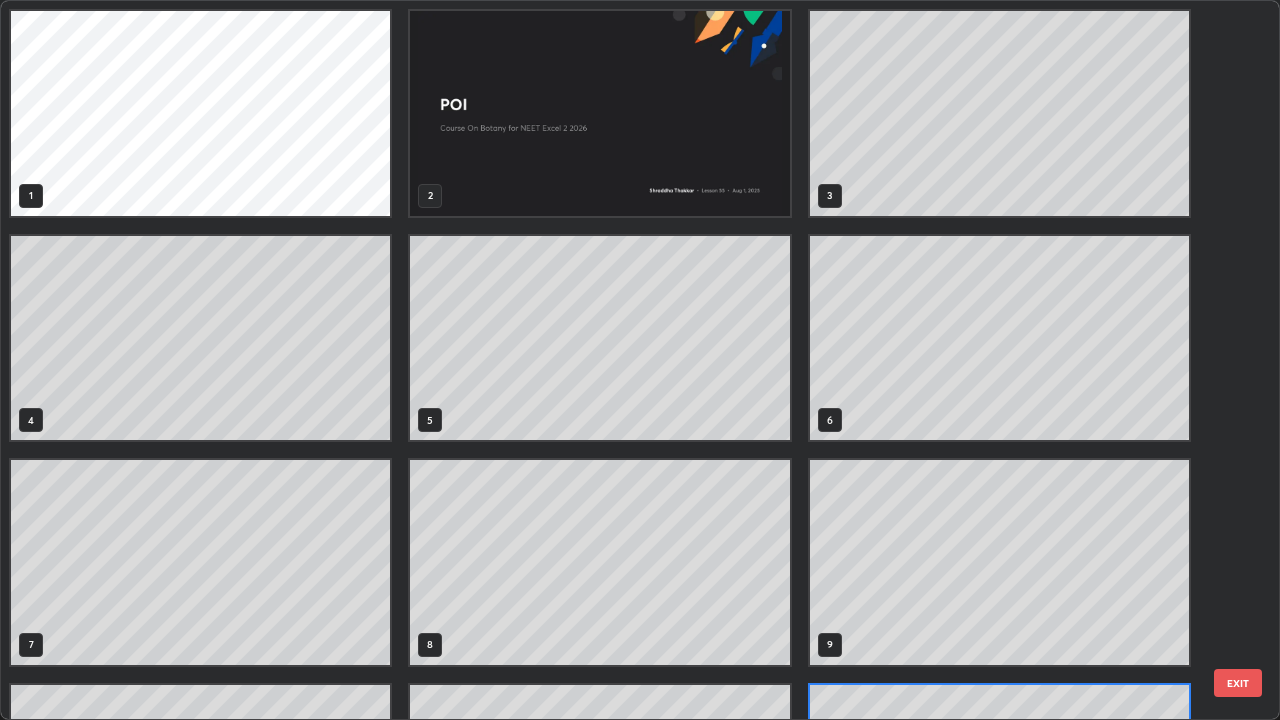 scroll, scrollTop: 180, scrollLeft: 0, axis: vertical 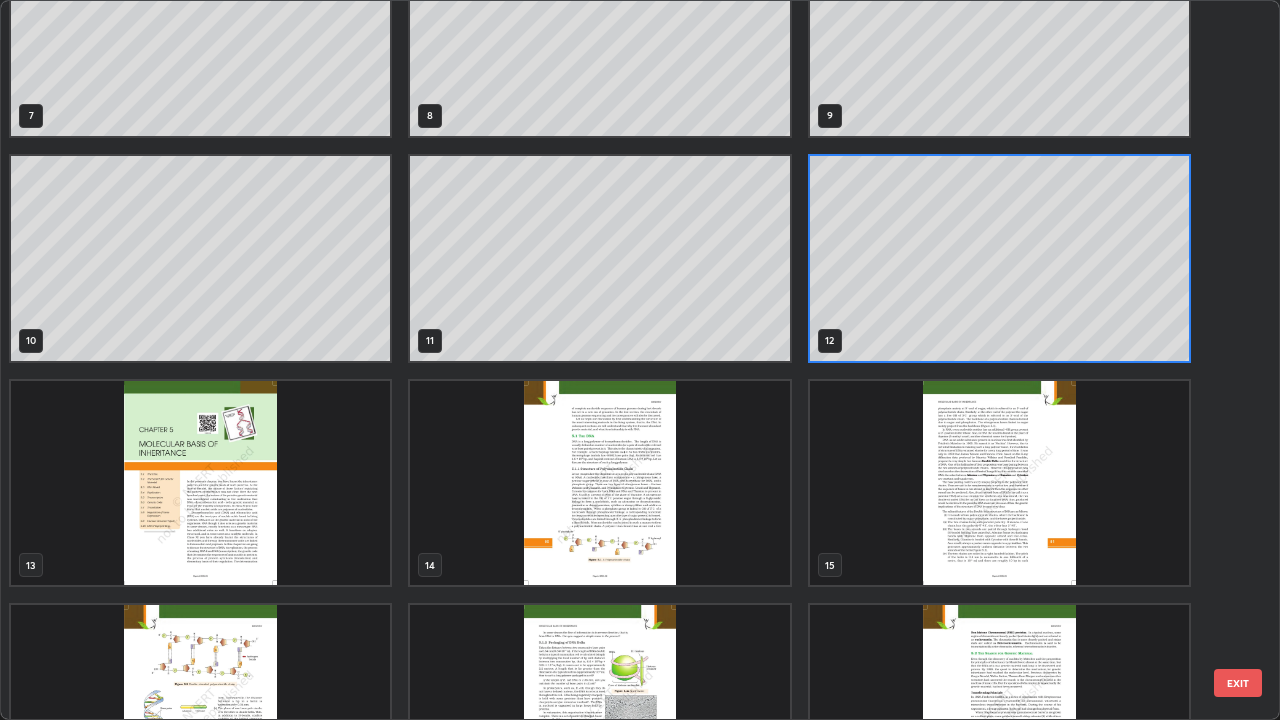 click at bounding box center (599, 483) 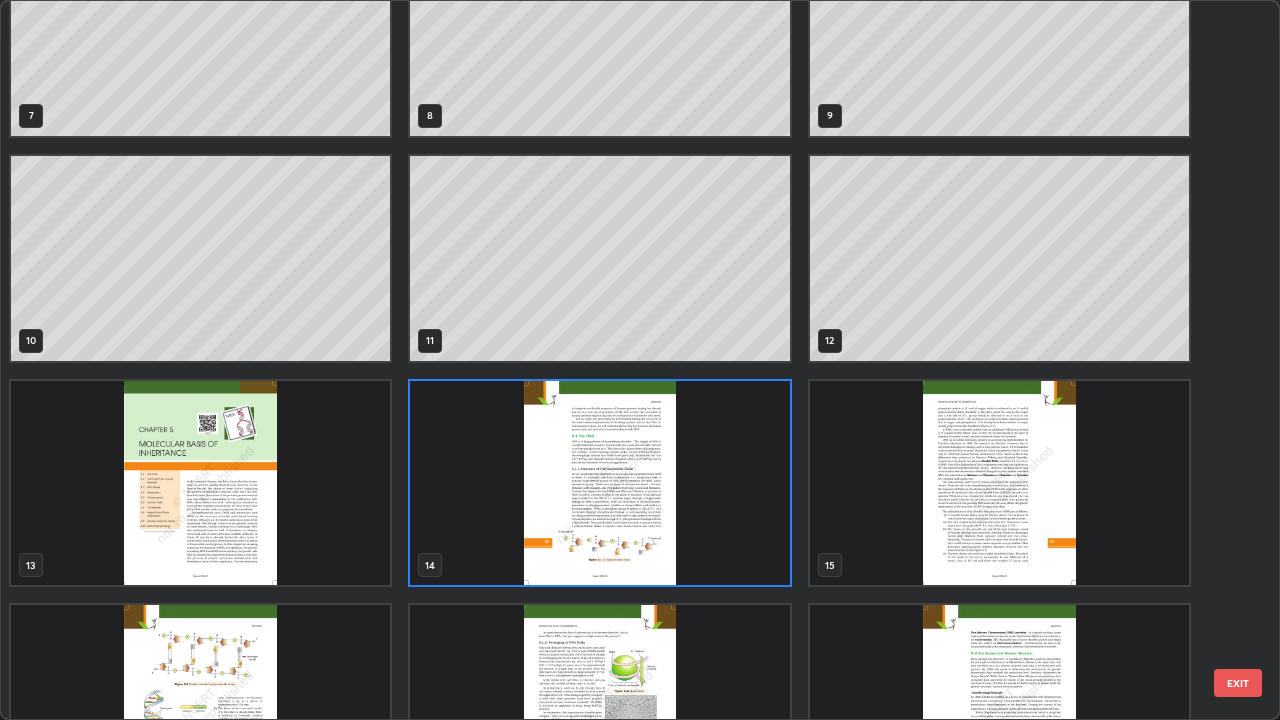 click at bounding box center (599, 483) 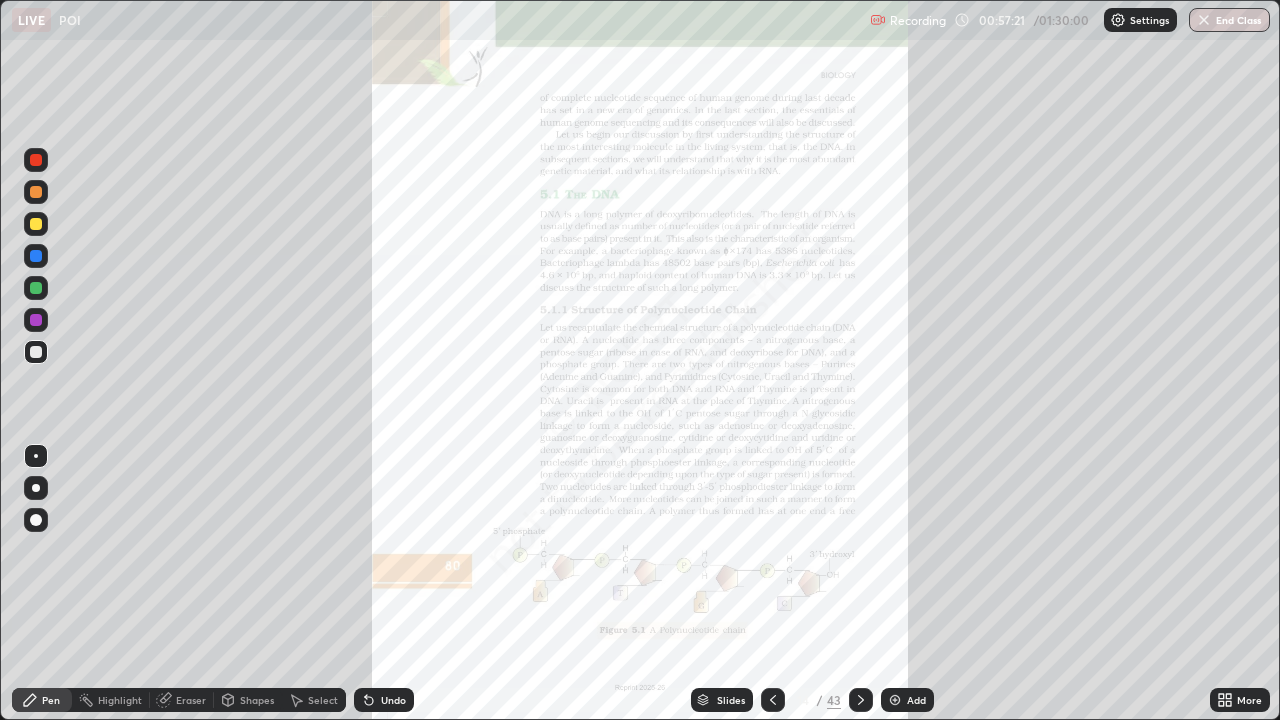 click on "Slides" at bounding box center [731, 700] 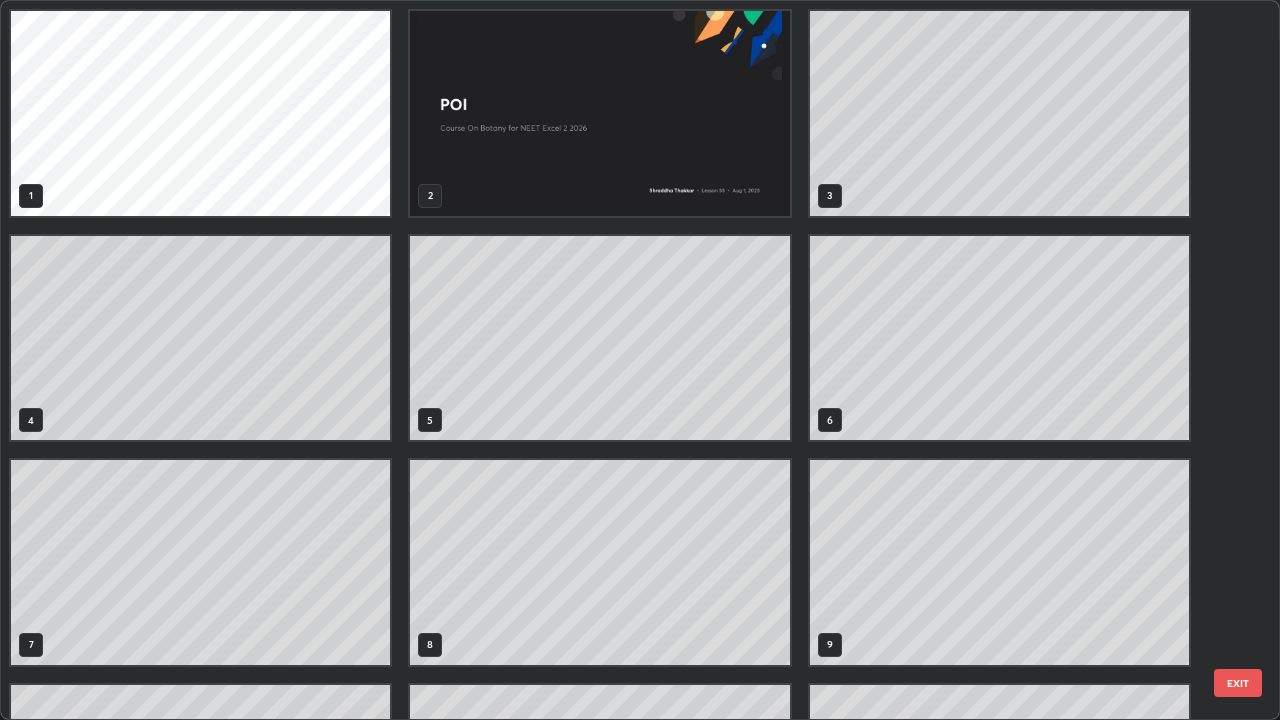 scroll, scrollTop: 405, scrollLeft: 0, axis: vertical 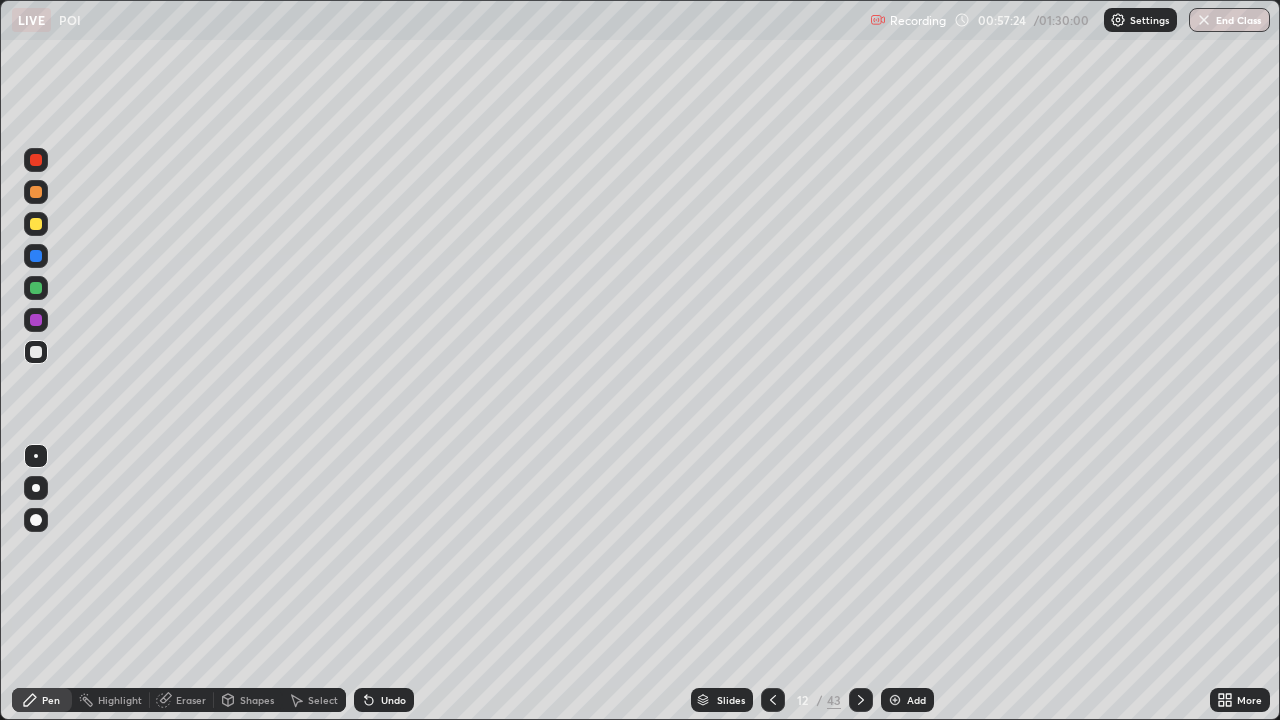 click at bounding box center [773, 700] 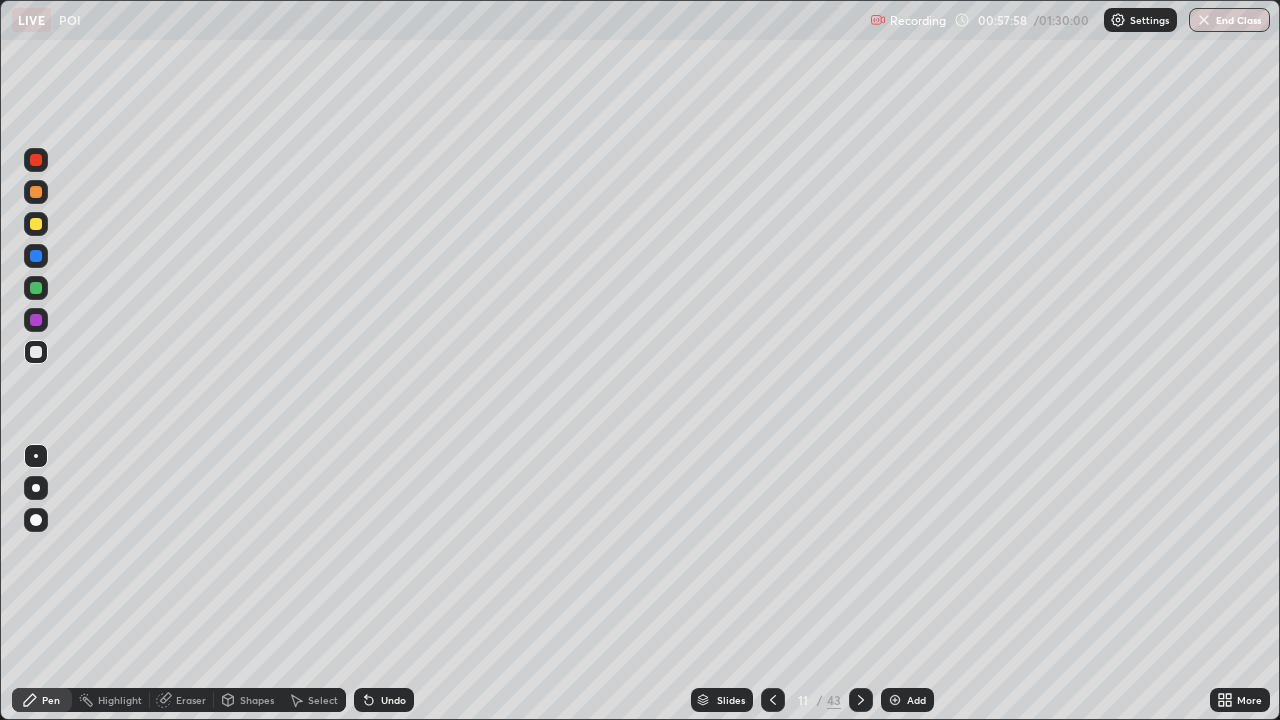 click at bounding box center [36, 352] 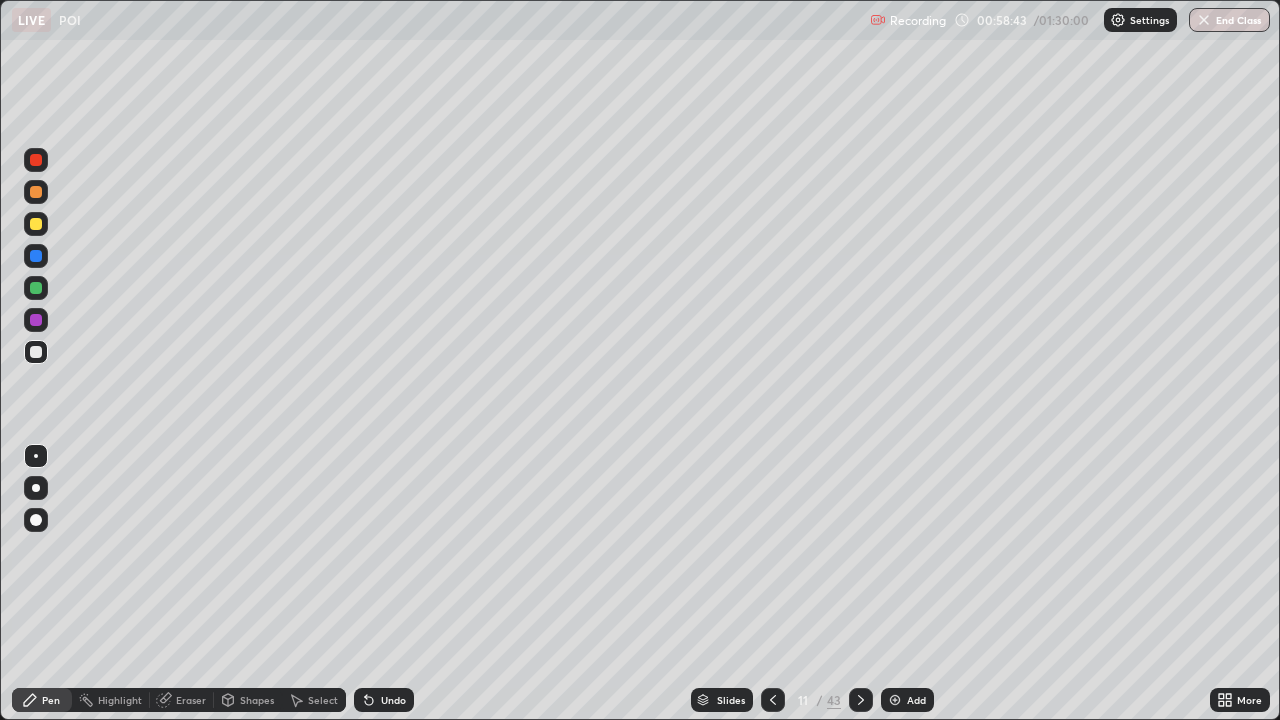 click on "Eraser" at bounding box center (191, 700) 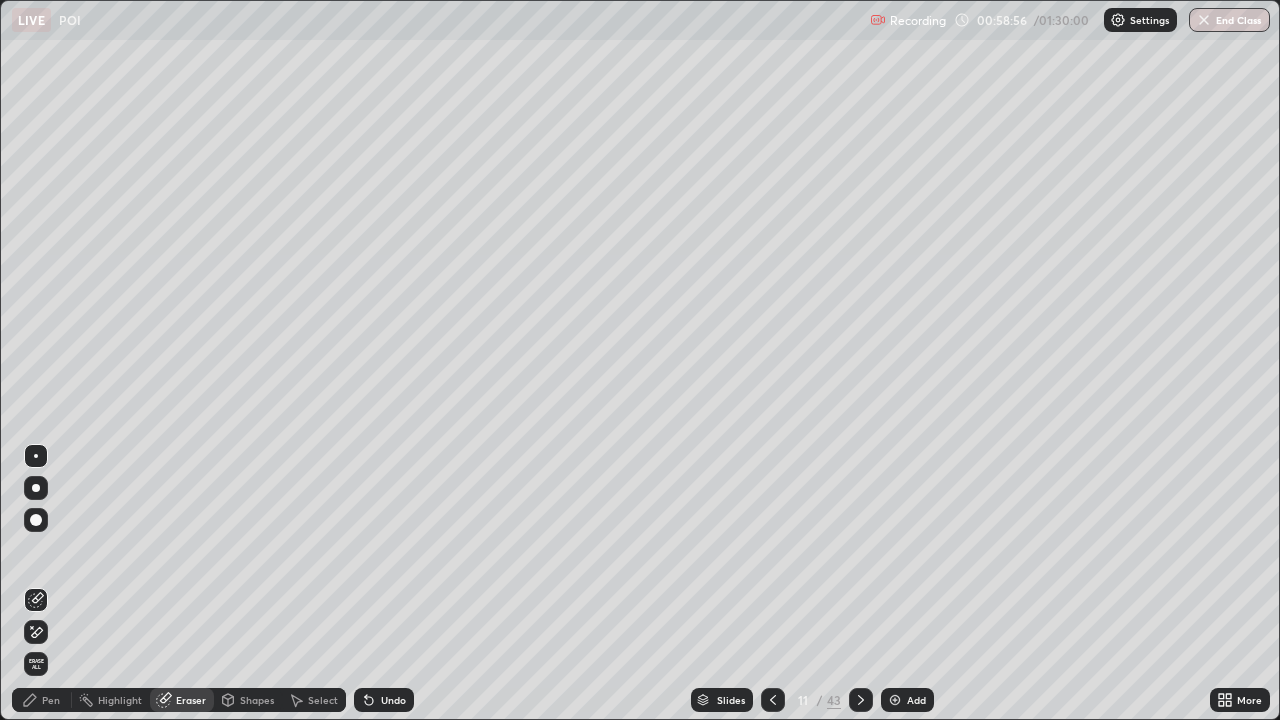 click on "Pen" at bounding box center [42, 700] 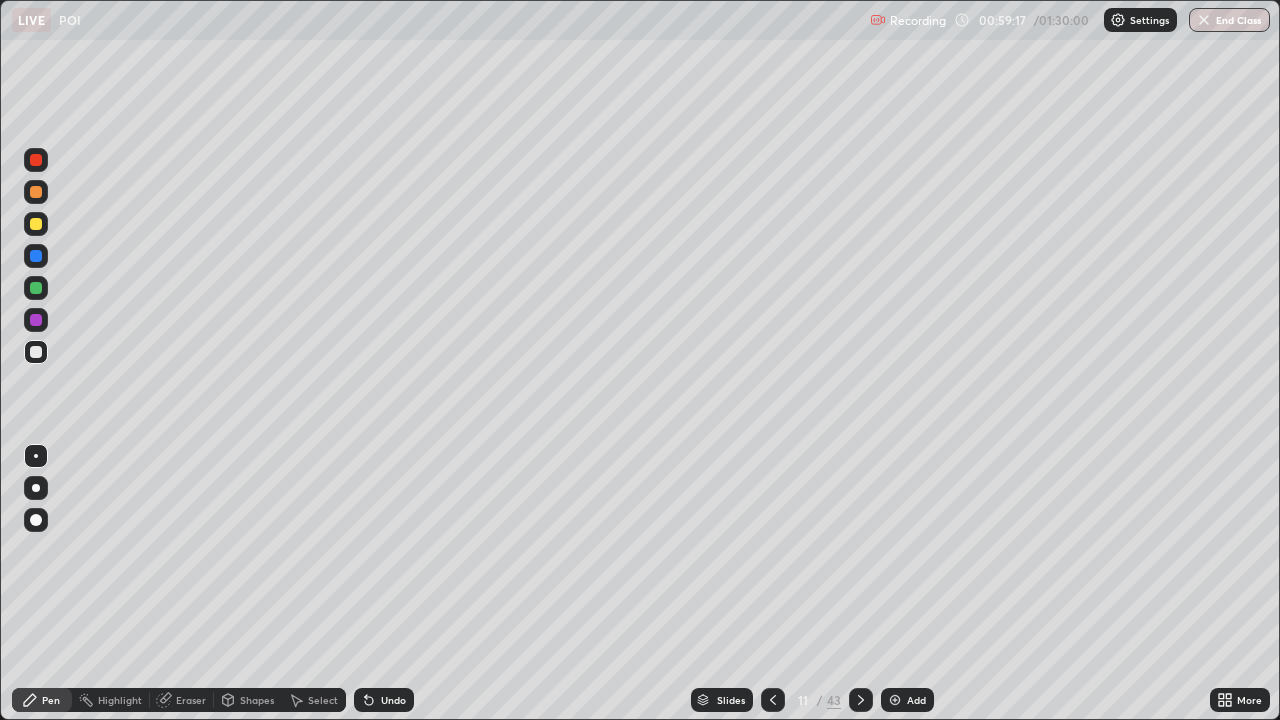 click at bounding box center (36, 320) 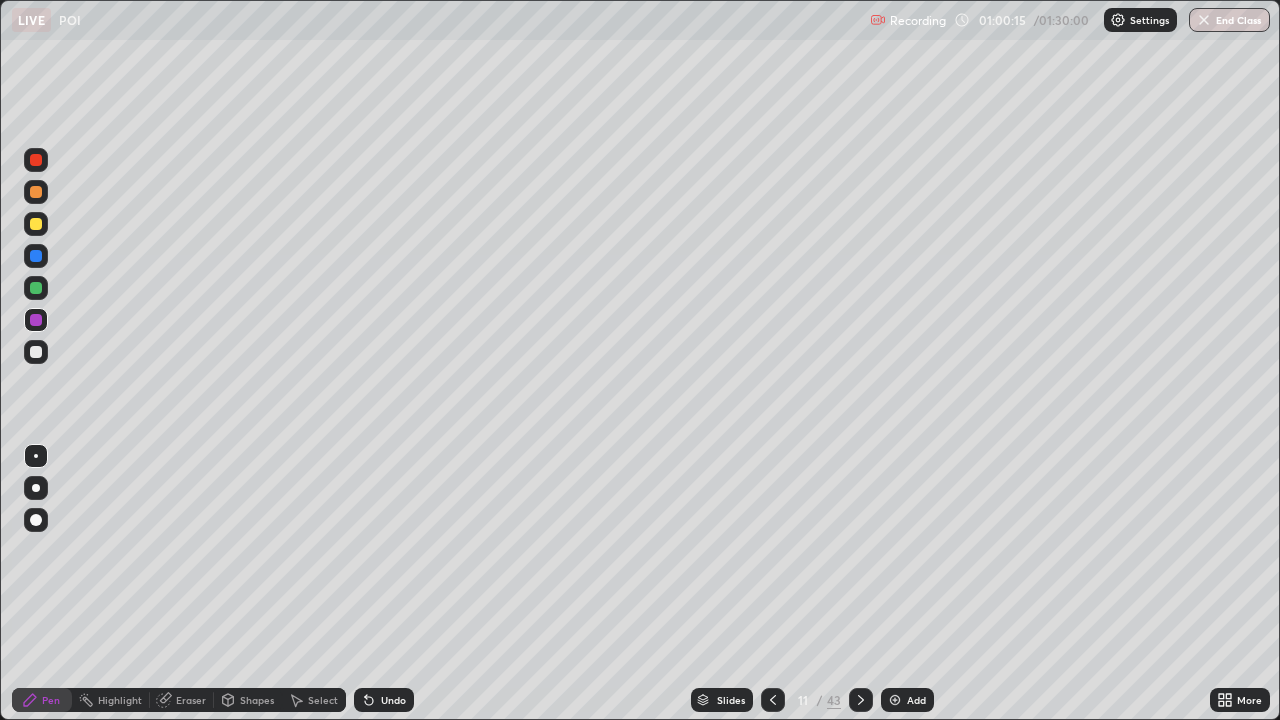click at bounding box center (36, 256) 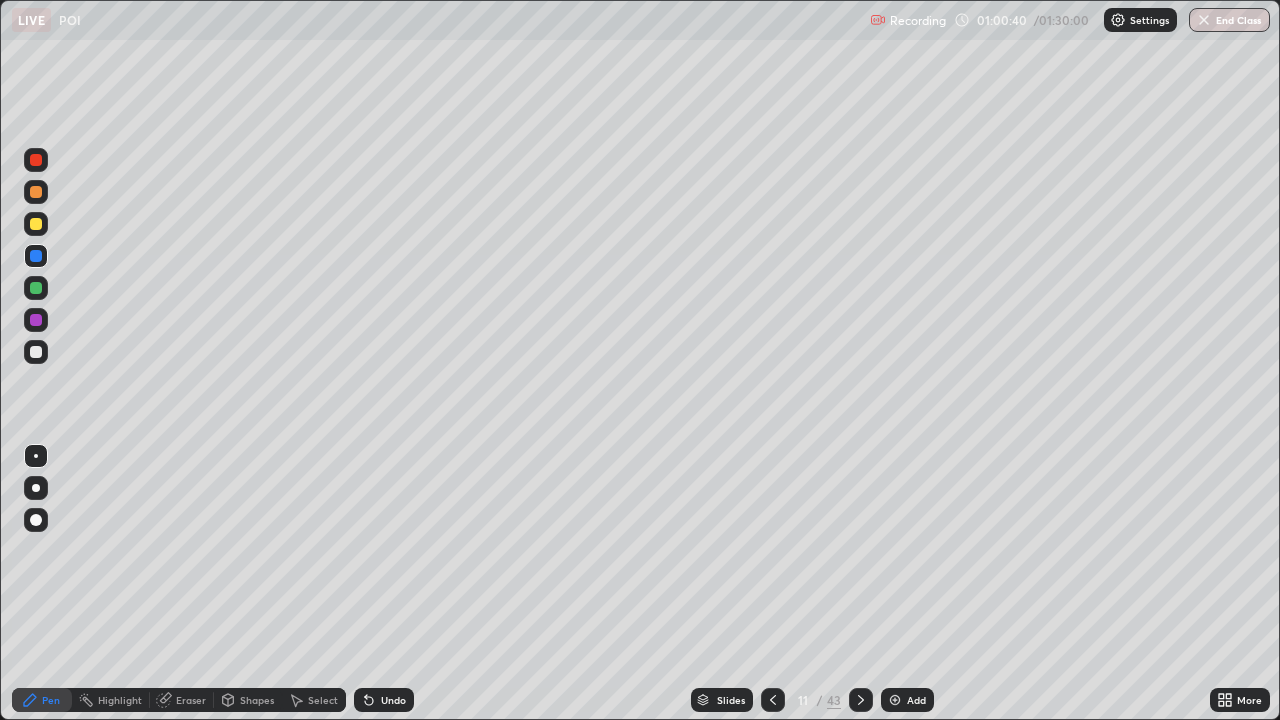 click at bounding box center (36, 320) 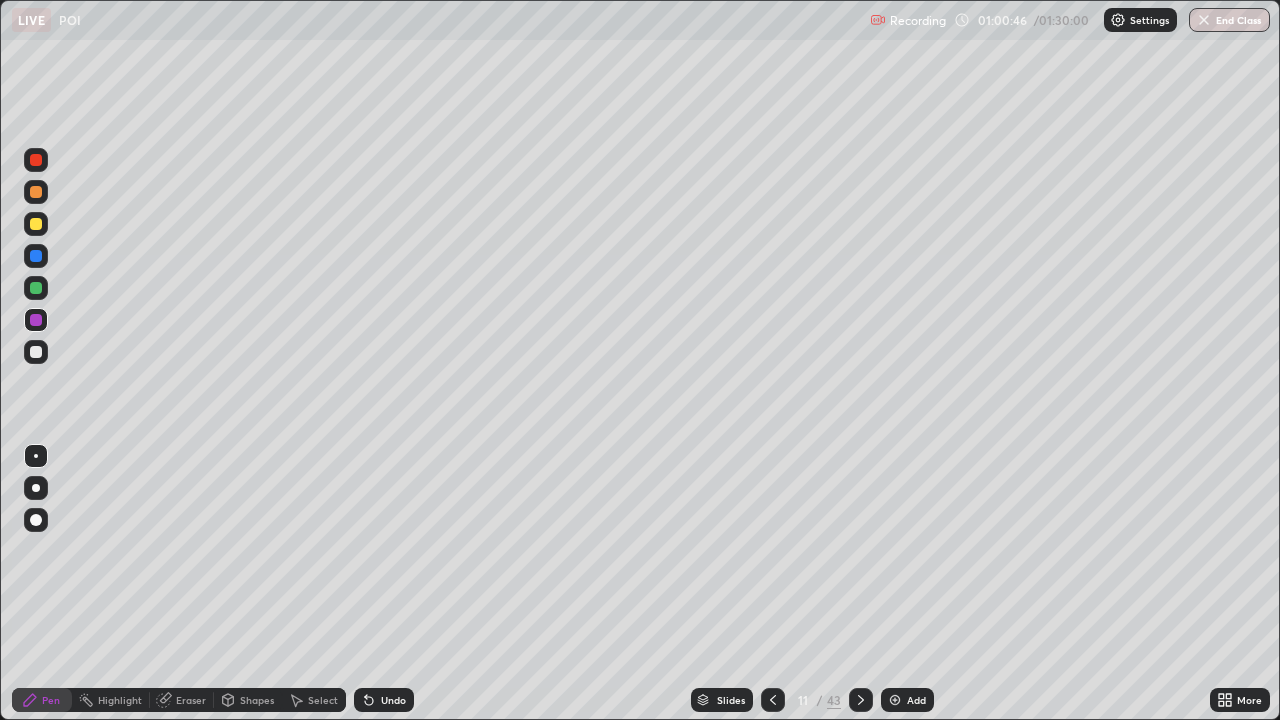 click on "Undo" at bounding box center (393, 700) 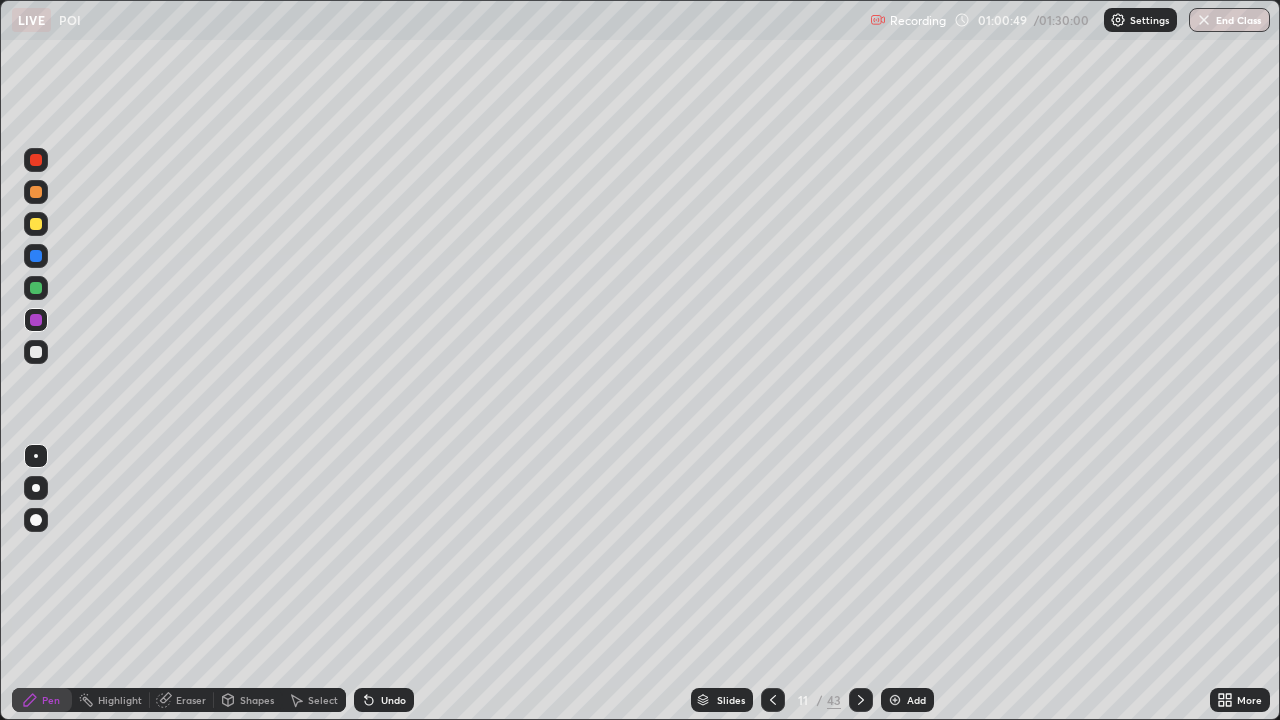 click 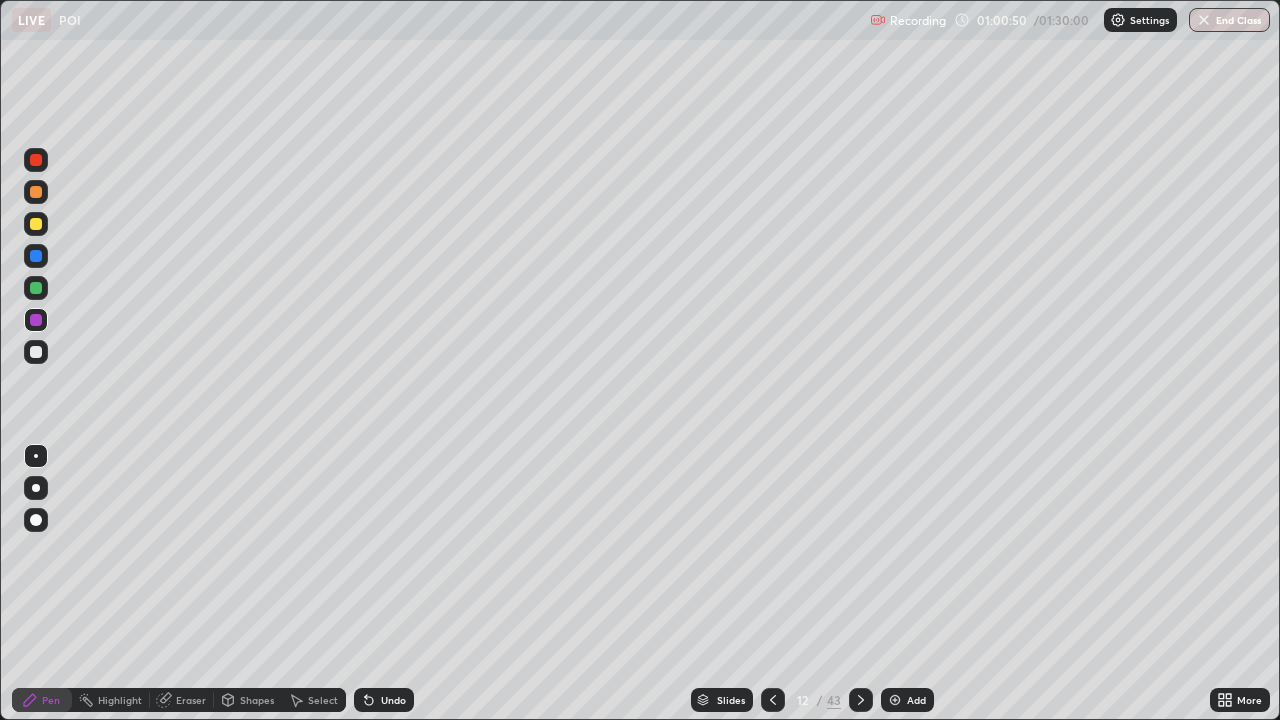 click 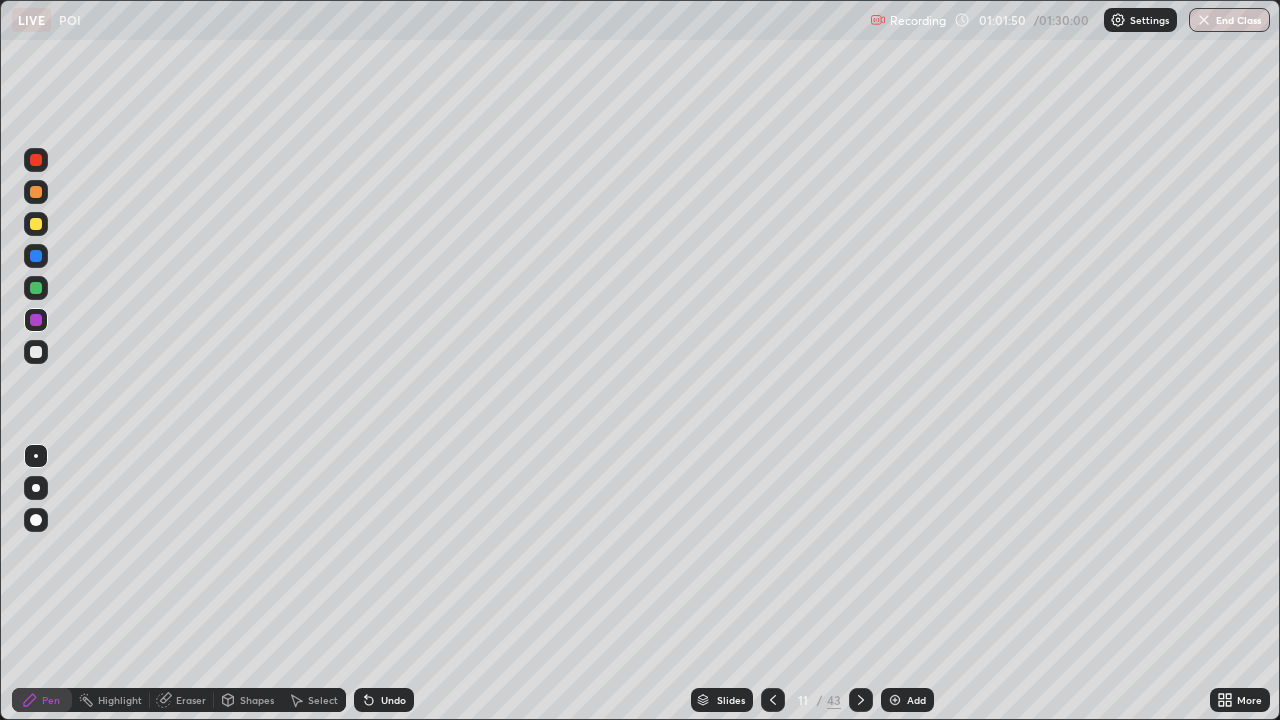 click 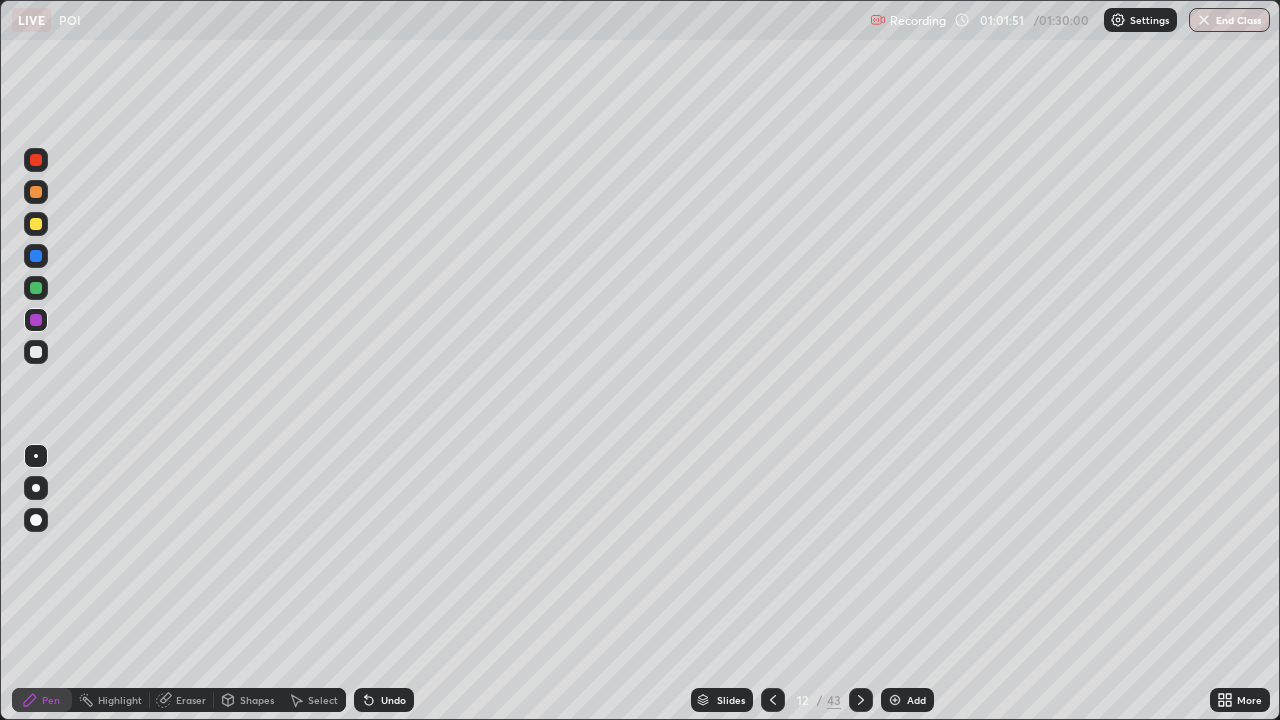 click 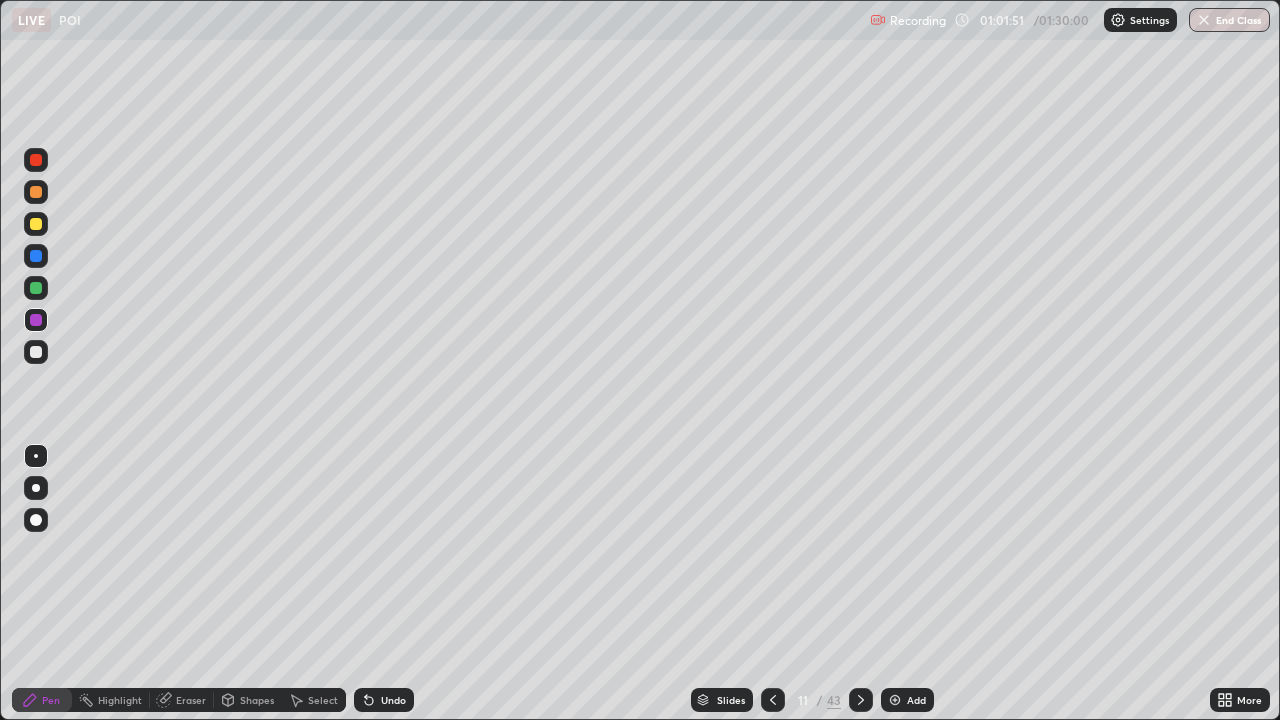 click on "Add" at bounding box center [916, 700] 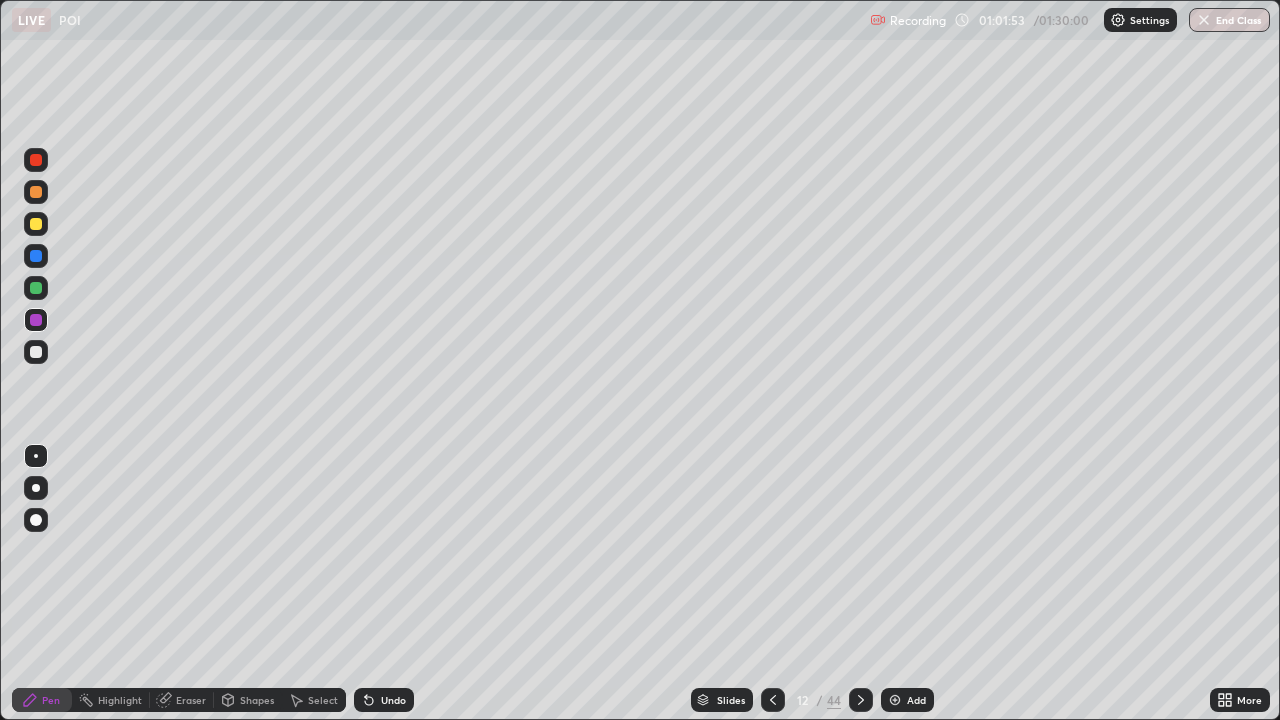 click at bounding box center [36, 352] 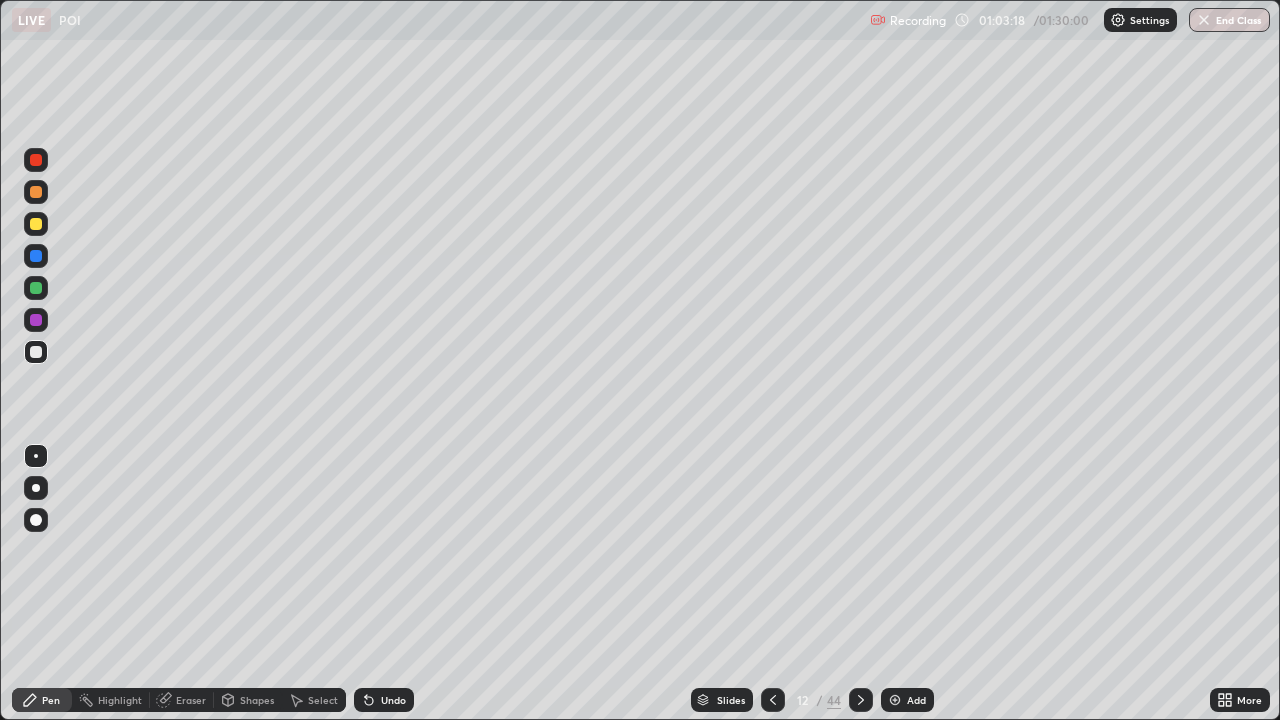 click on "Undo" at bounding box center (384, 700) 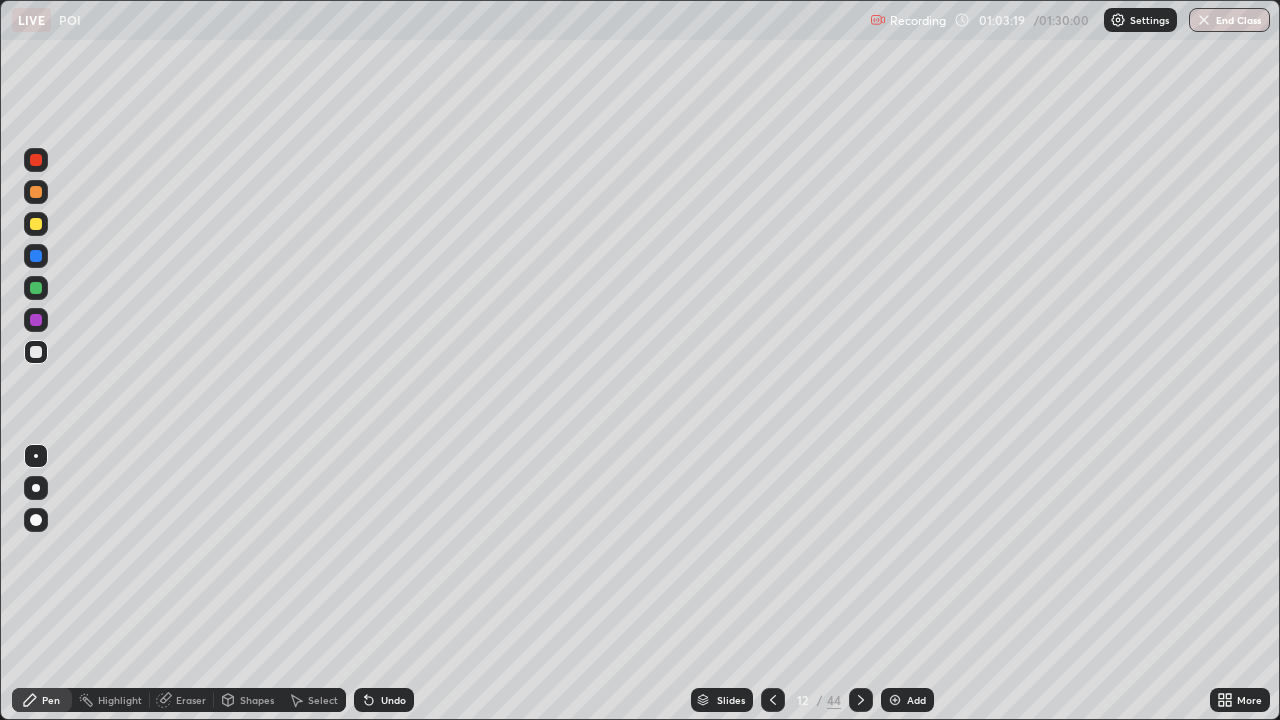 click at bounding box center (36, 320) 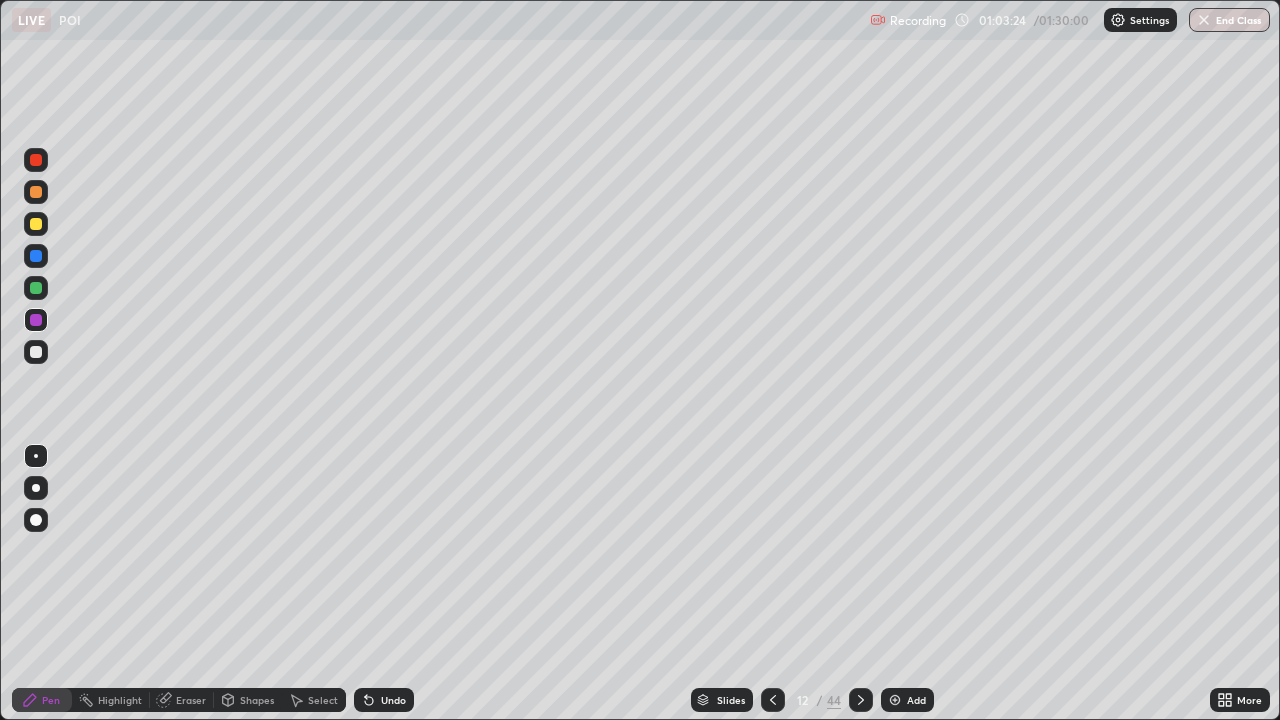 click on "Undo" at bounding box center [384, 700] 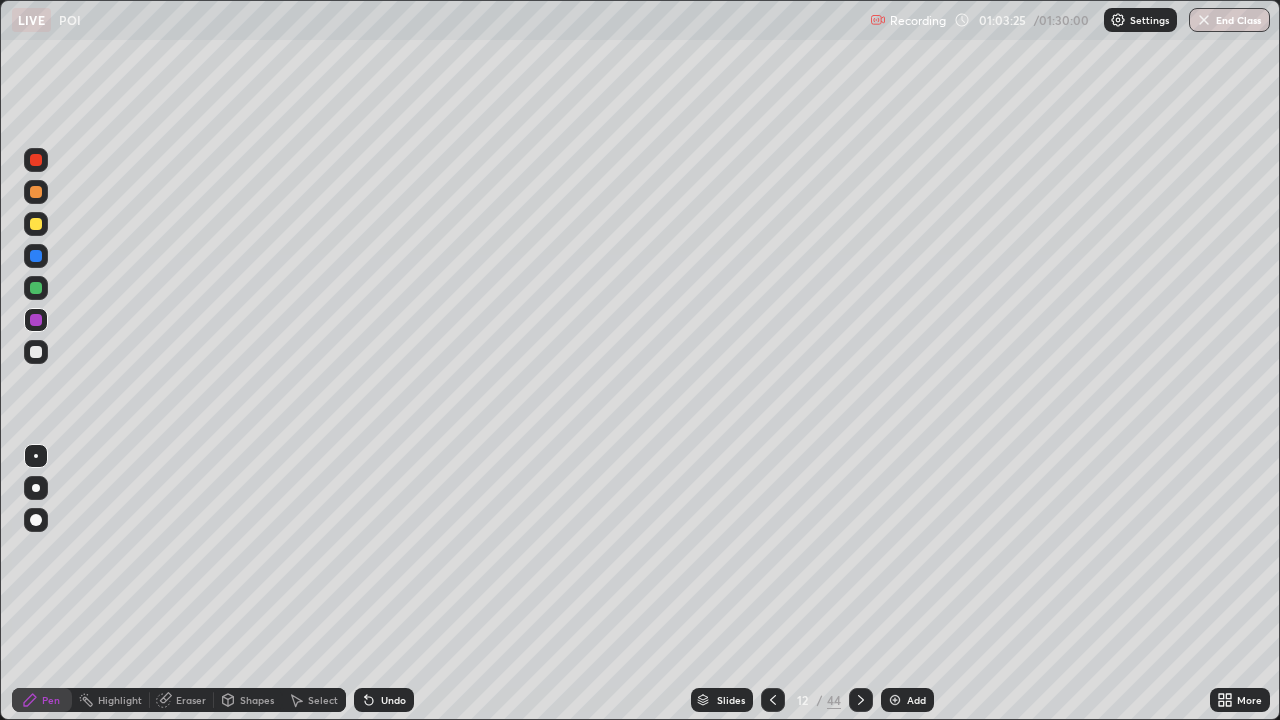 click on "Undo" at bounding box center [384, 700] 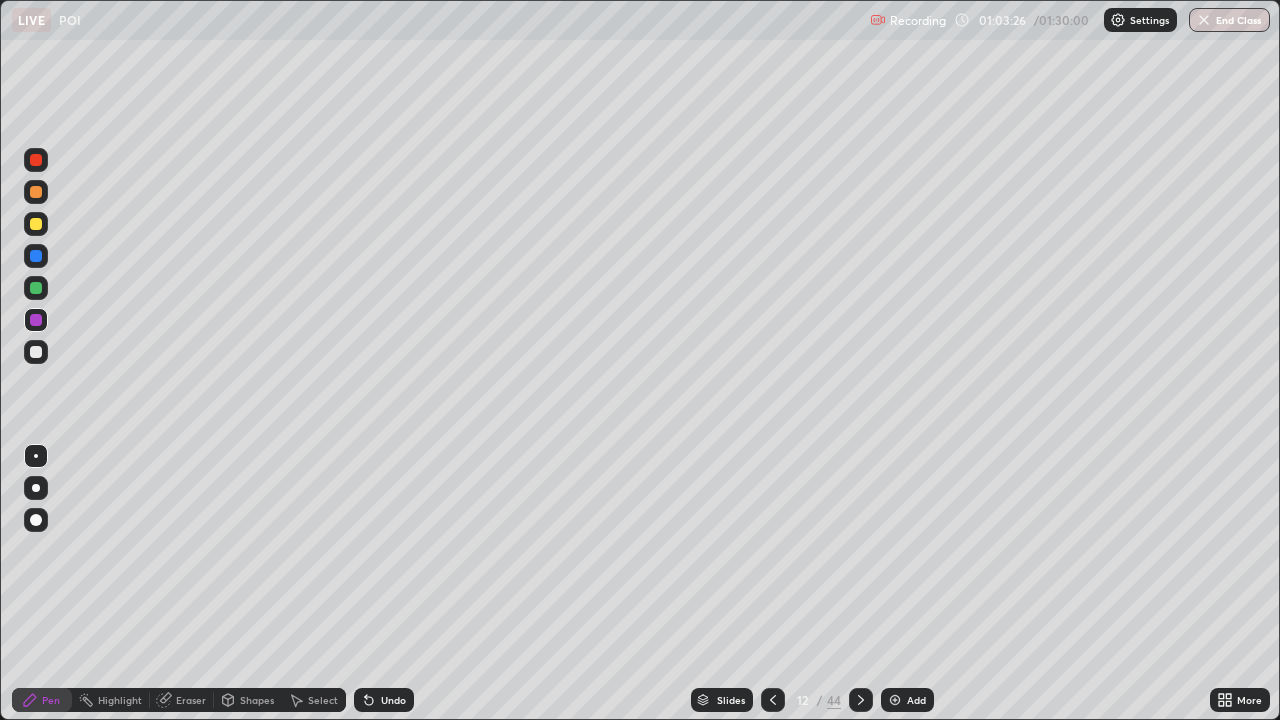click on "Undo" at bounding box center [384, 700] 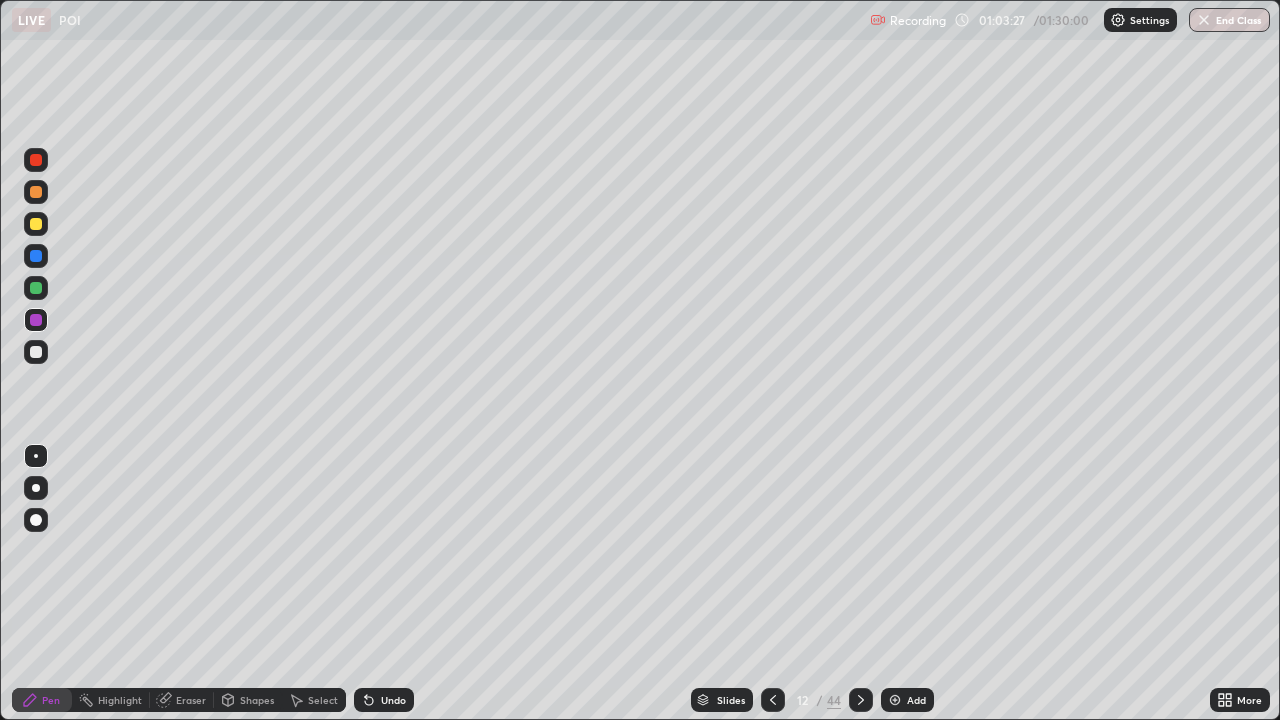 click on "Undo" at bounding box center (384, 700) 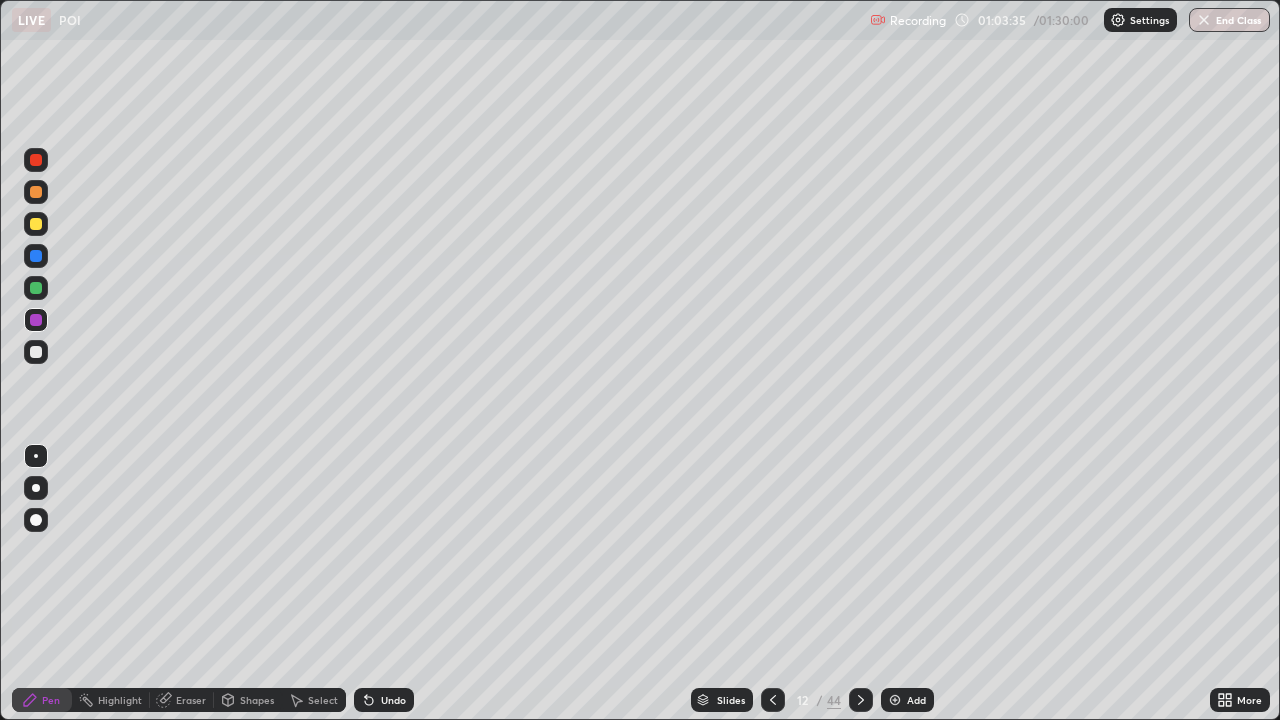 click on "Eraser" at bounding box center [191, 700] 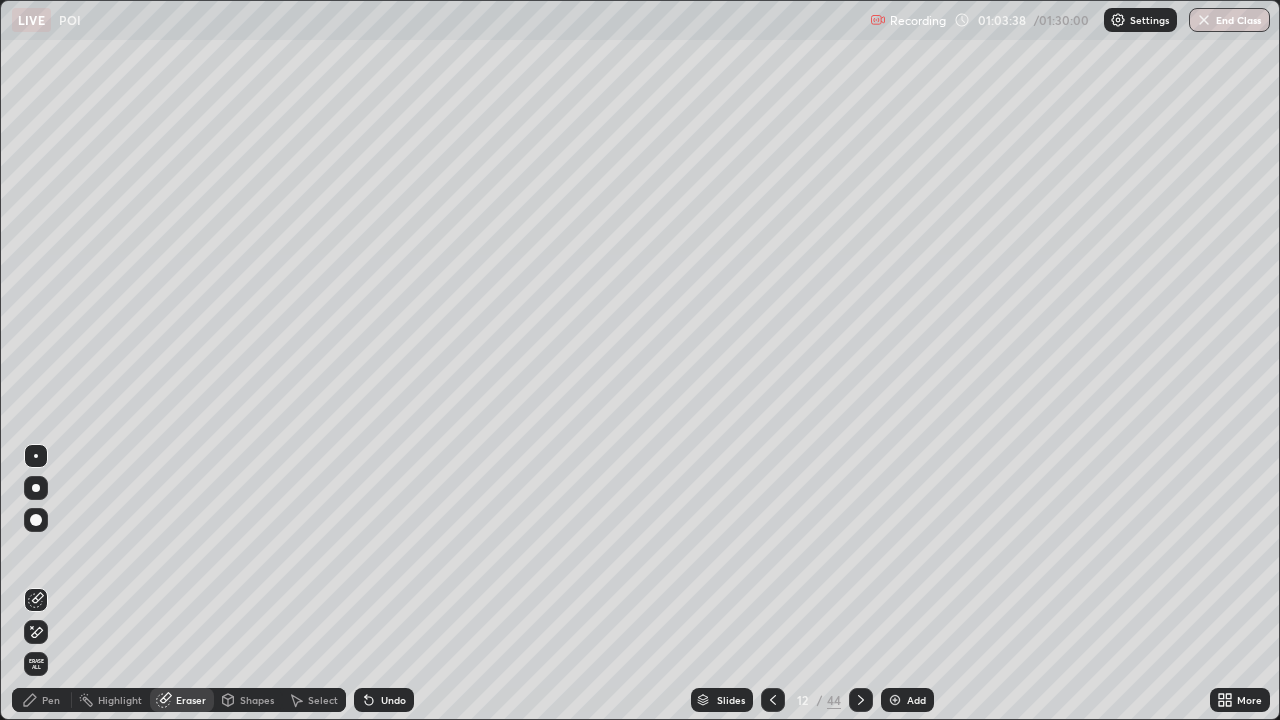 click on "Pen" at bounding box center (51, 700) 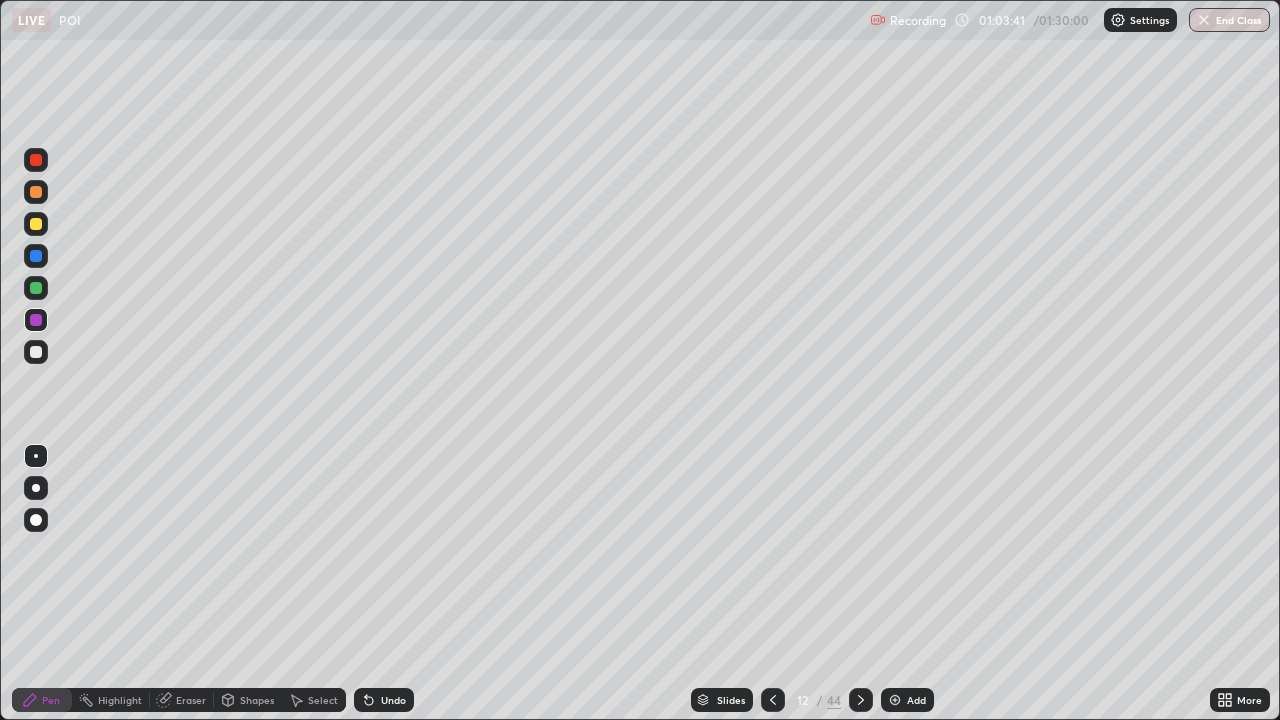click at bounding box center (36, 352) 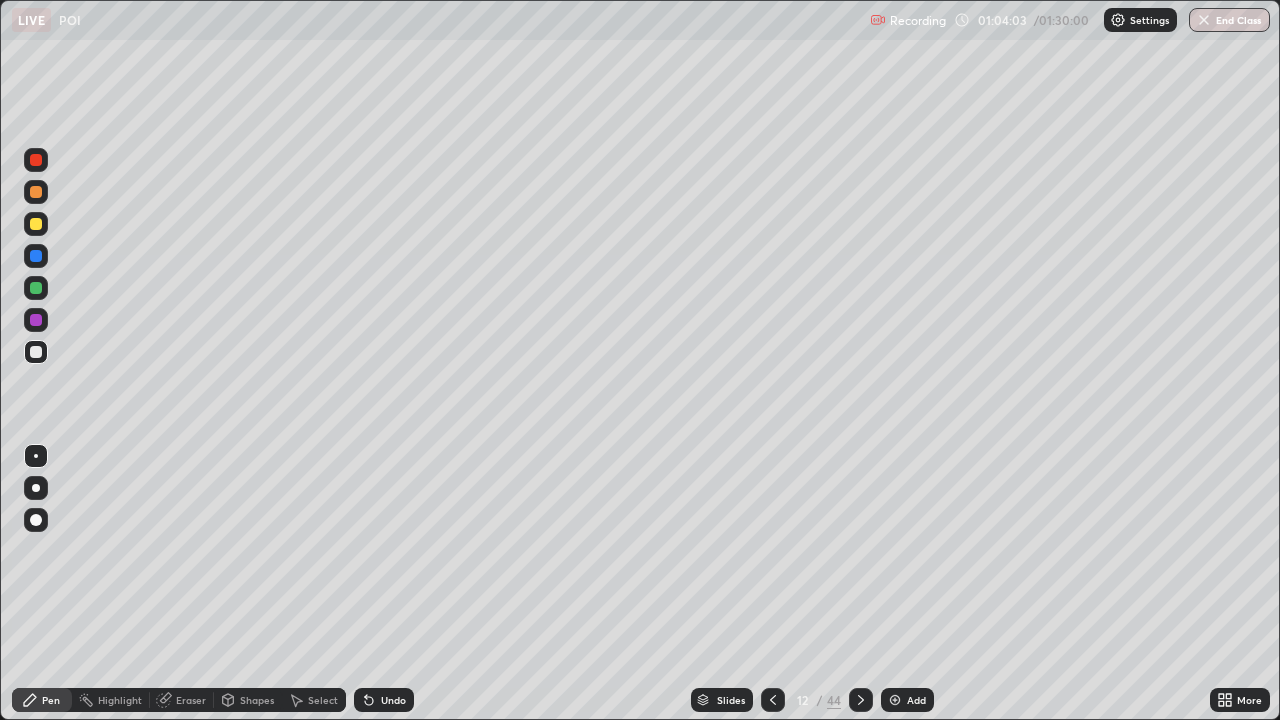 click at bounding box center [36, 256] 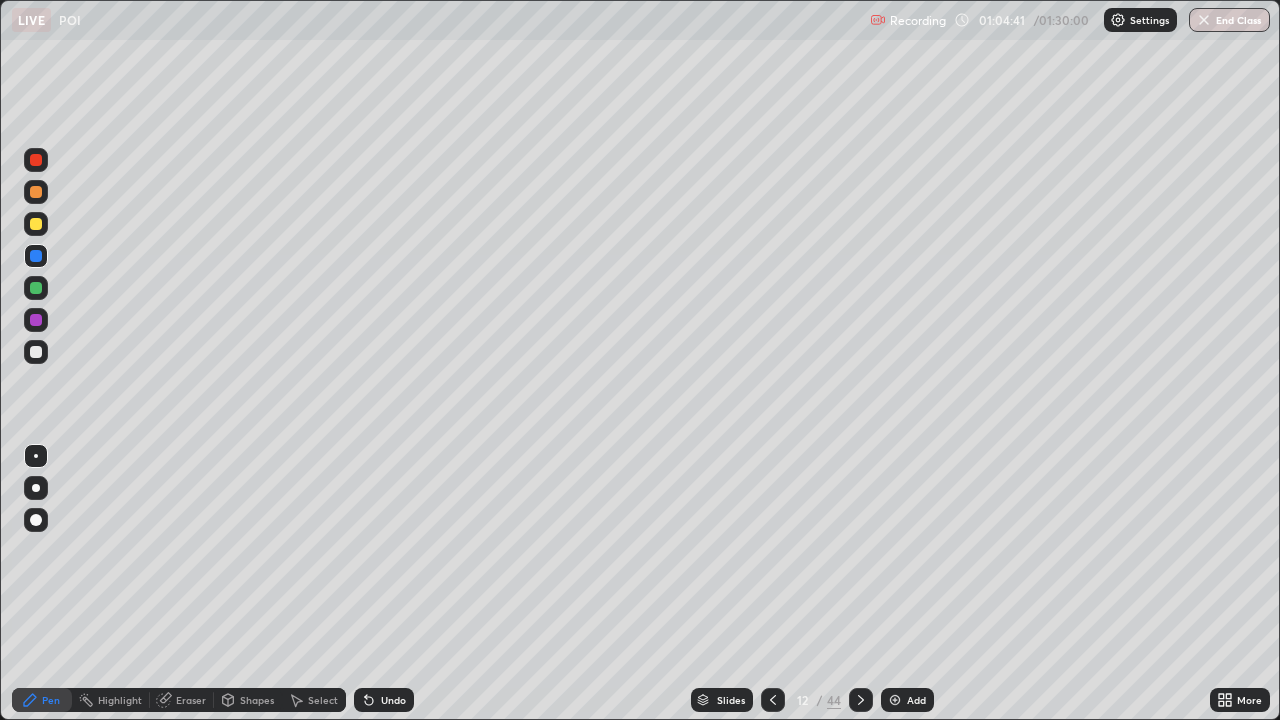 click at bounding box center [36, 352] 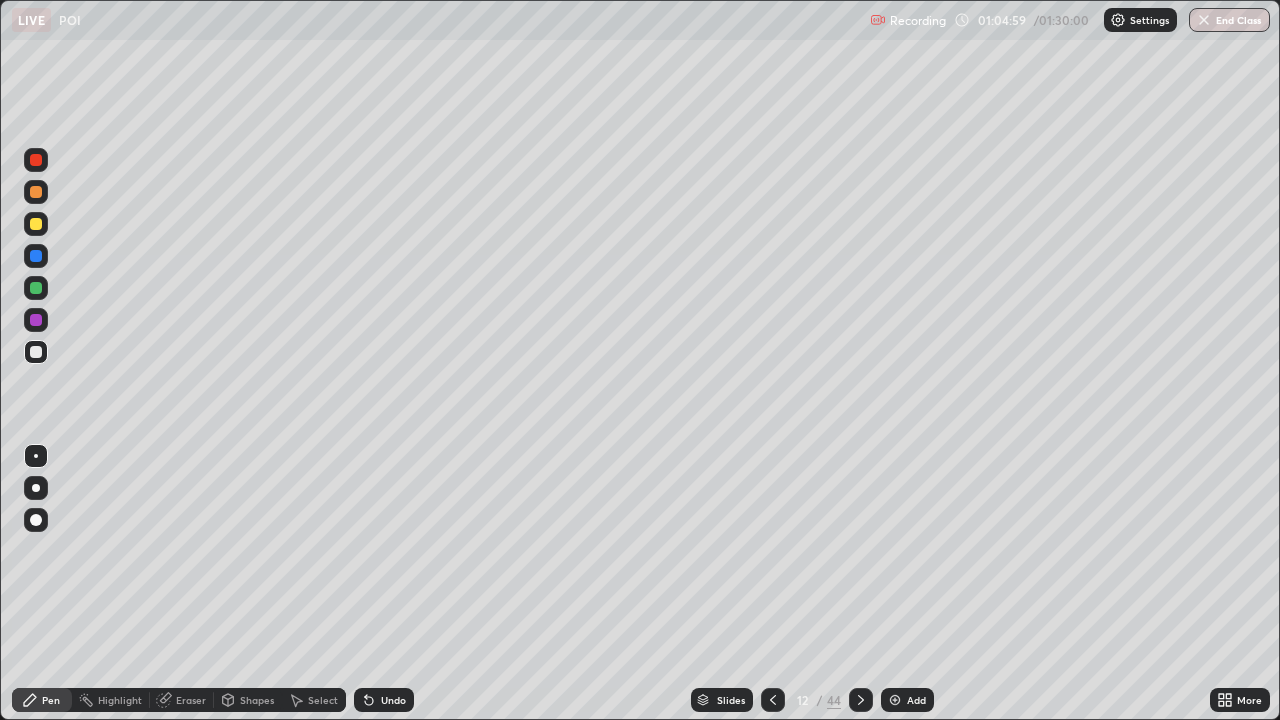 click at bounding box center [36, 320] 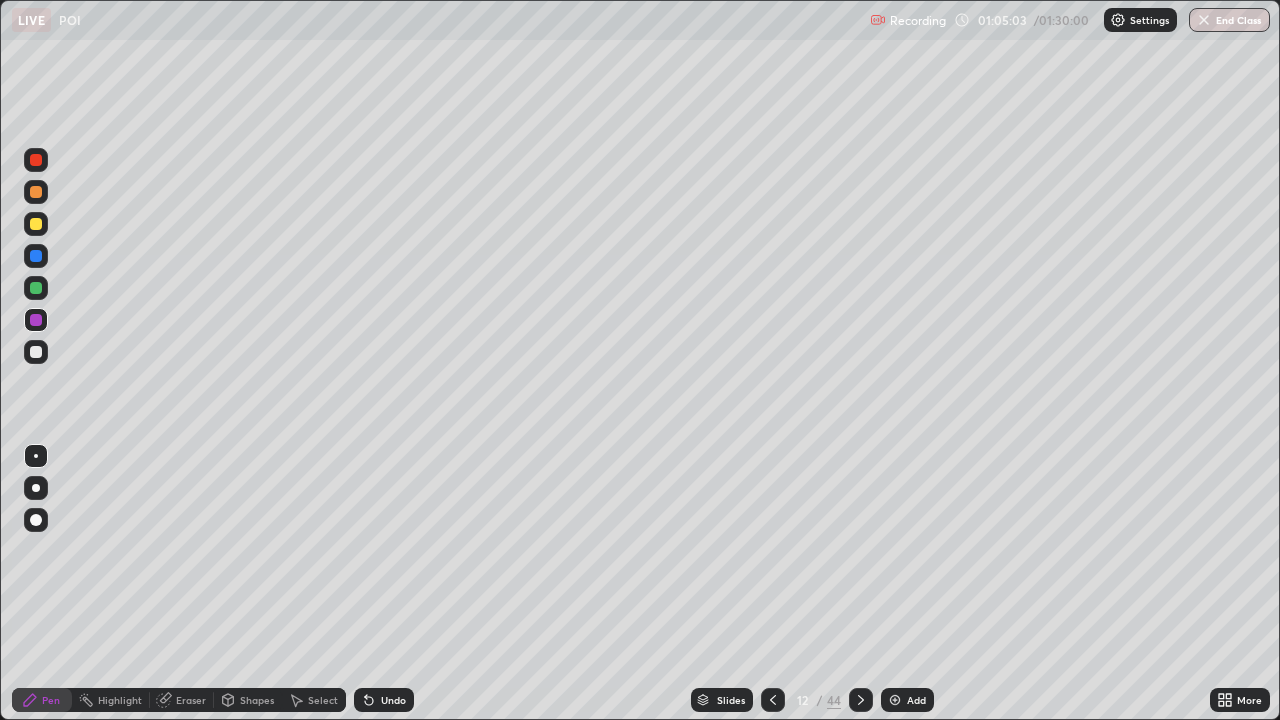 click on "Undo" at bounding box center (384, 700) 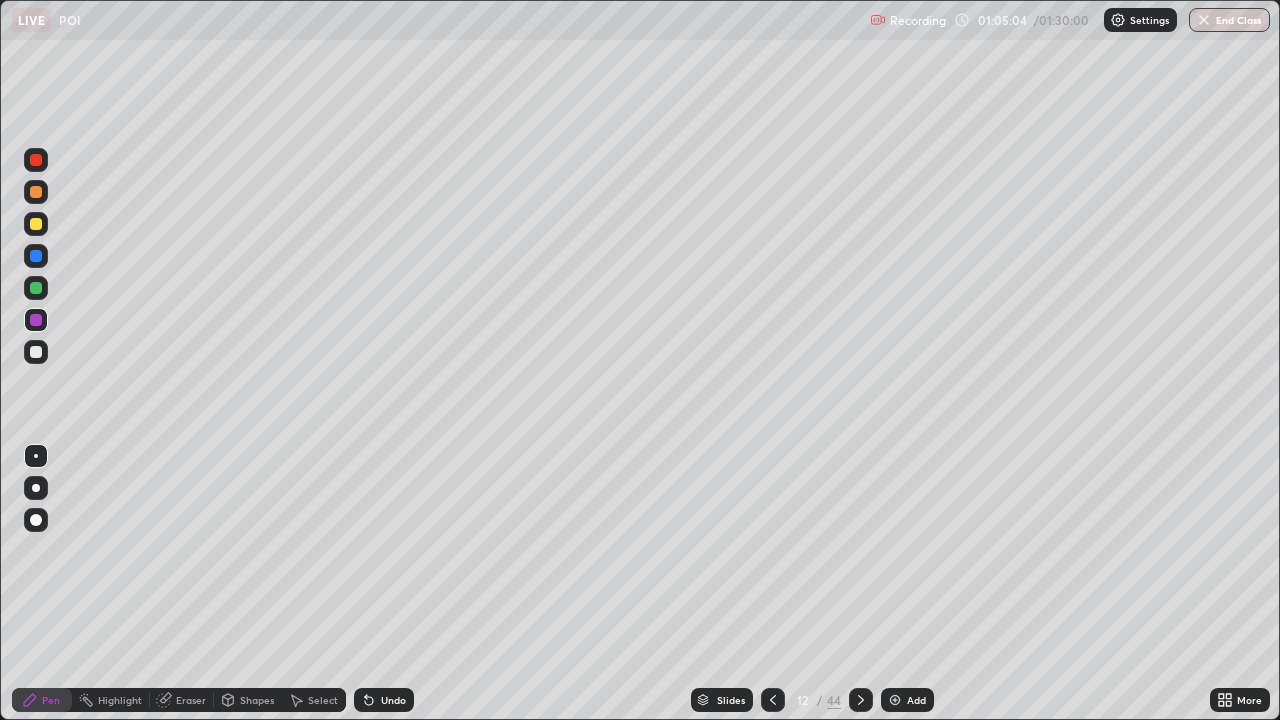 click on "Undo" at bounding box center [393, 700] 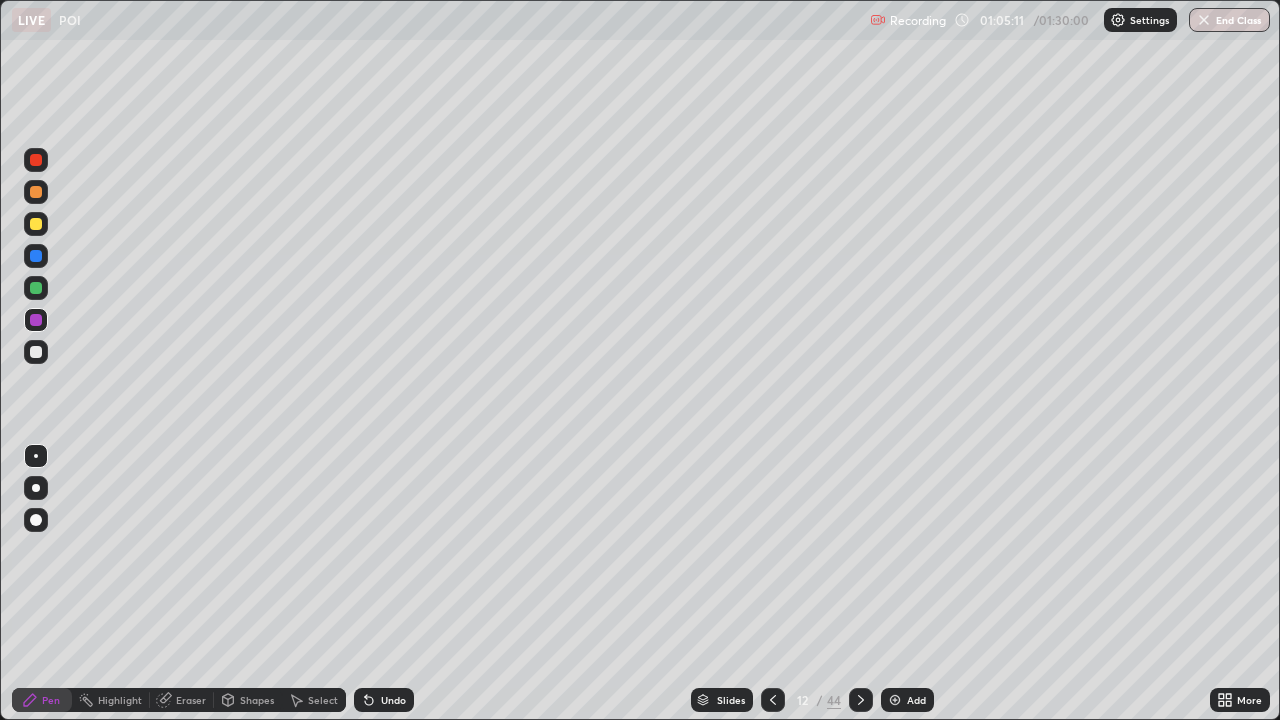 click on "Undo" at bounding box center (393, 700) 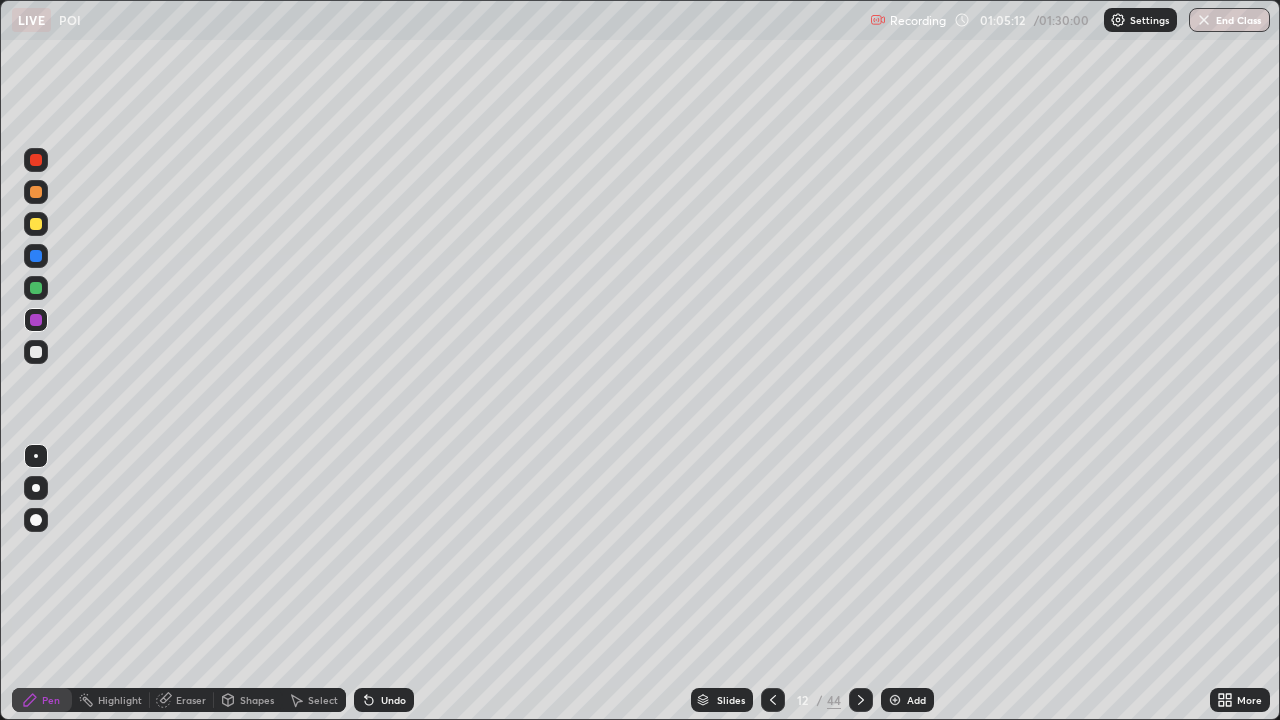 click on "Undo" at bounding box center [393, 700] 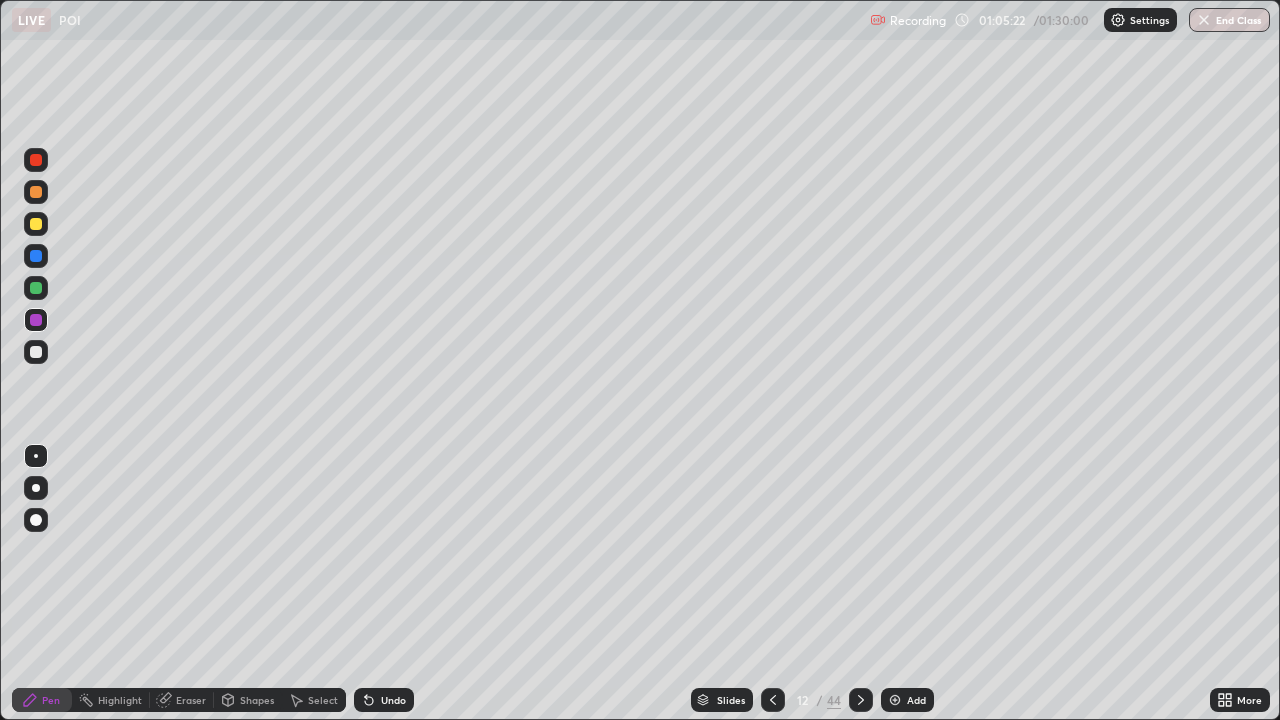 click on "Eraser" at bounding box center (191, 700) 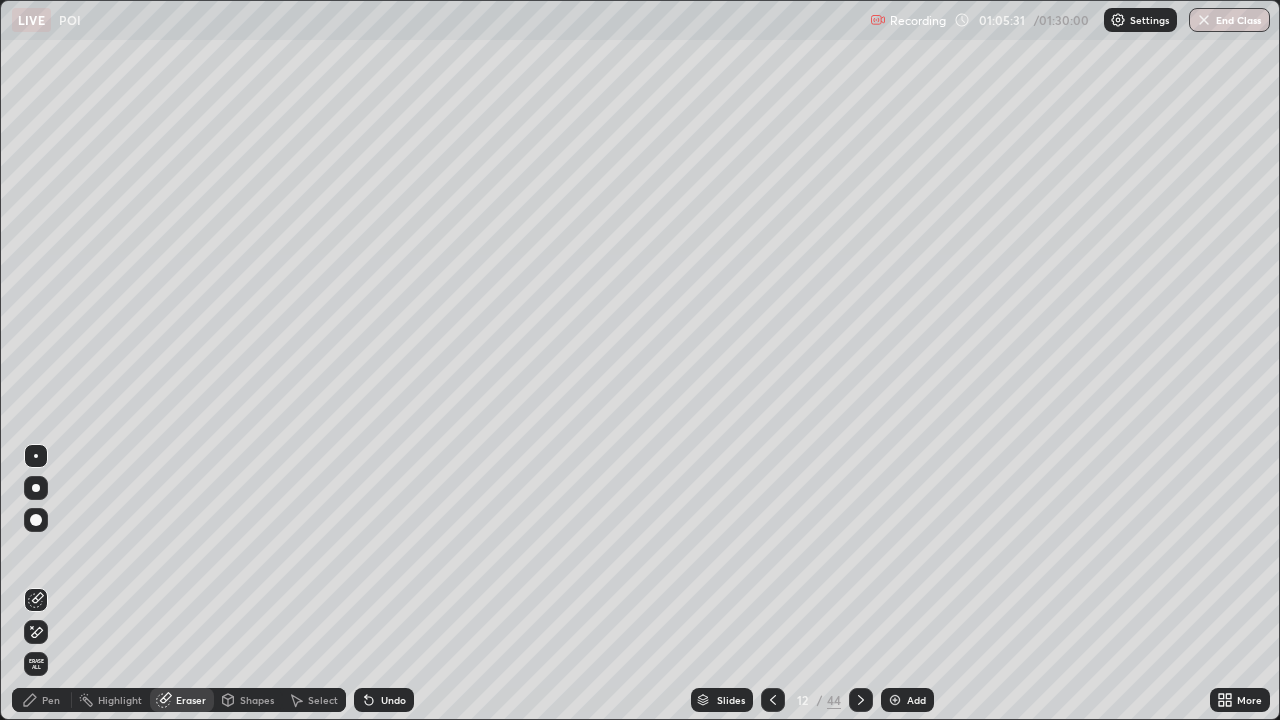 click 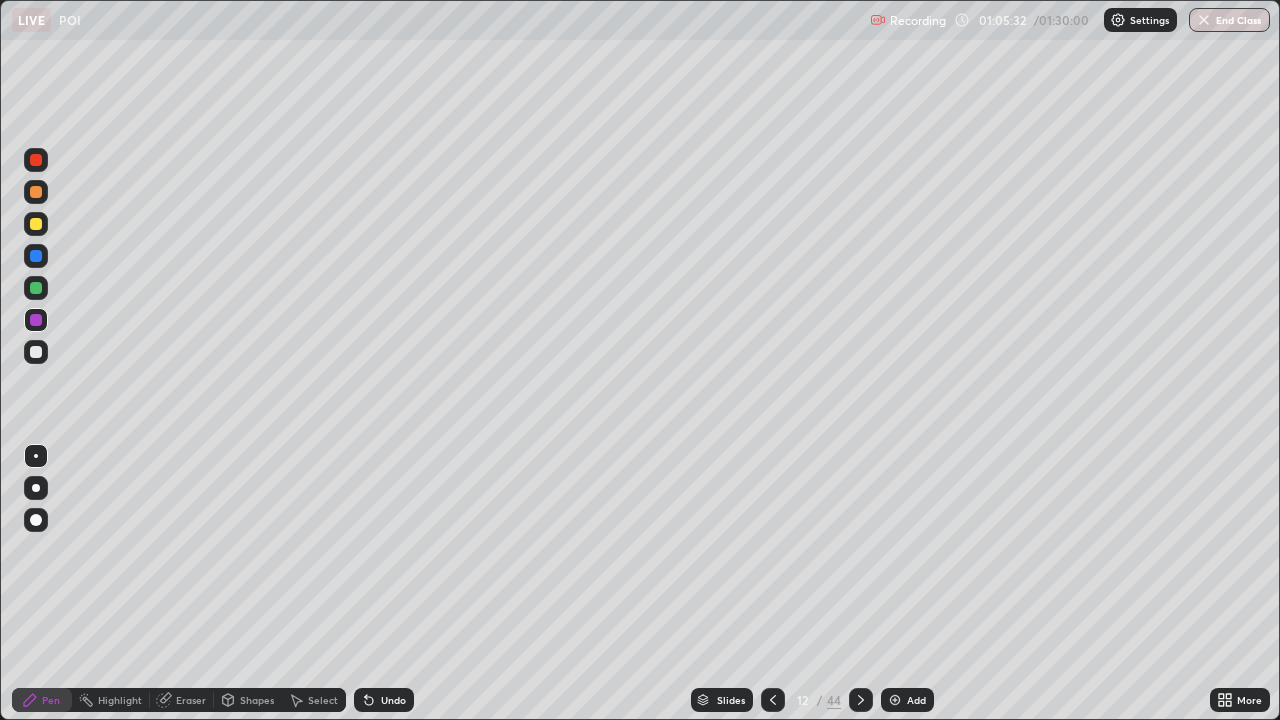 click at bounding box center [36, 160] 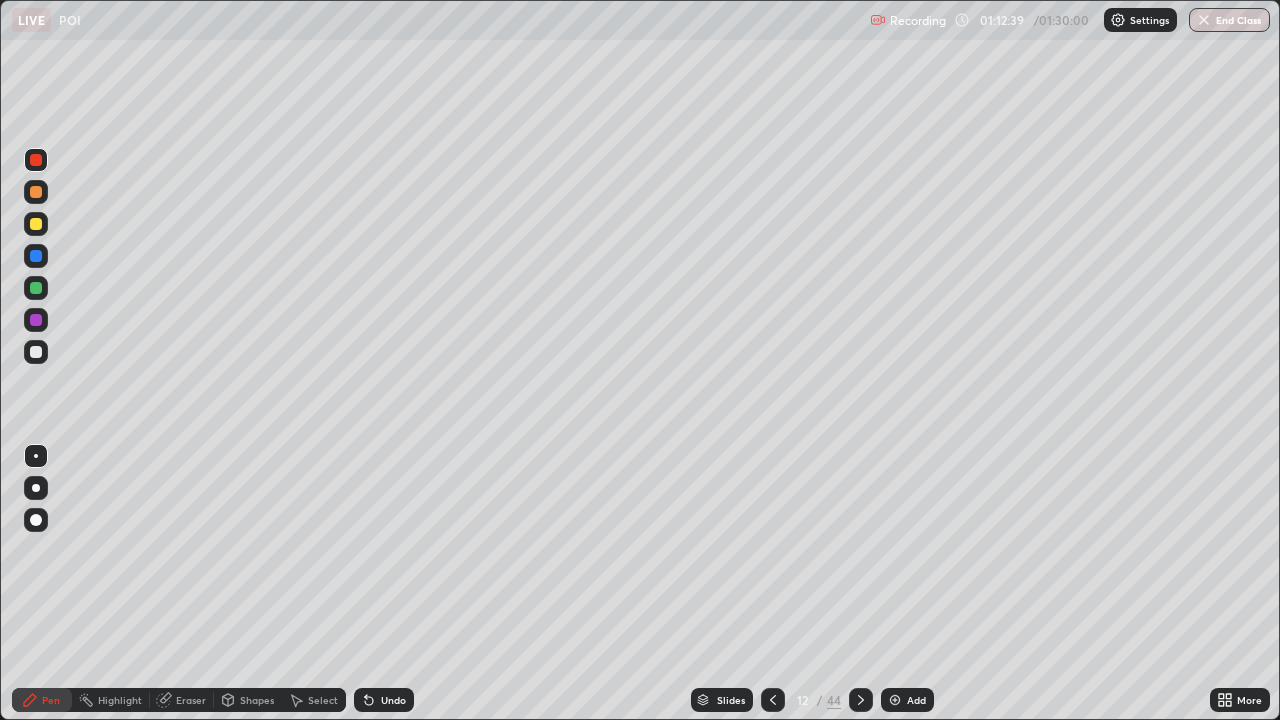 click 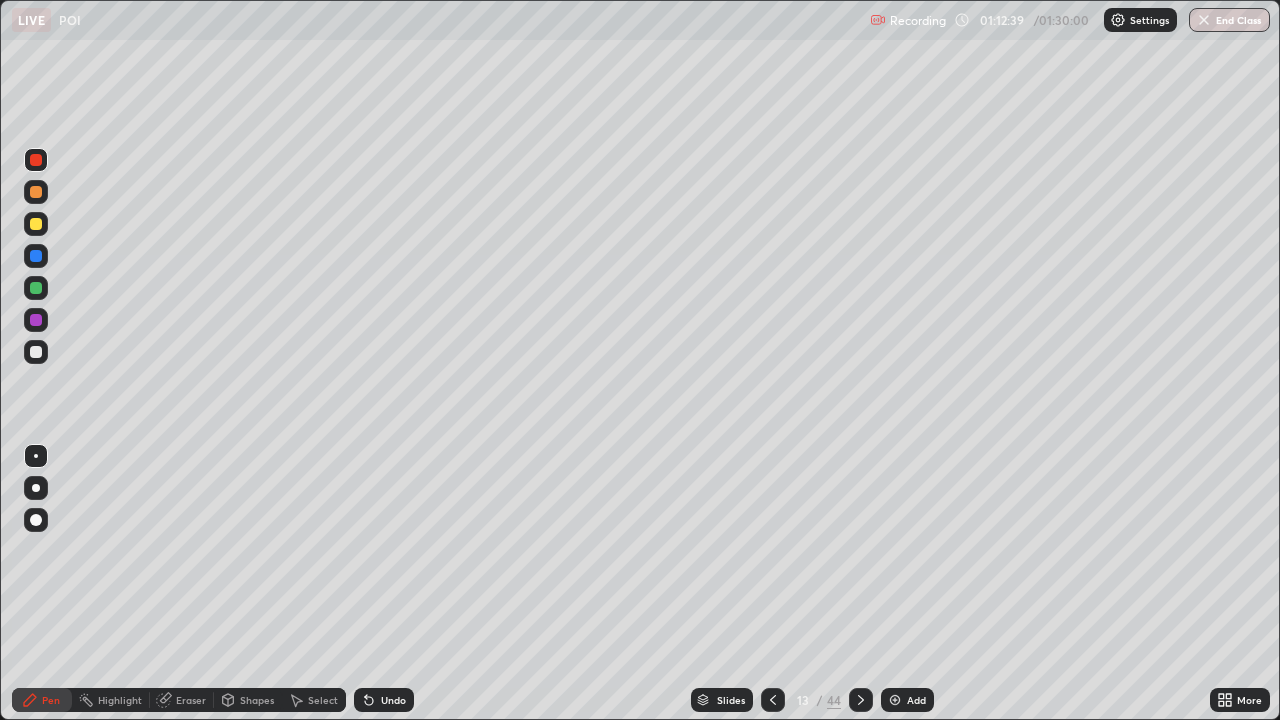 click at bounding box center [773, 700] 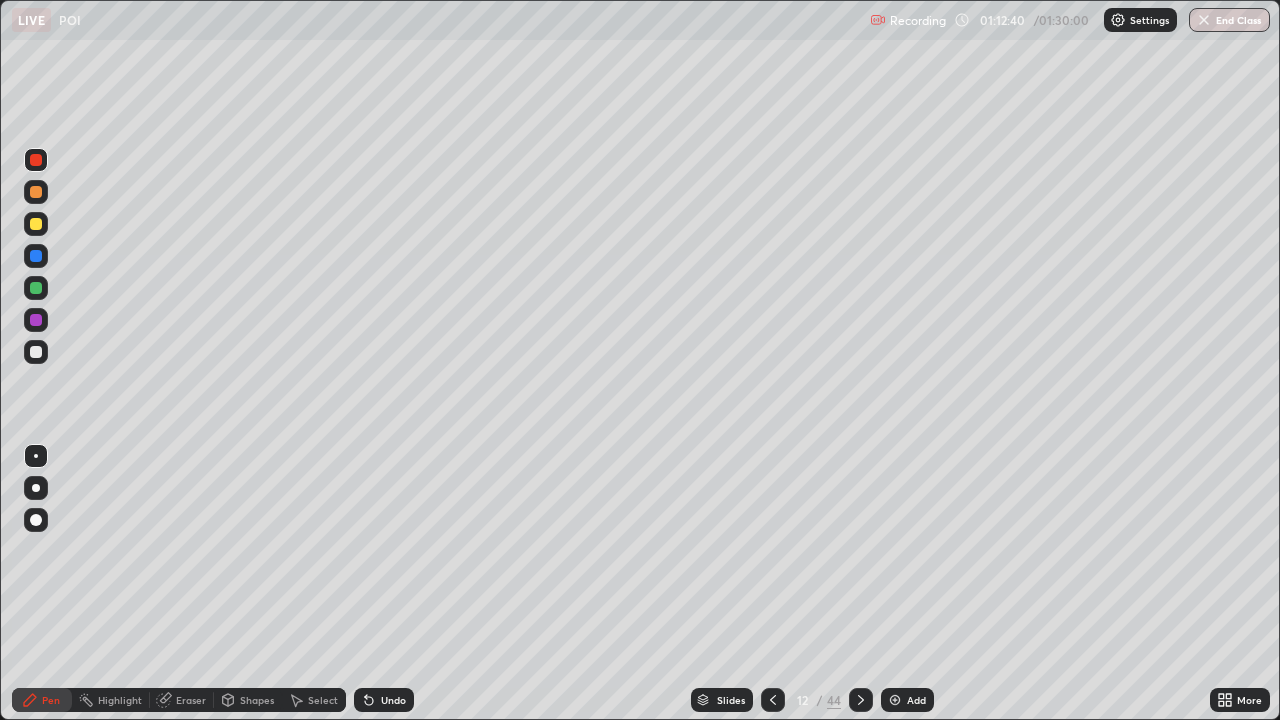 click at bounding box center [895, 700] 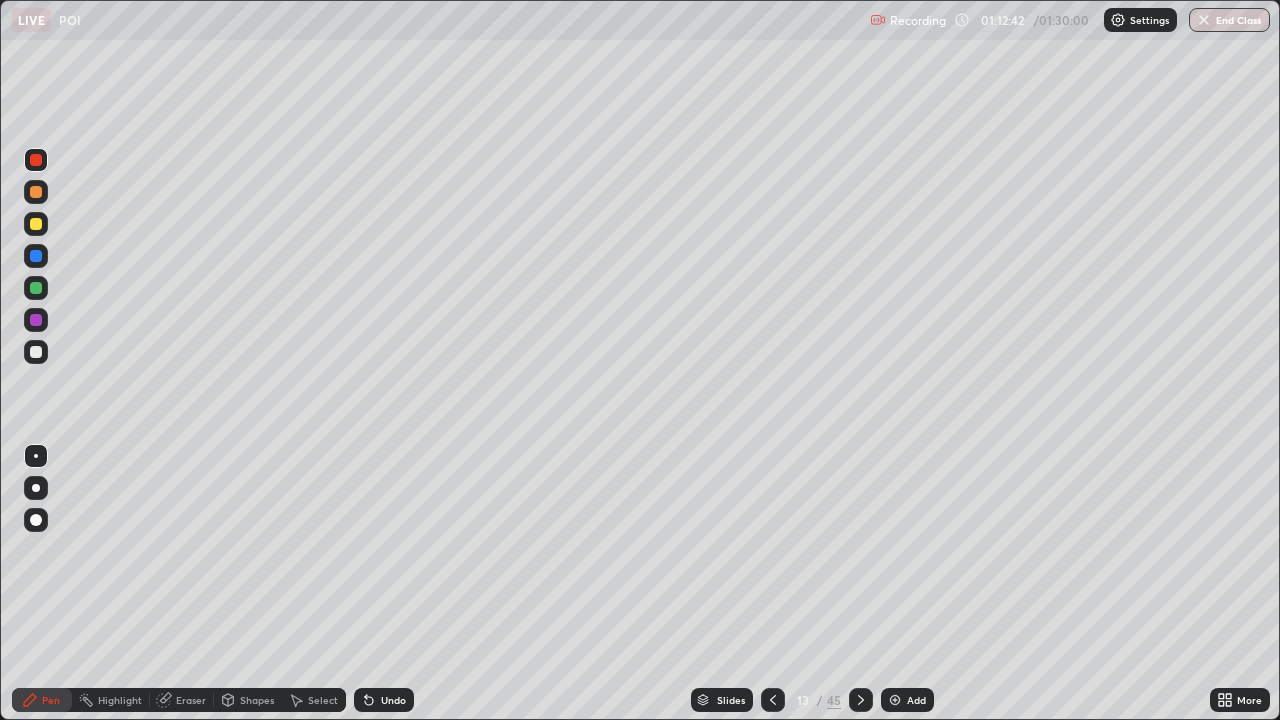 click at bounding box center (36, 352) 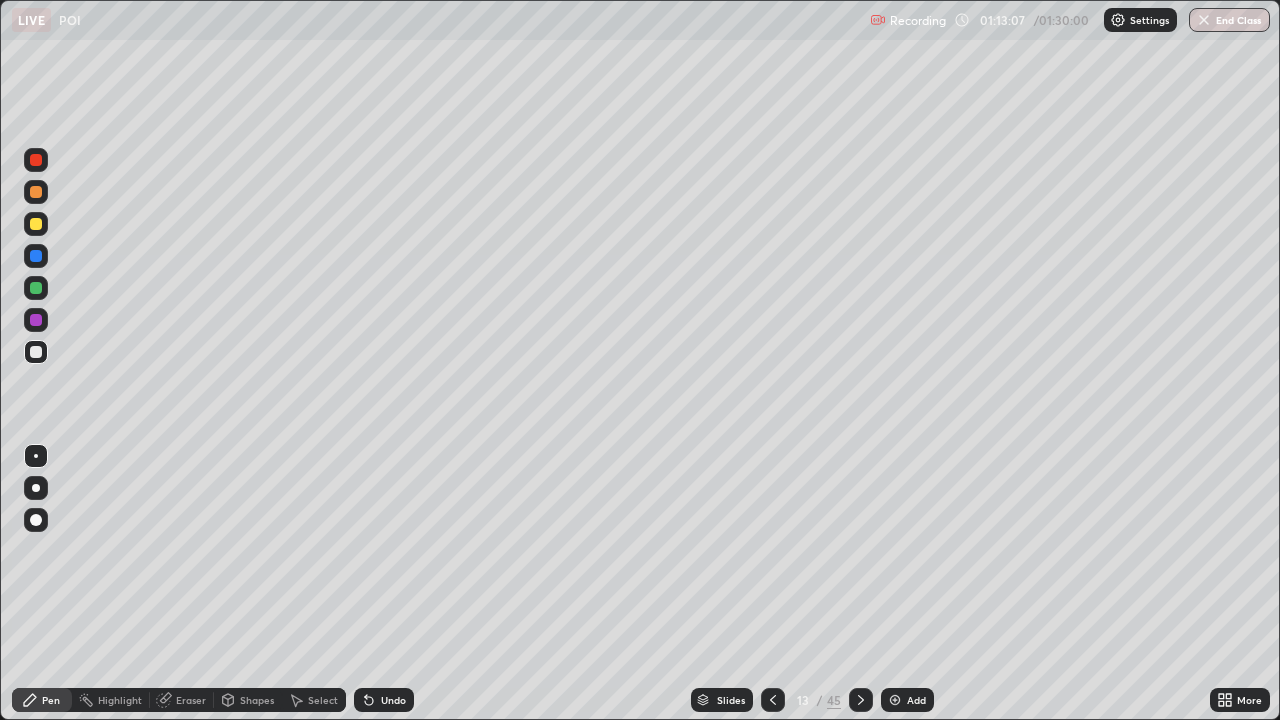 click on "Eraser" at bounding box center (182, 700) 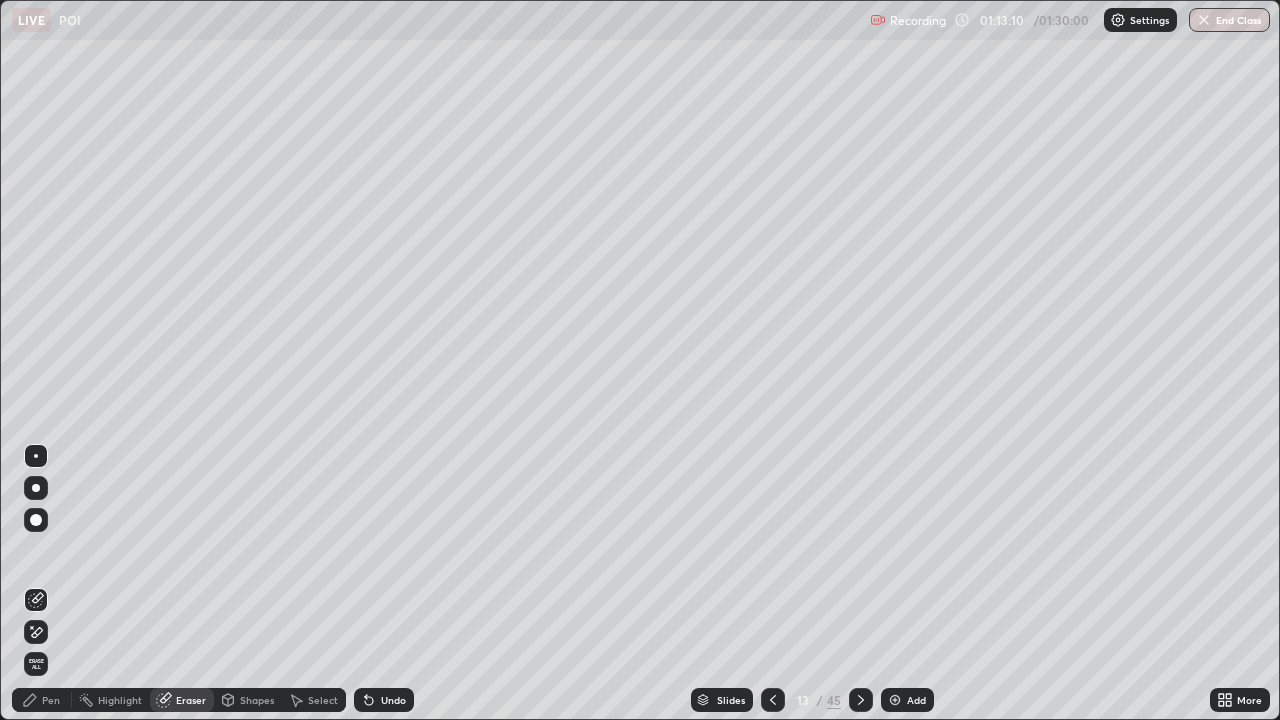 click on "Pen" at bounding box center (42, 700) 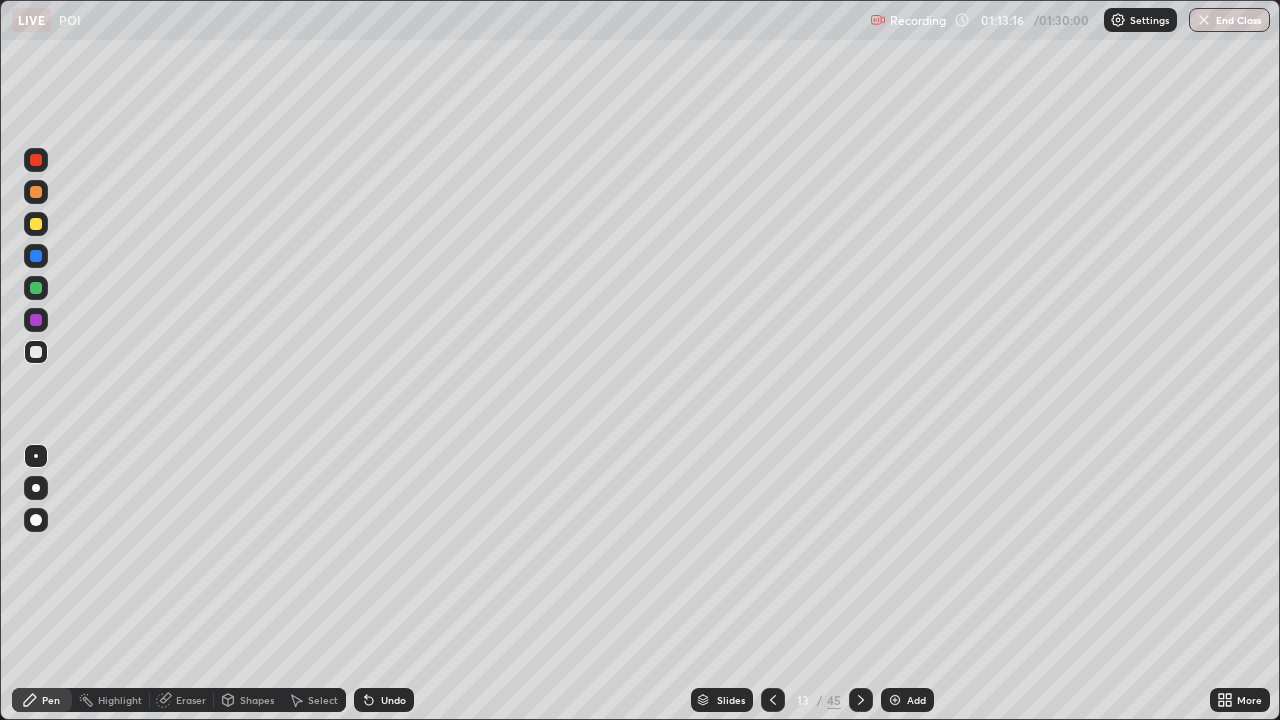 click 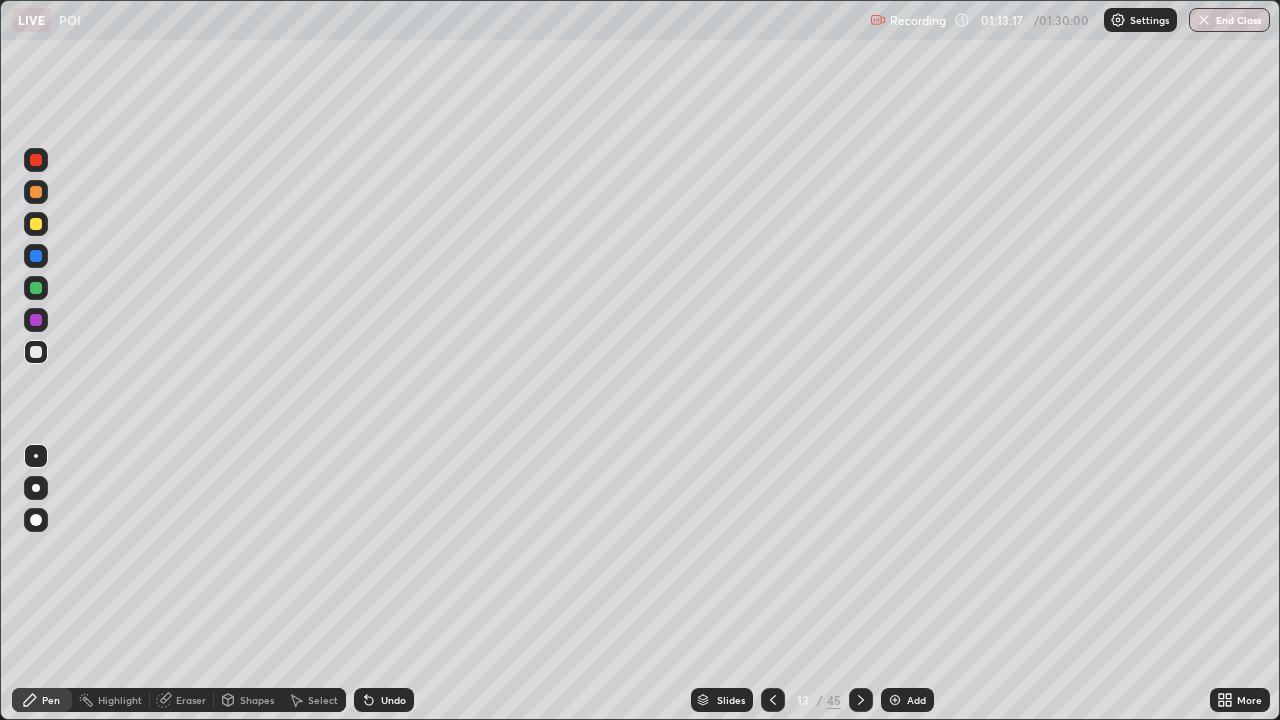 click 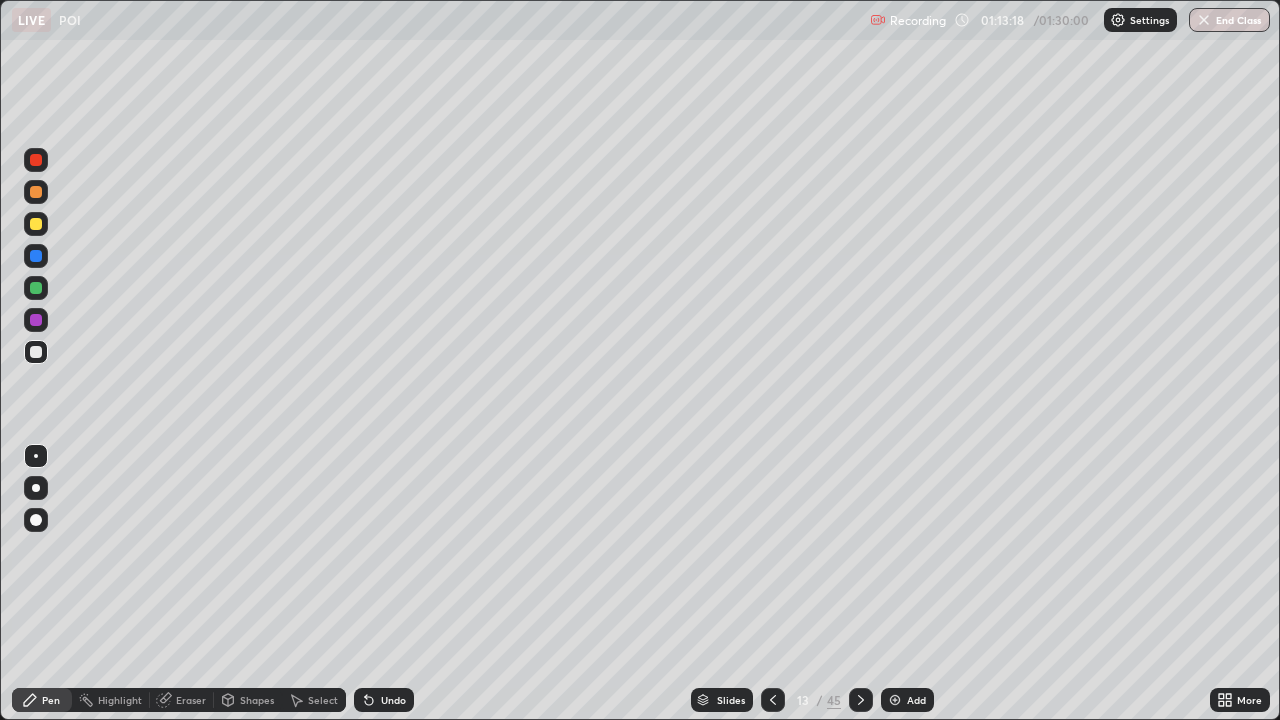 click 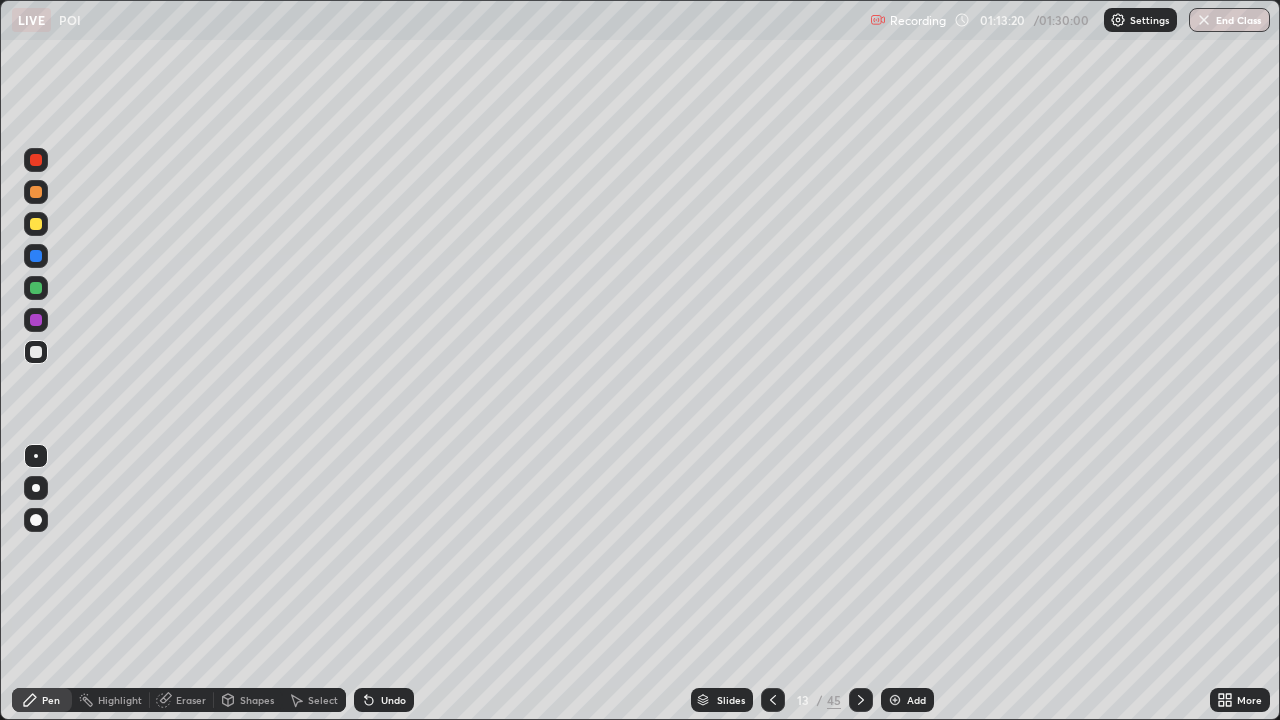 click on "Select" at bounding box center [323, 700] 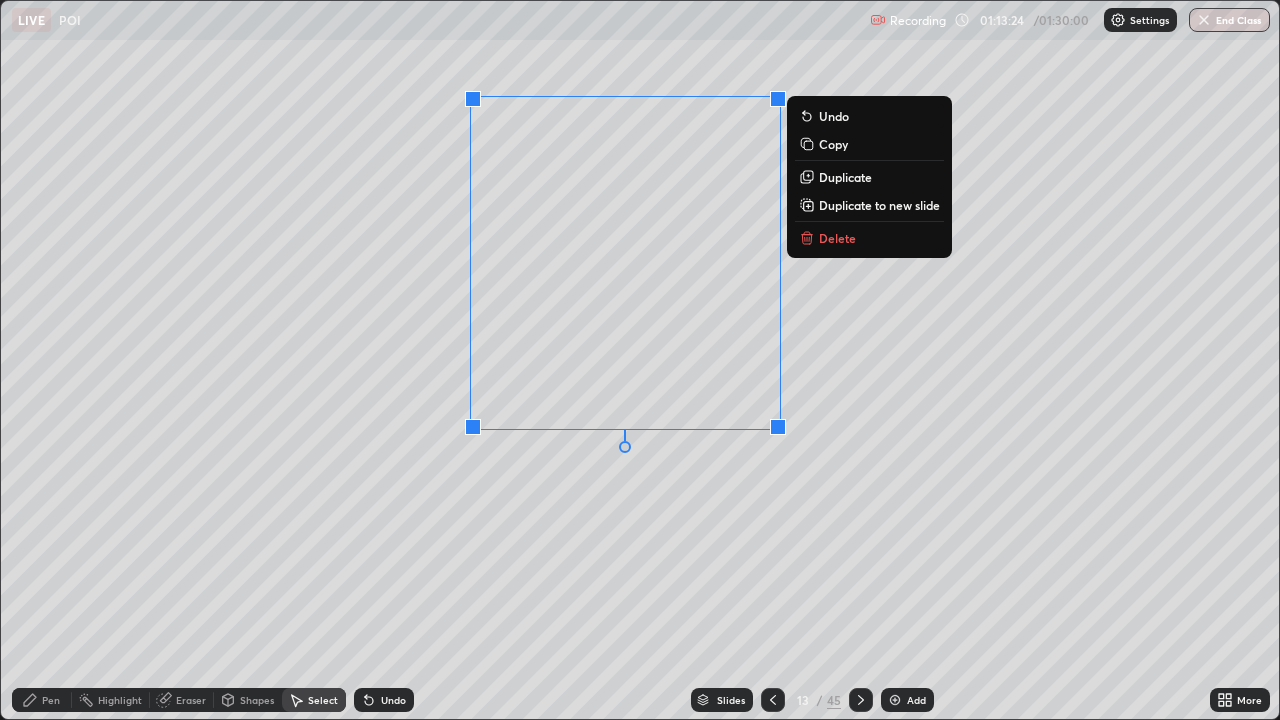 click on "Delete" at bounding box center [837, 238] 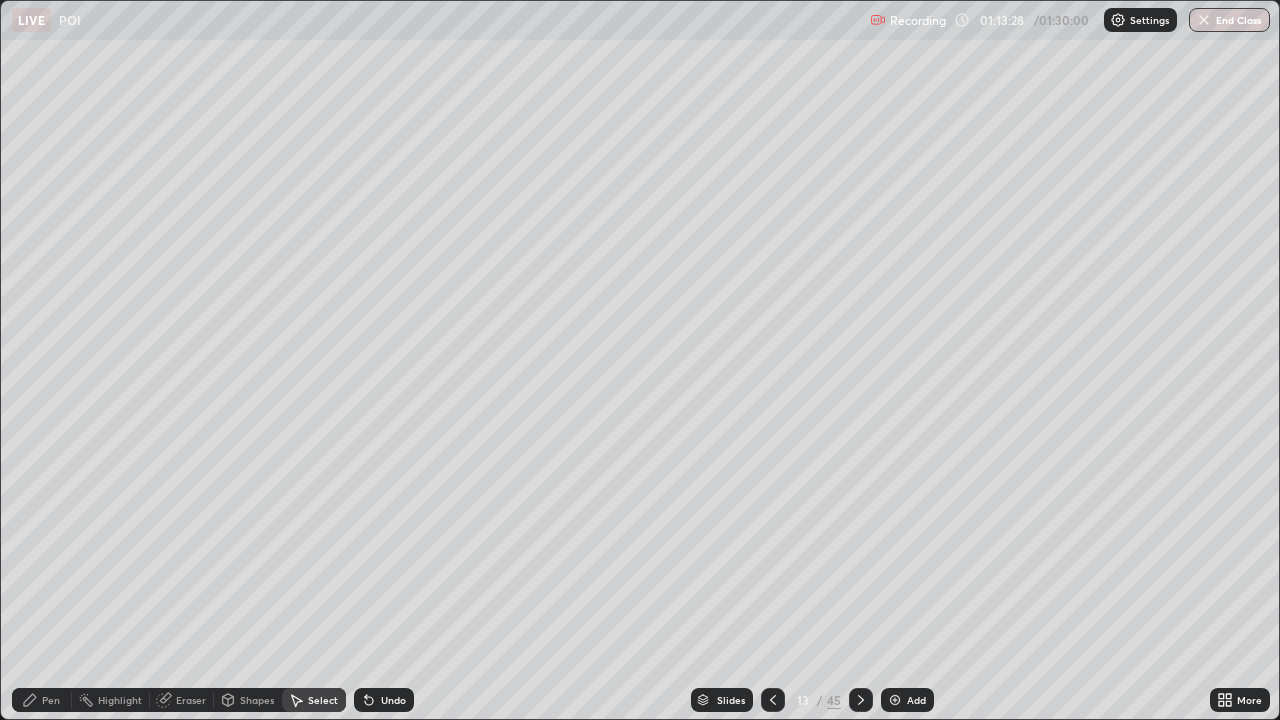 click on "Shapes" at bounding box center (248, 700) 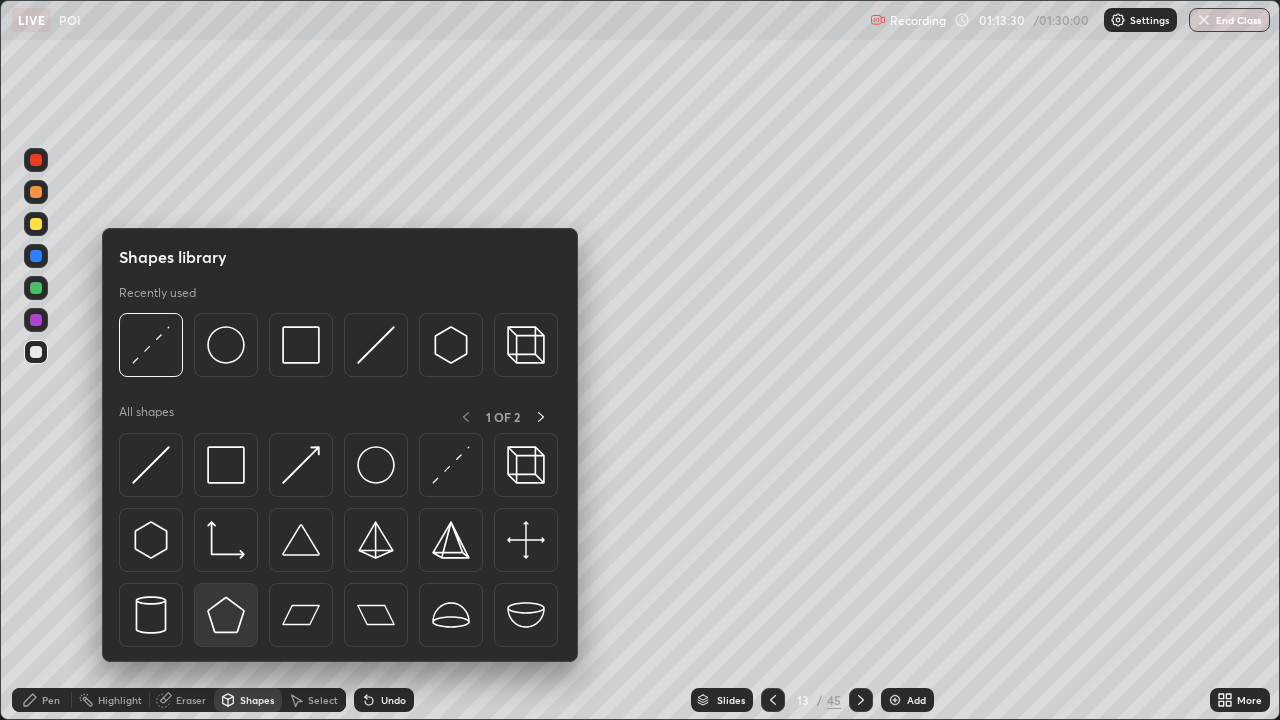 click at bounding box center (226, 615) 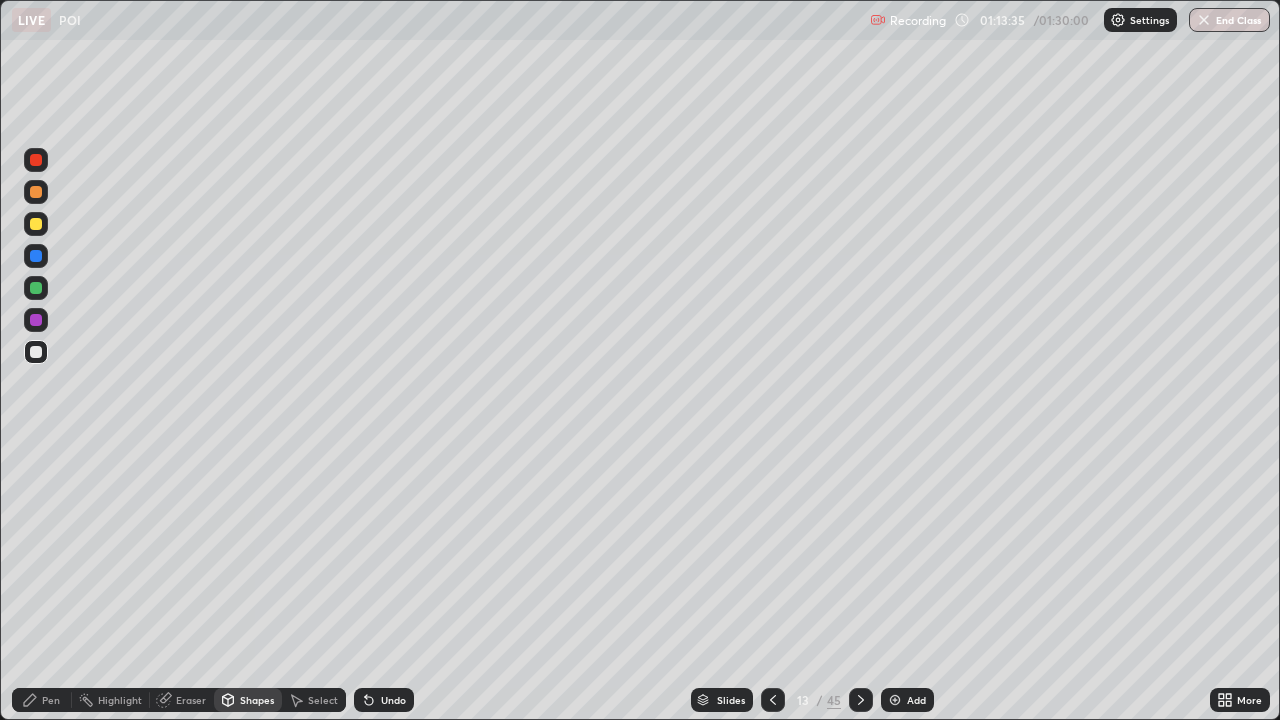 click on "Undo" at bounding box center [384, 700] 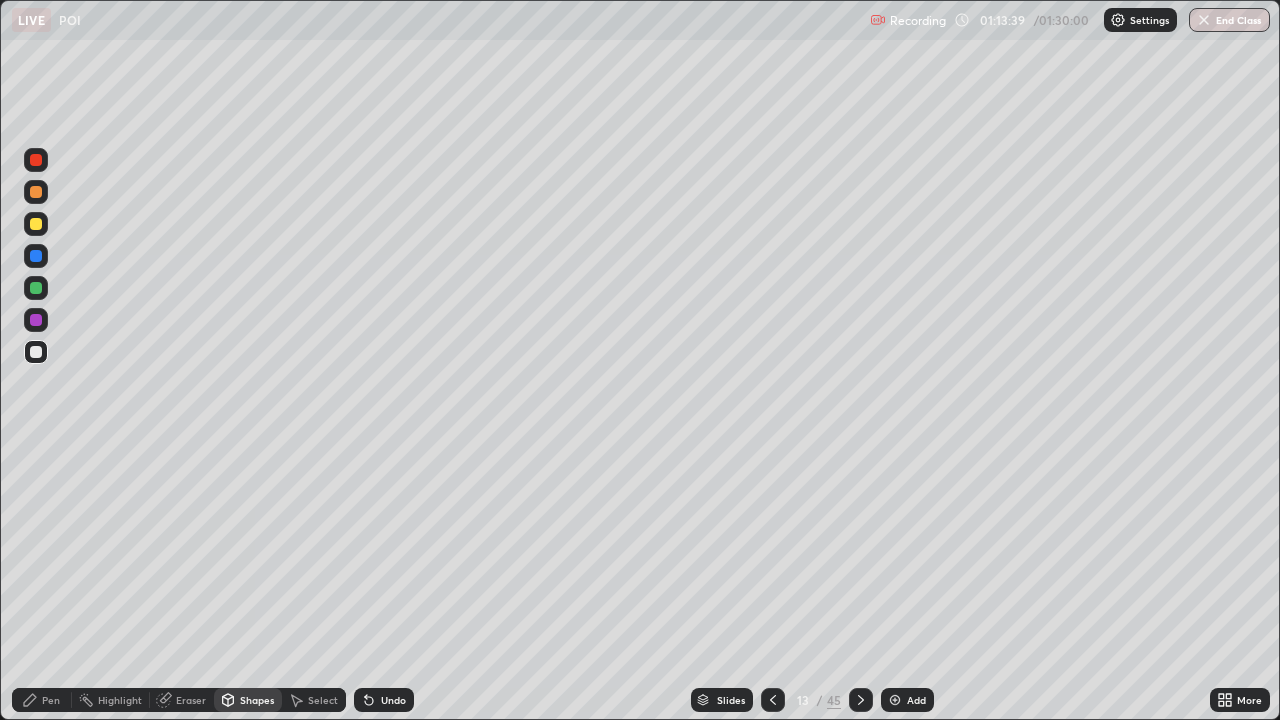 click on "Eraser" at bounding box center [191, 700] 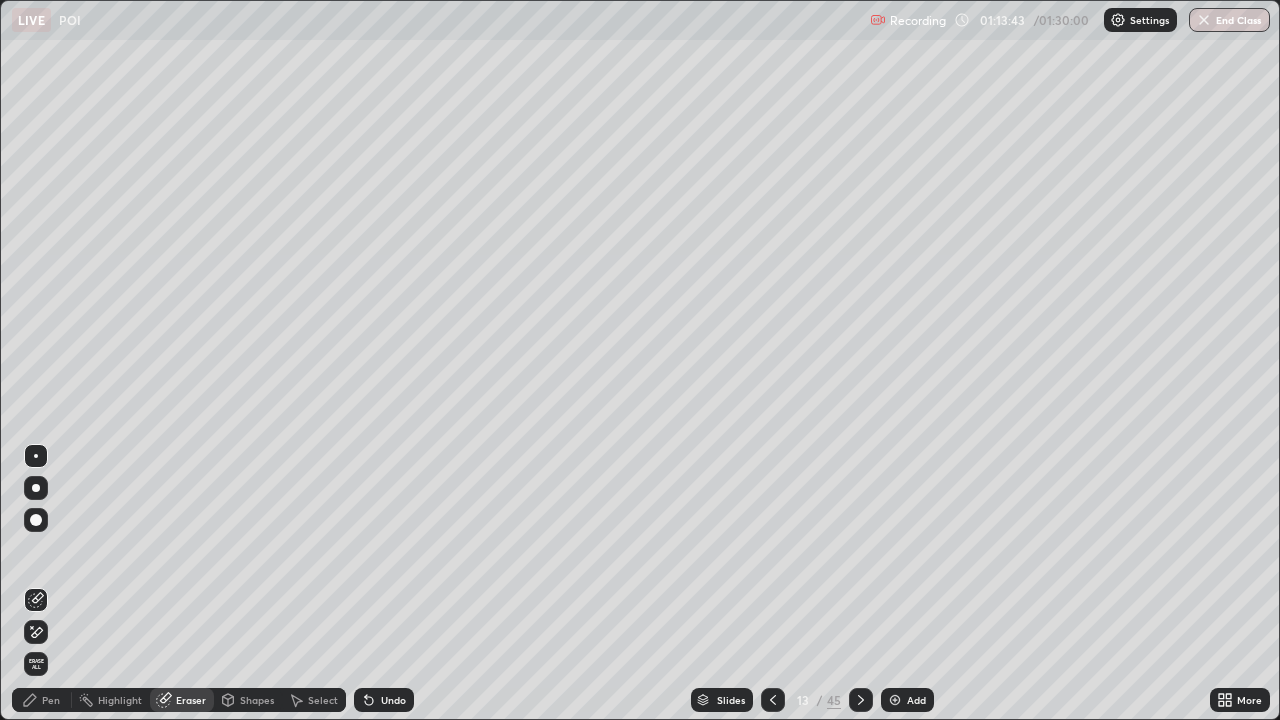 click on "Pen" at bounding box center (51, 700) 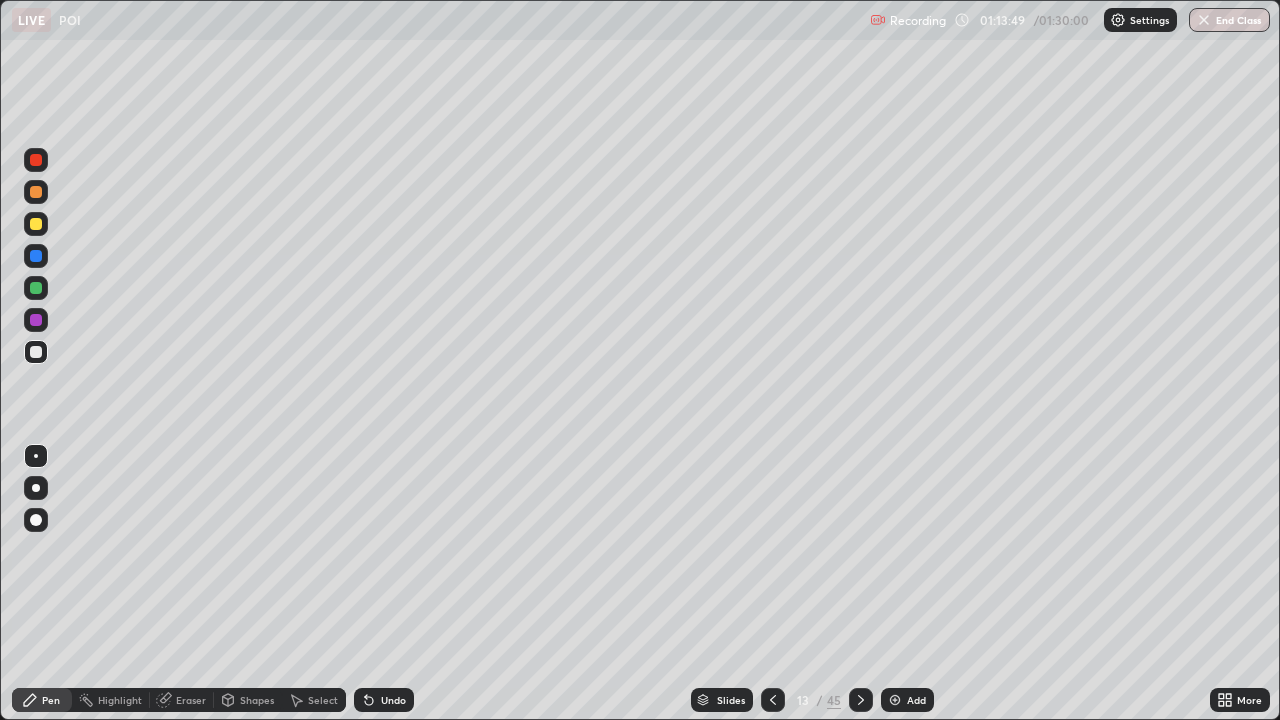 click 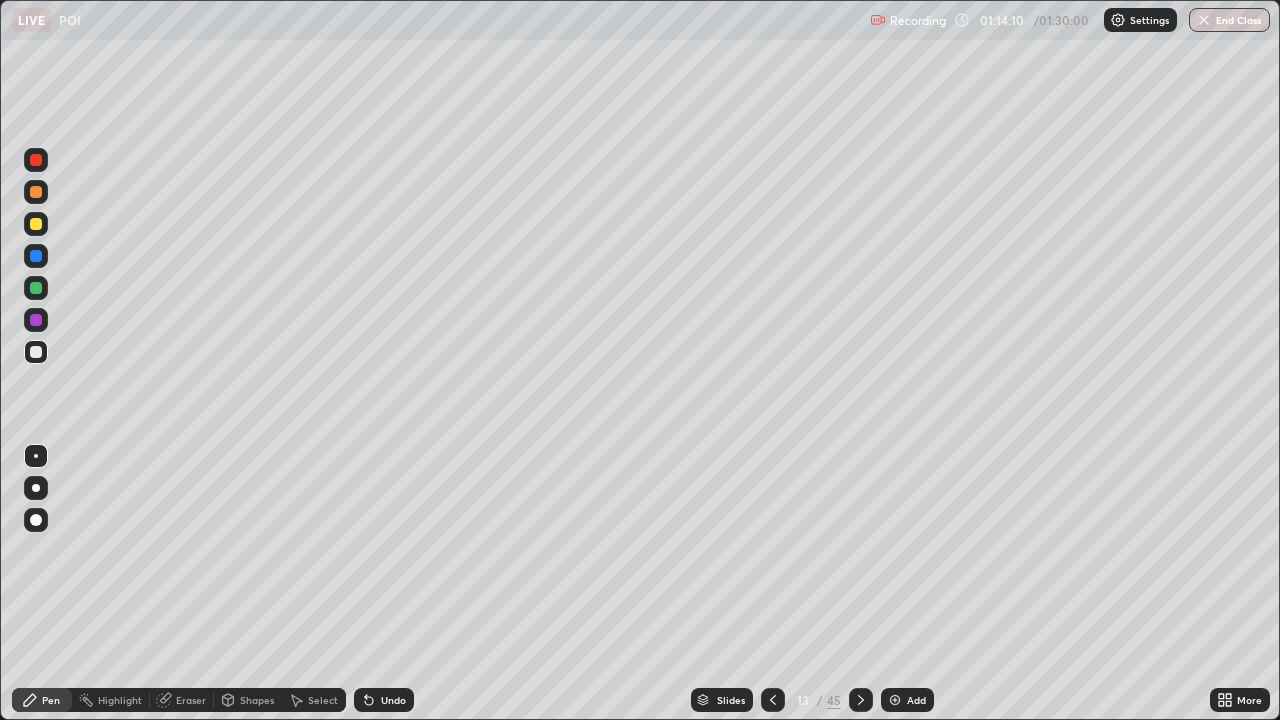 click 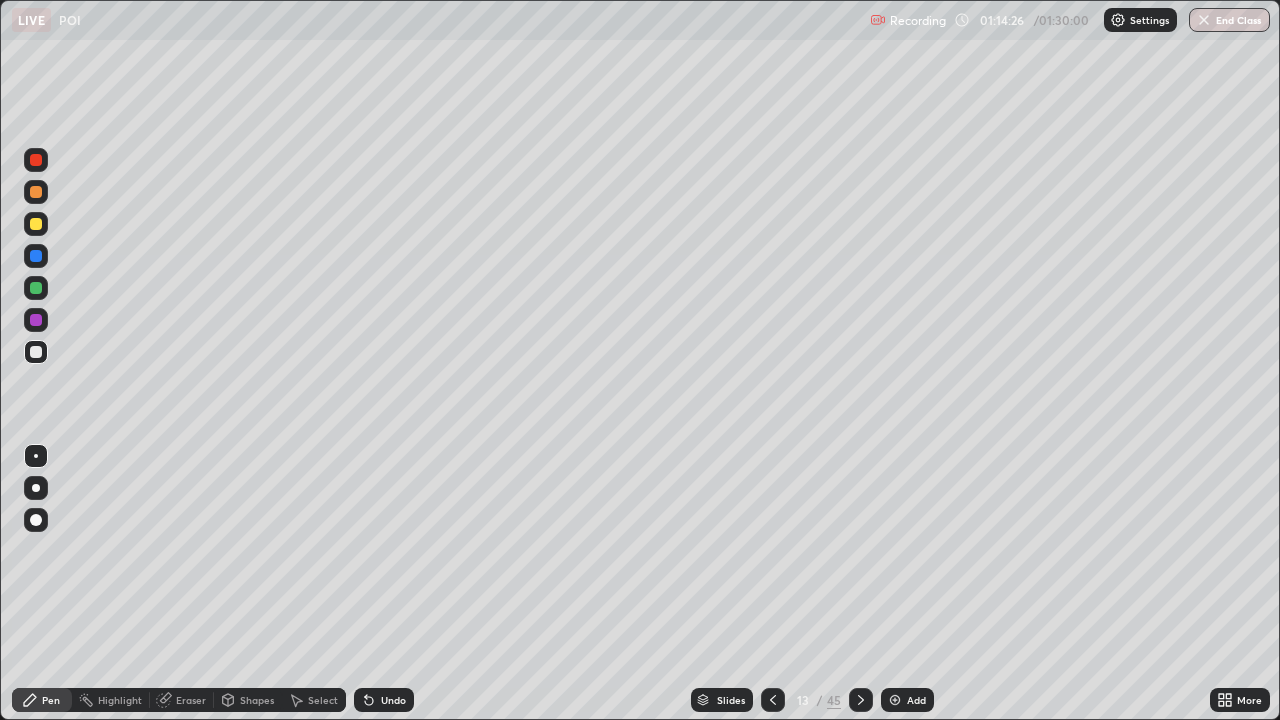 click on "Shapes" at bounding box center [257, 700] 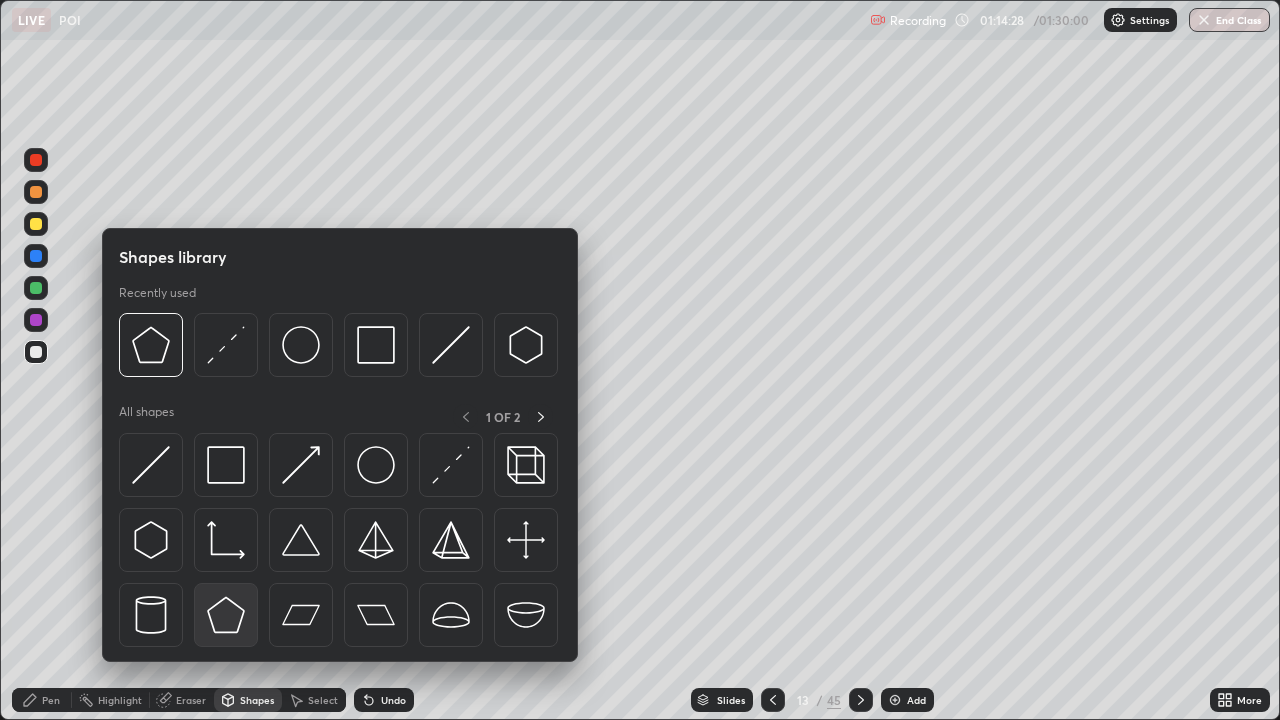 click at bounding box center [226, 615] 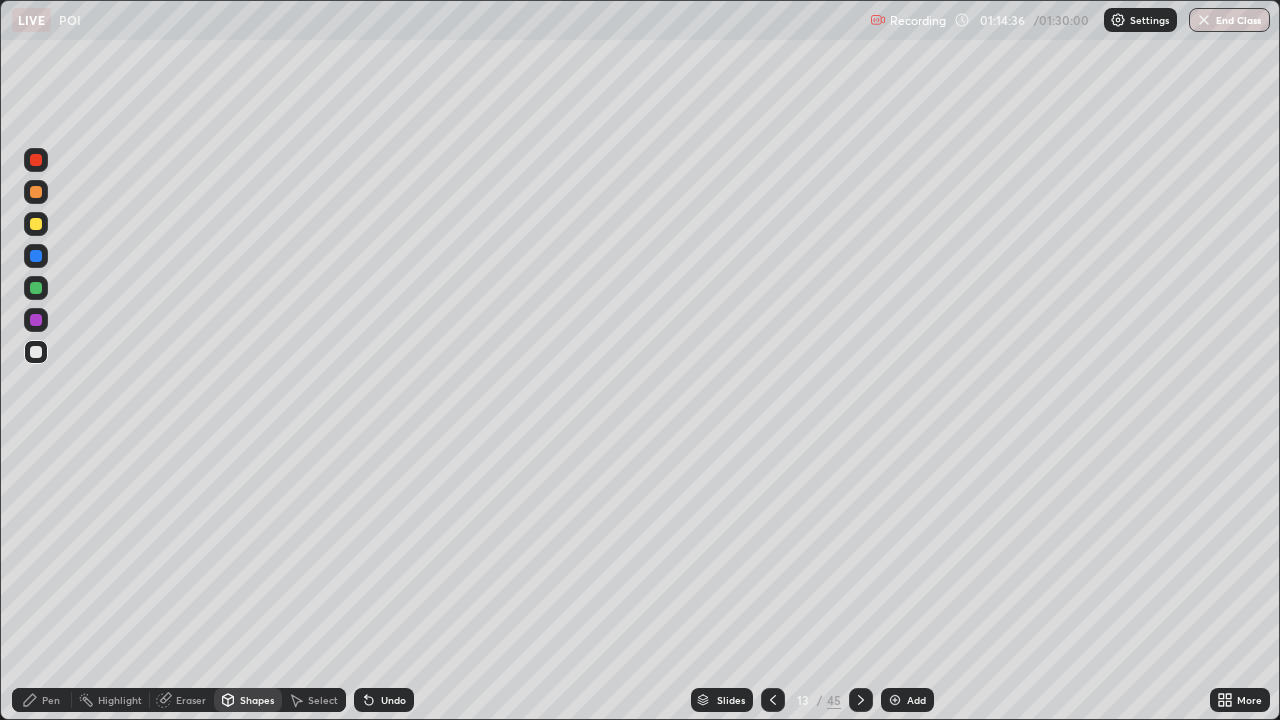 click on "Eraser" at bounding box center [182, 700] 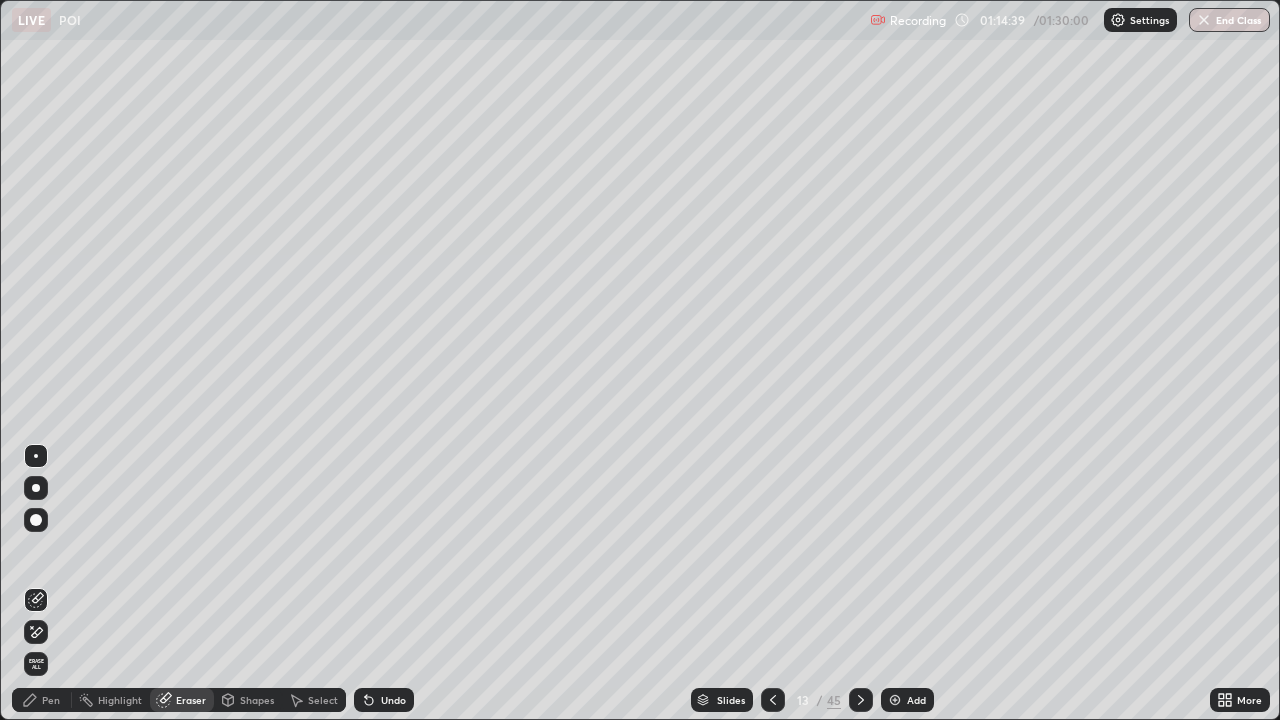 click on "Pen" at bounding box center (51, 700) 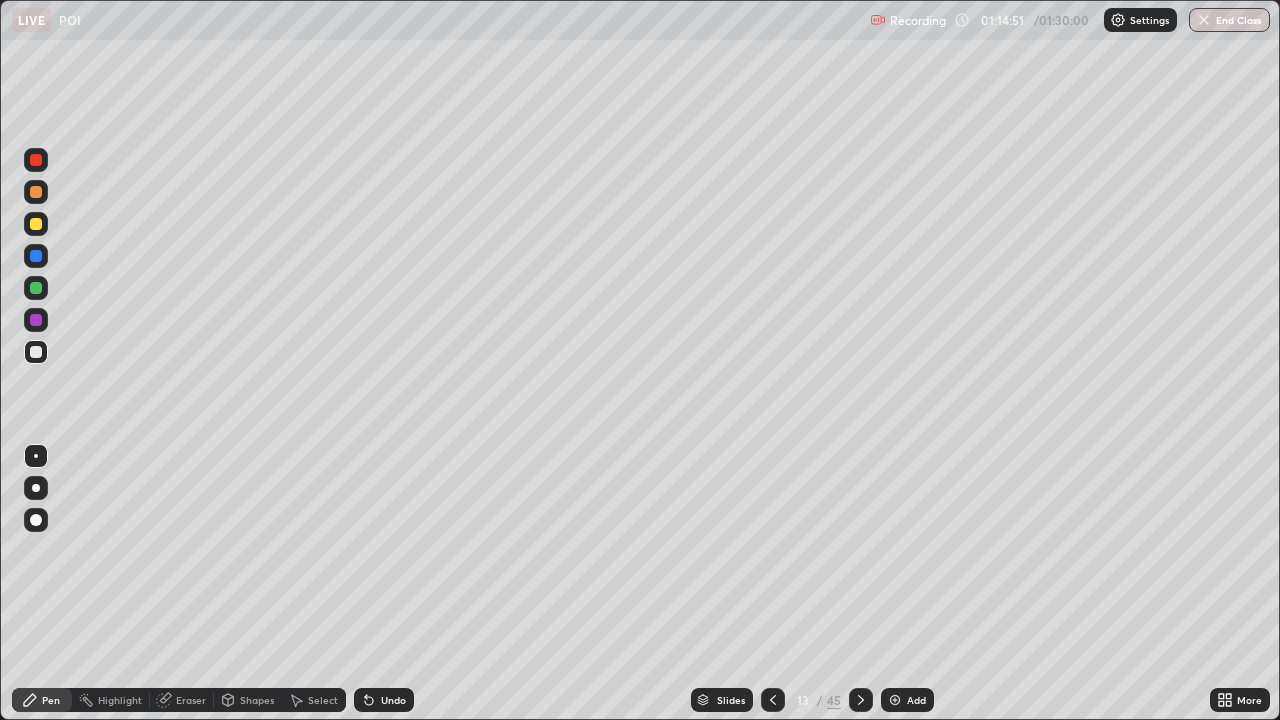 click 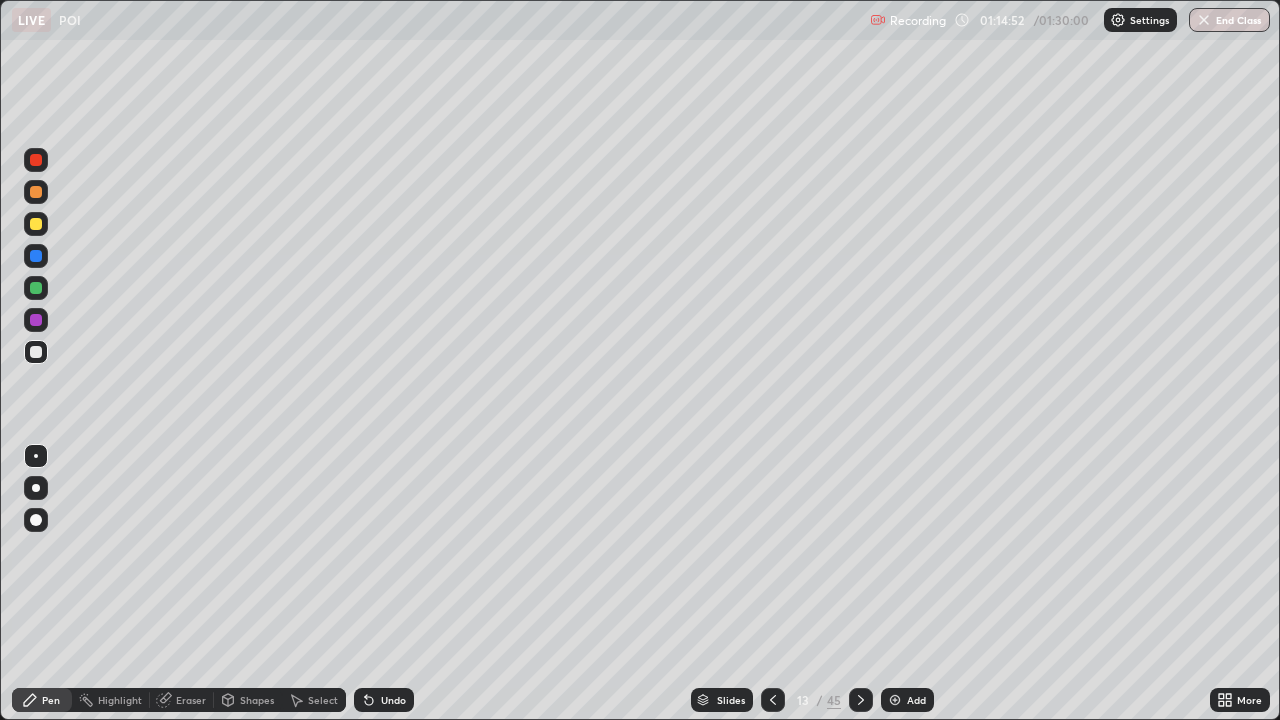 click 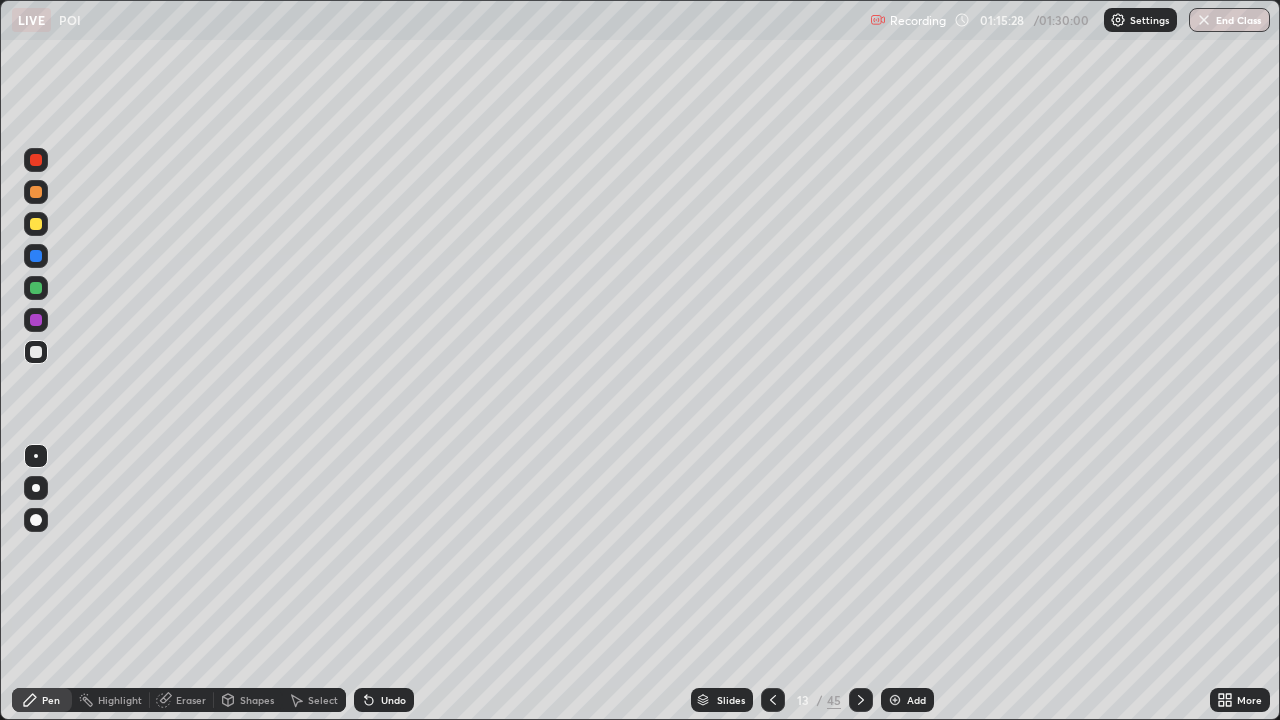 click on "Eraser" at bounding box center (182, 700) 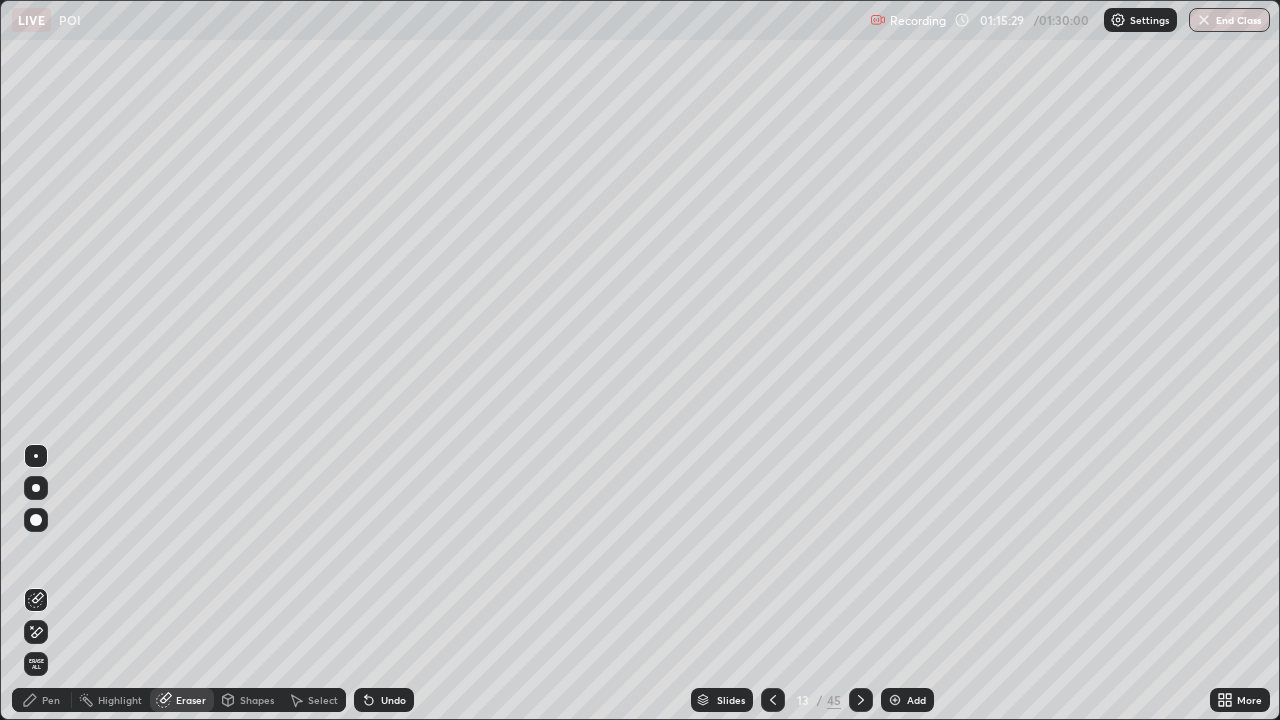 click on "Erase all" at bounding box center [36, 664] 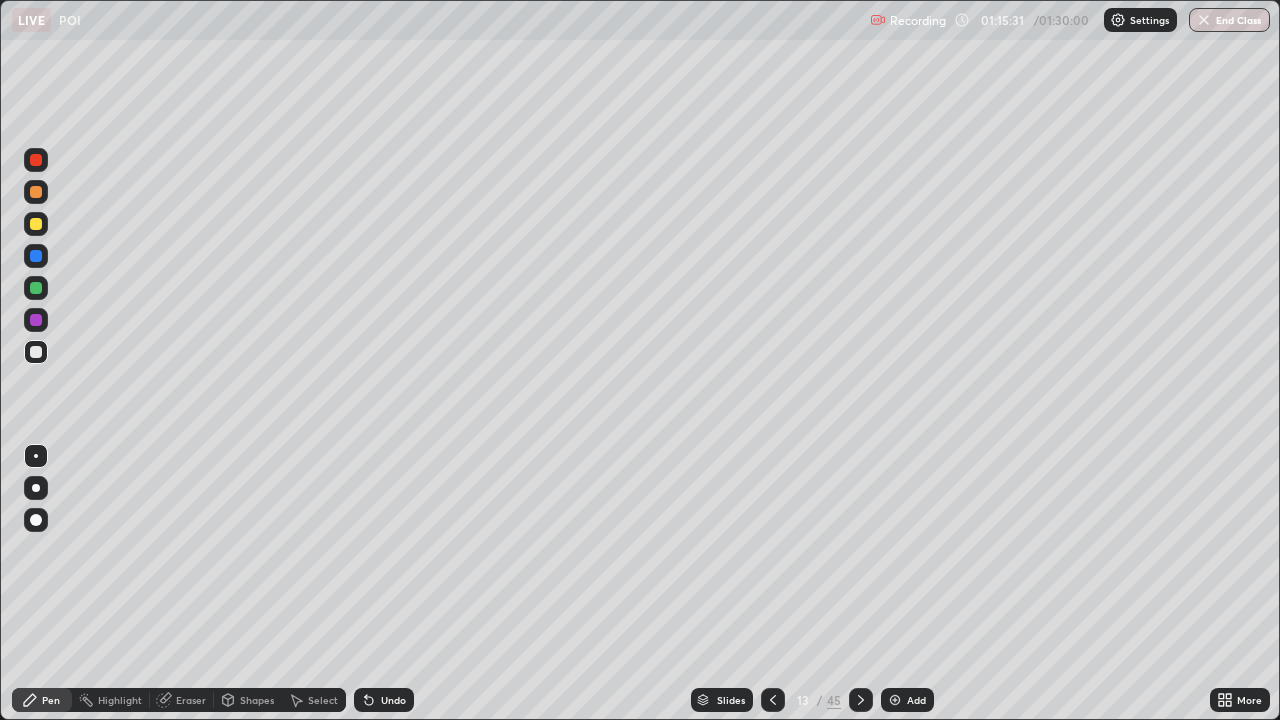 click 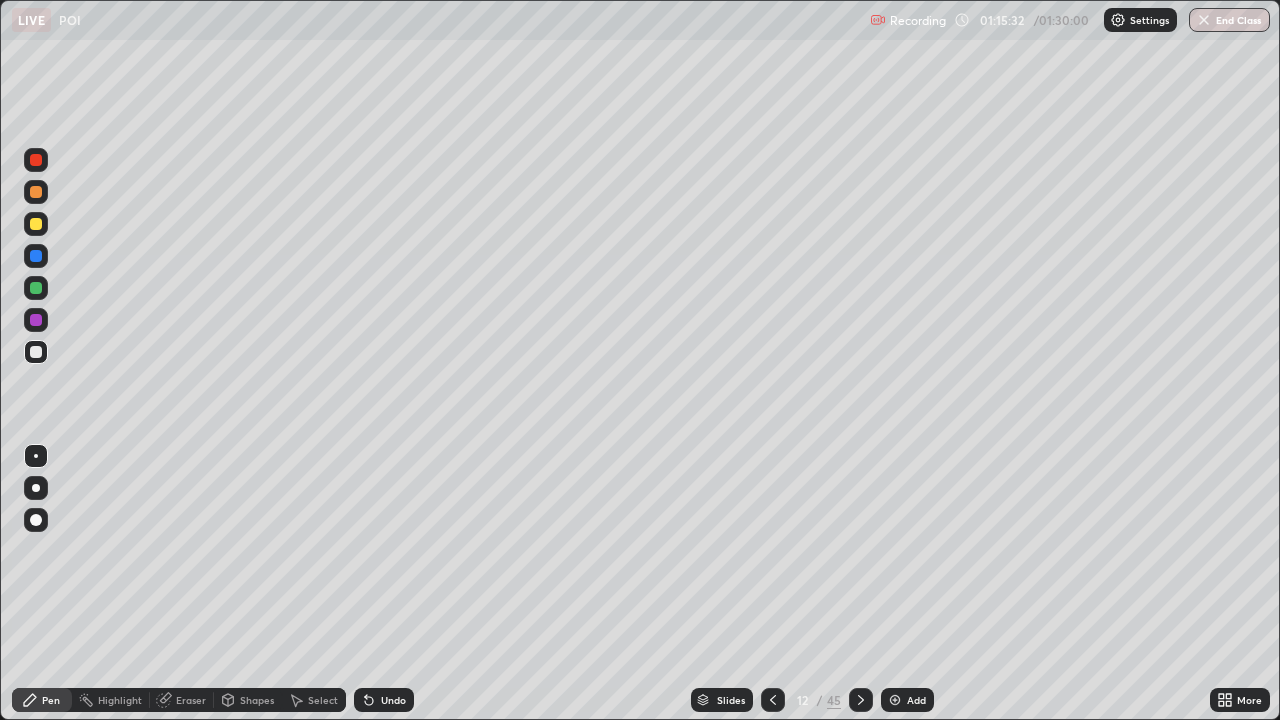 click 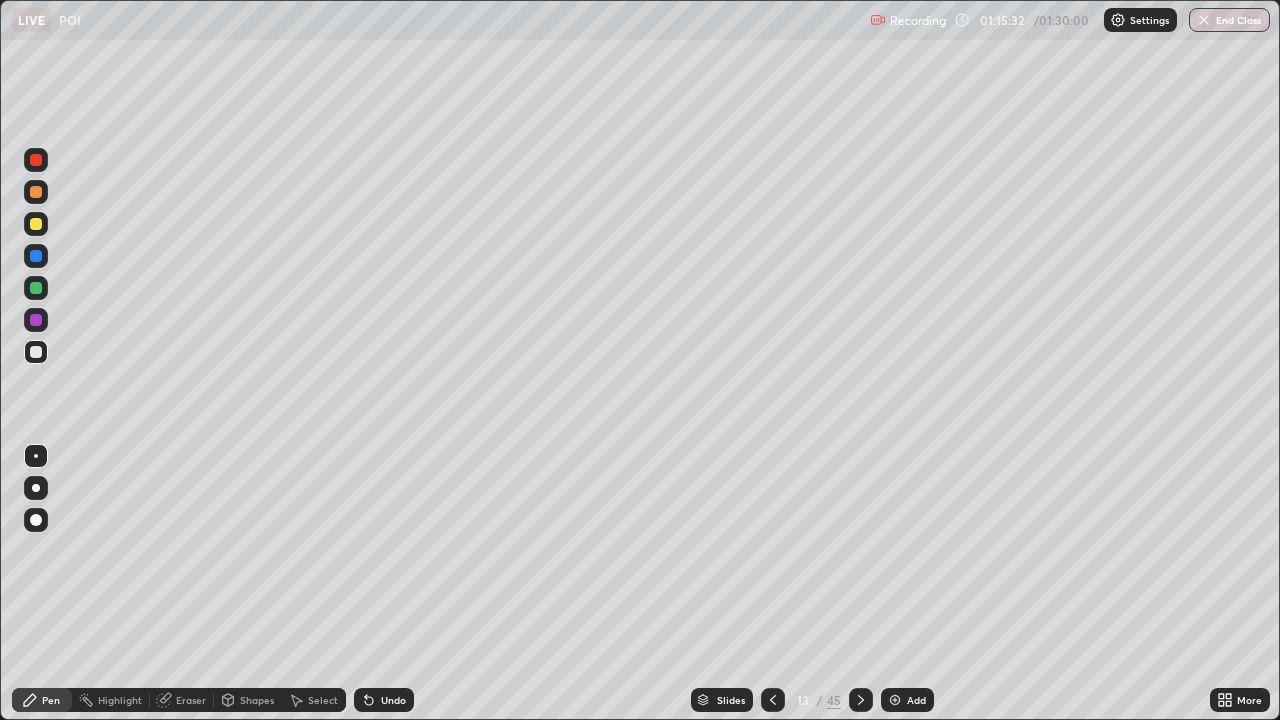 click 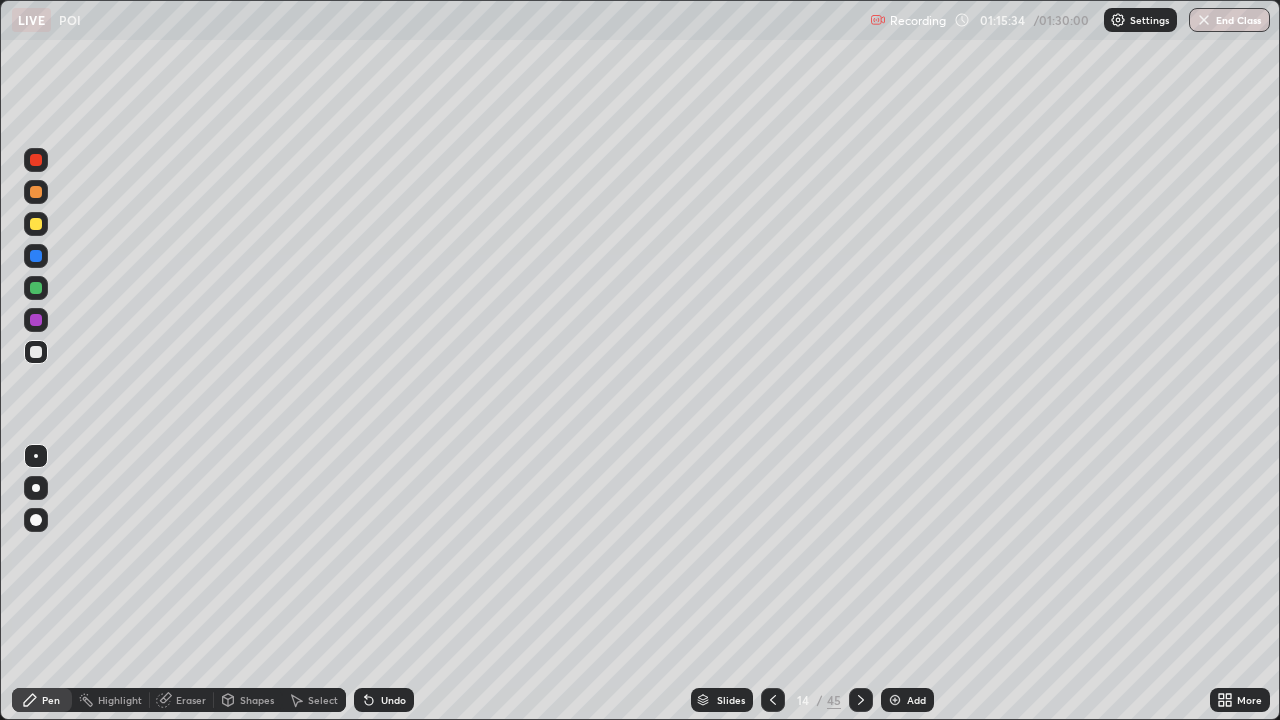 click 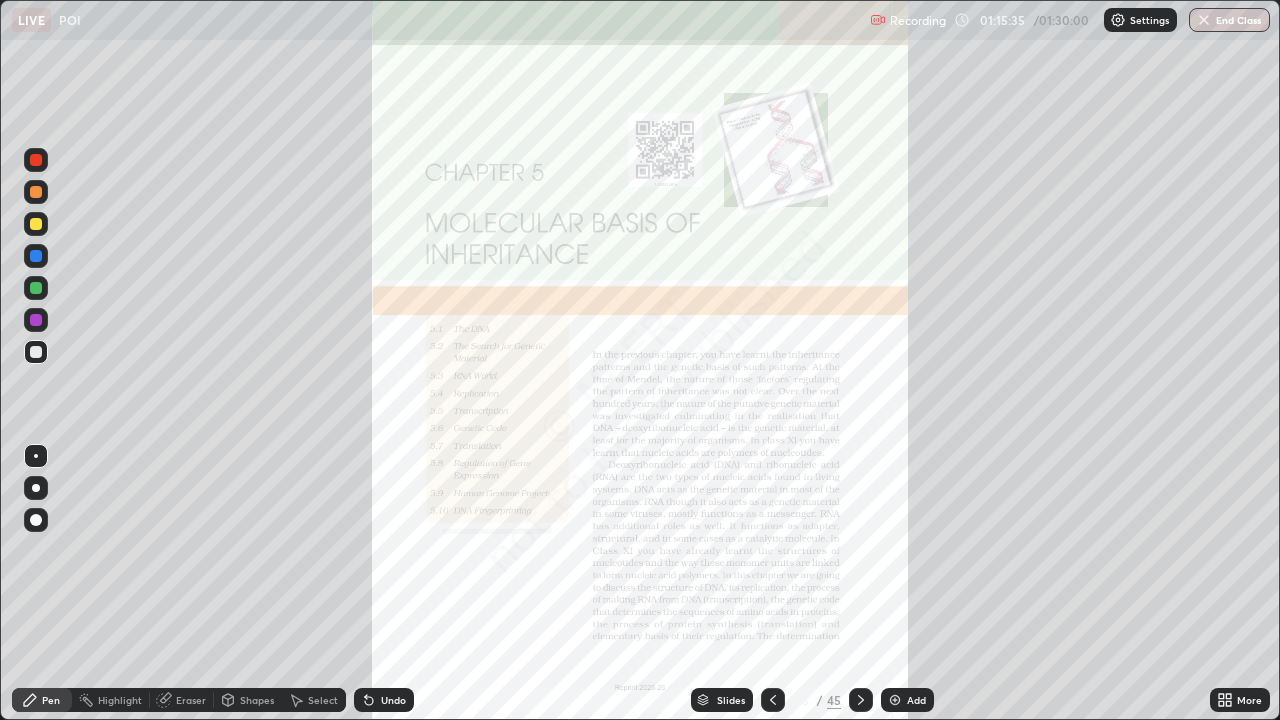 click on "Slides" at bounding box center (731, 700) 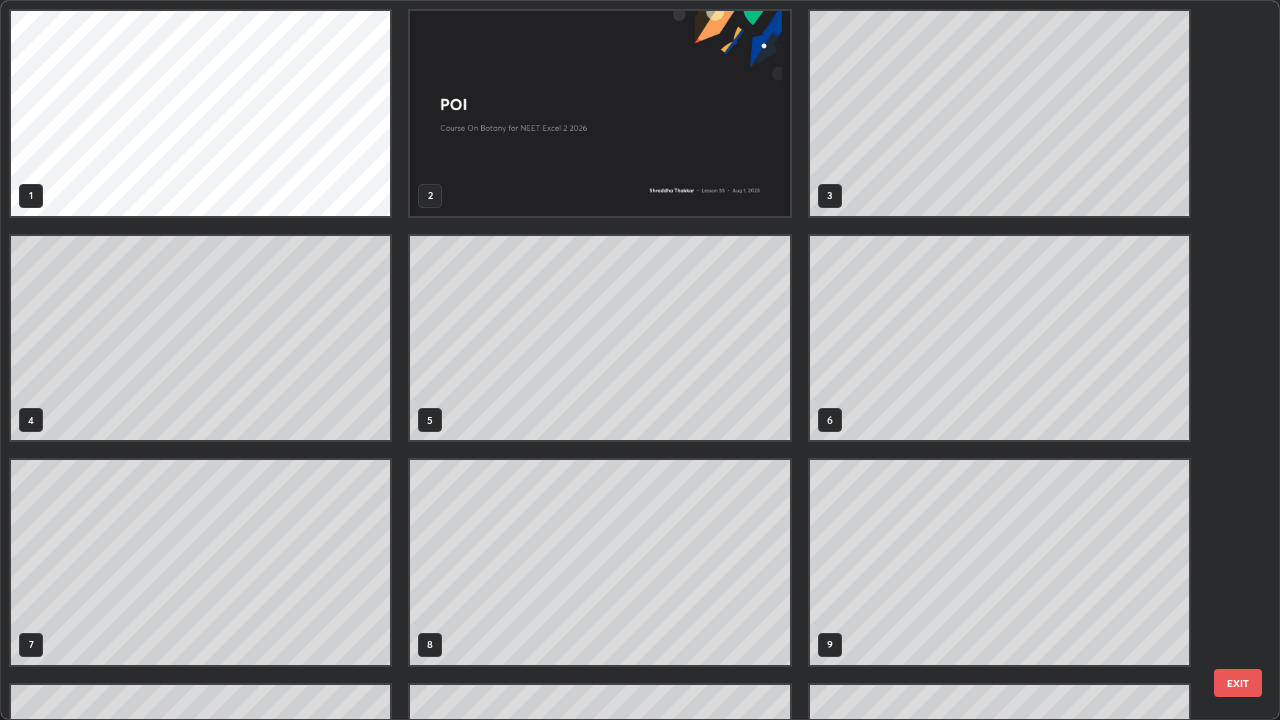 scroll, scrollTop: 405, scrollLeft: 0, axis: vertical 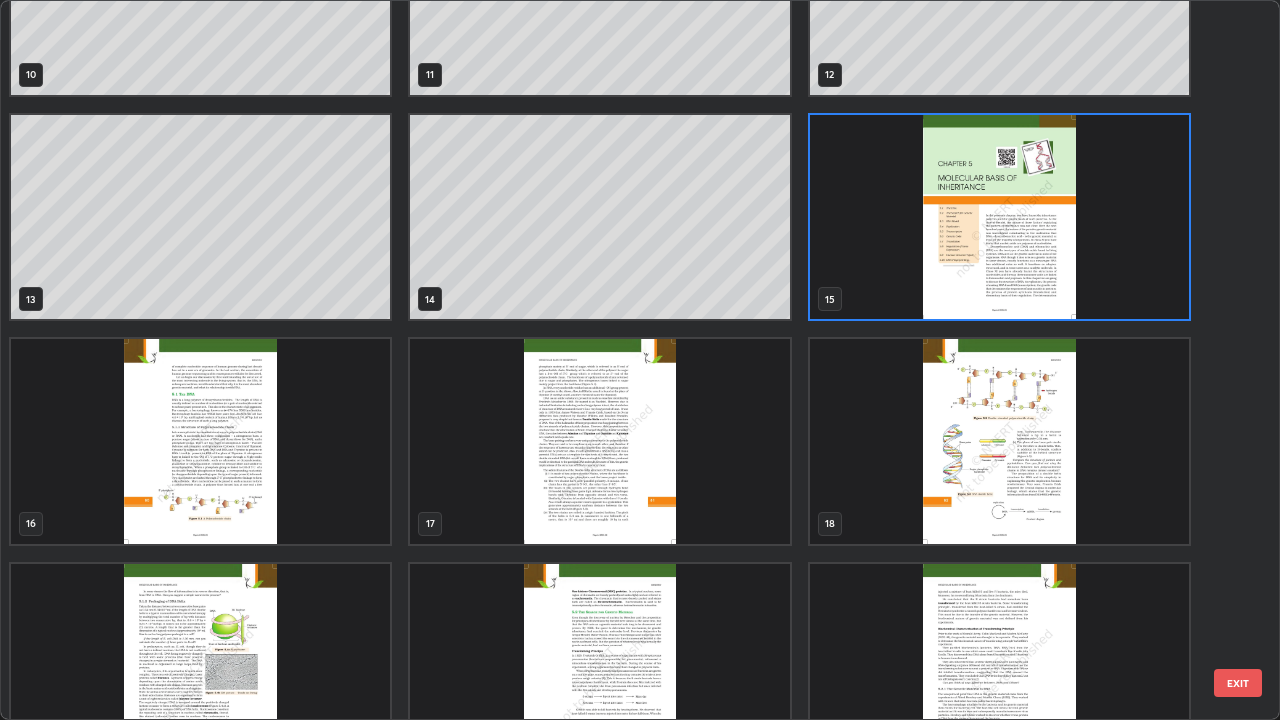 click at bounding box center (200, 441) 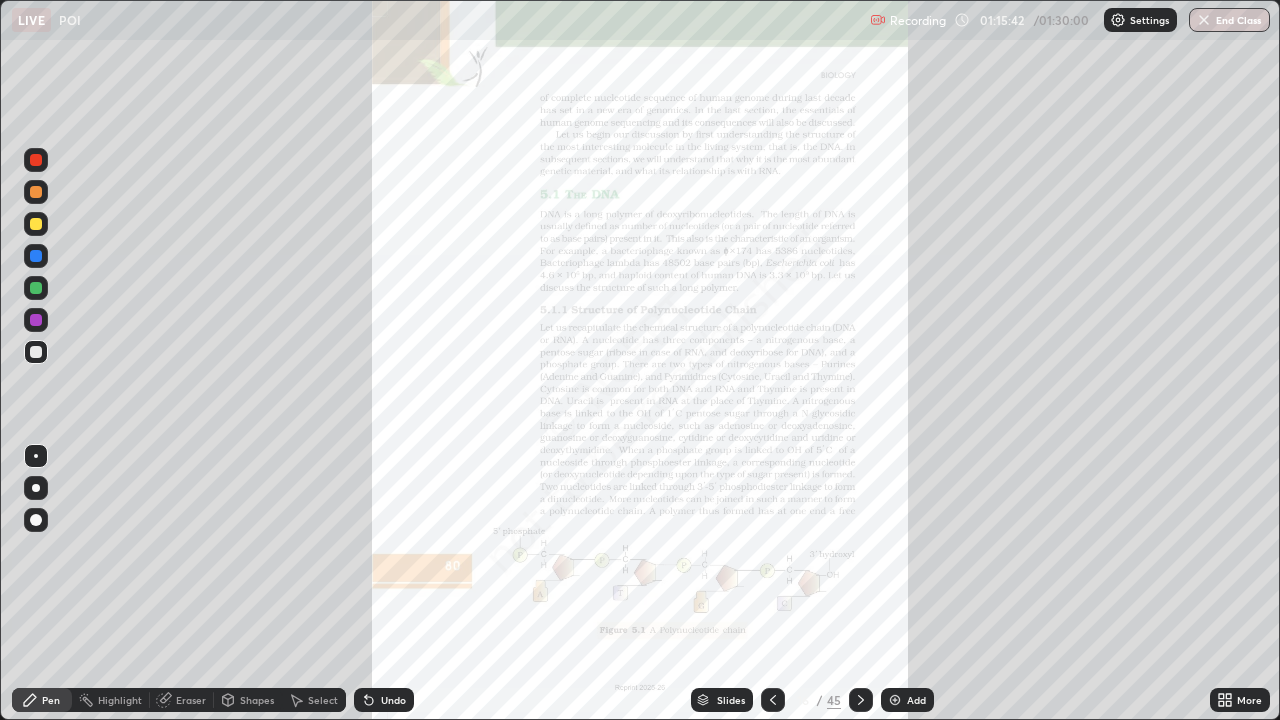 click 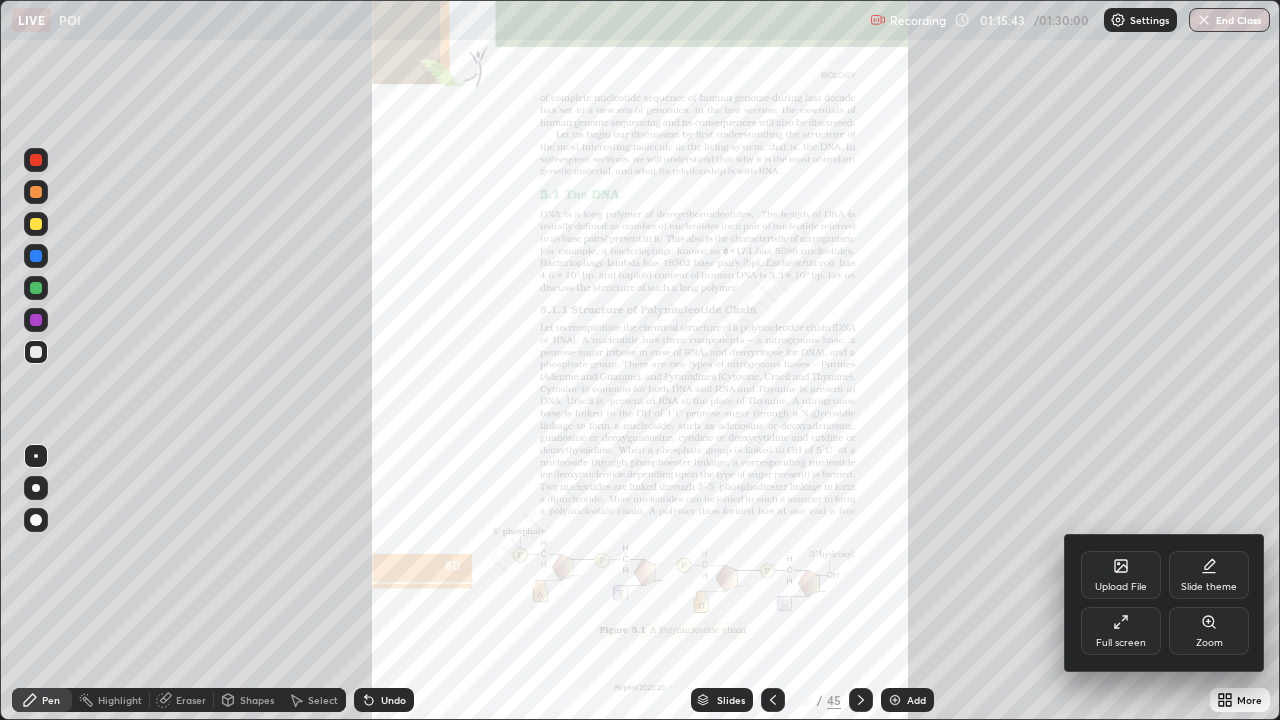 click on "Zoom" at bounding box center (1209, 631) 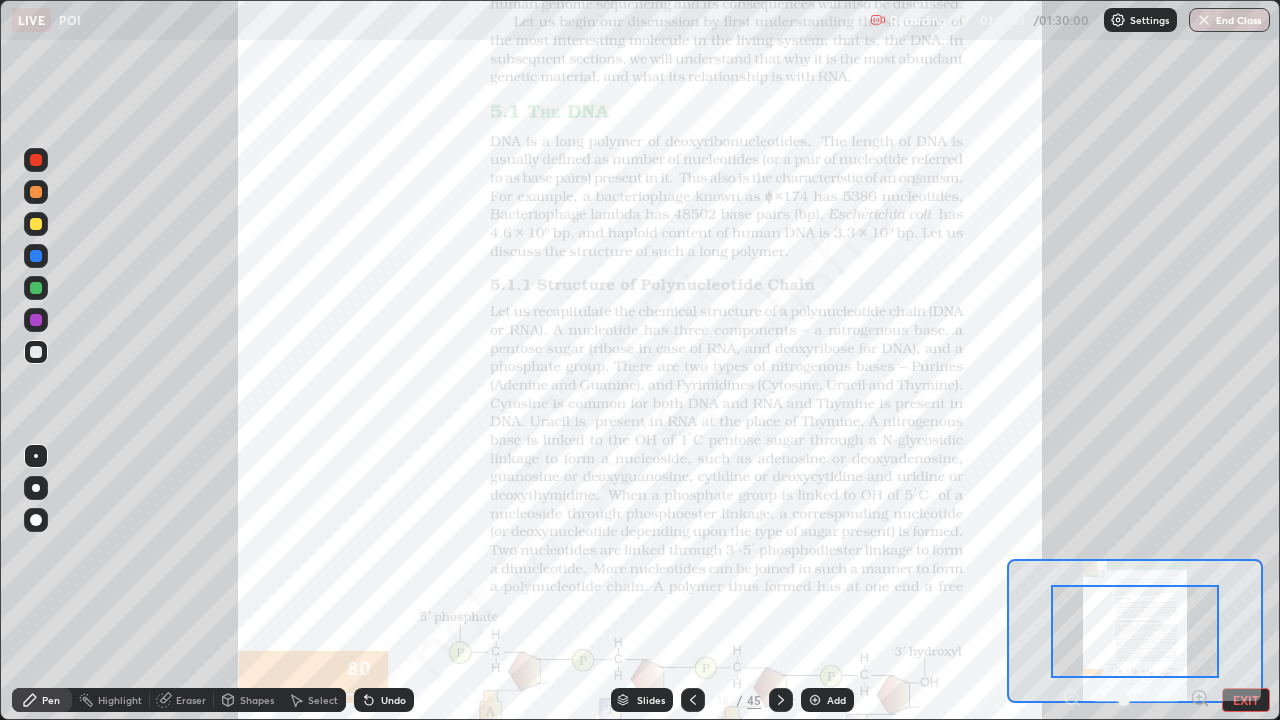 click 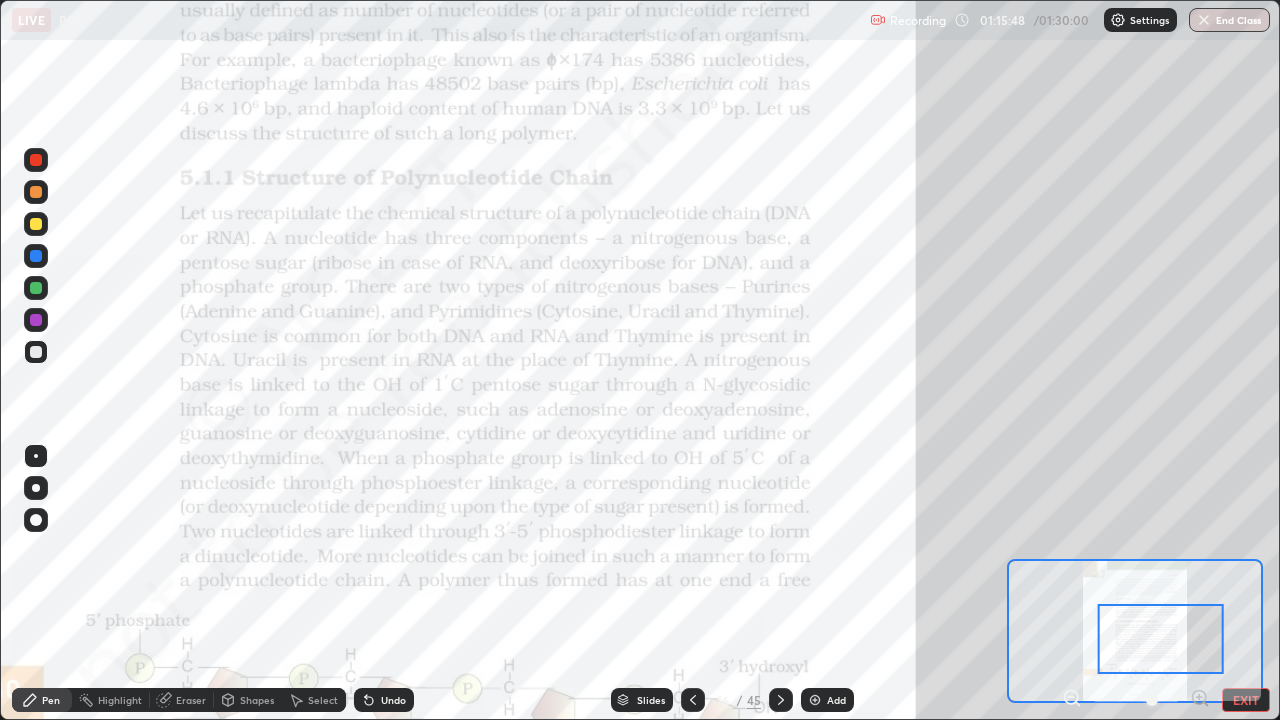 click 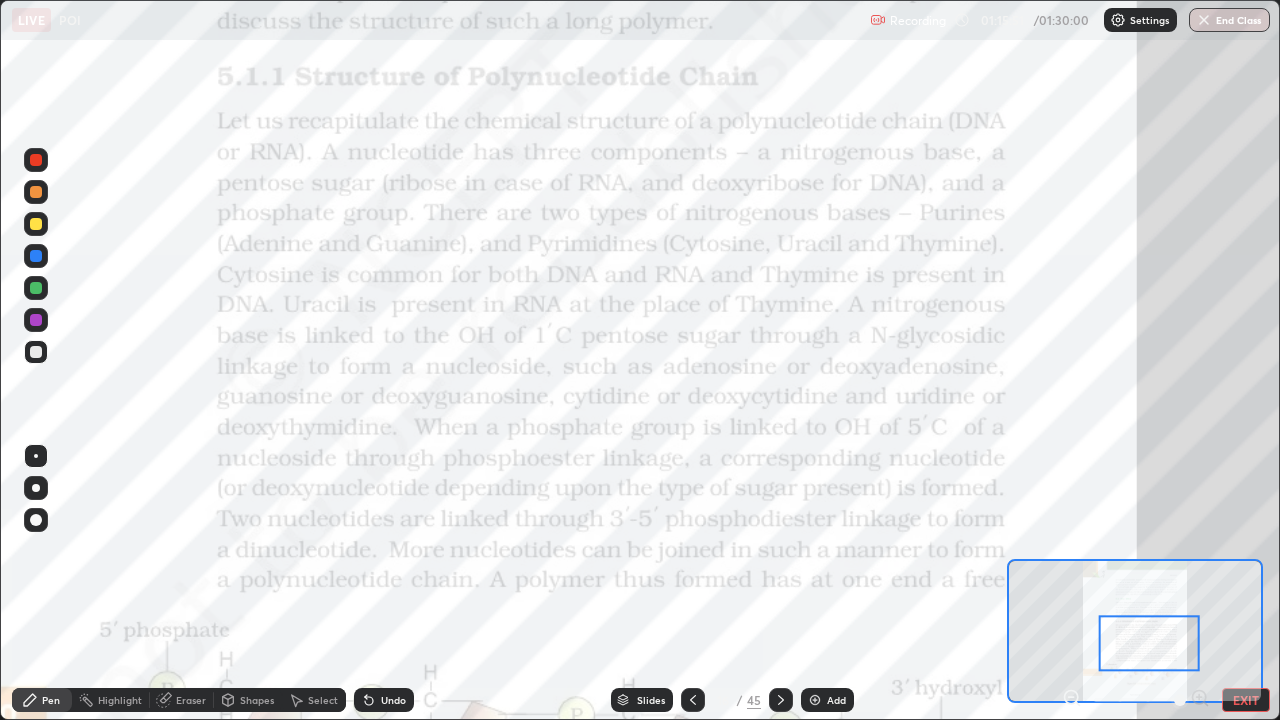 click at bounding box center [36, 160] 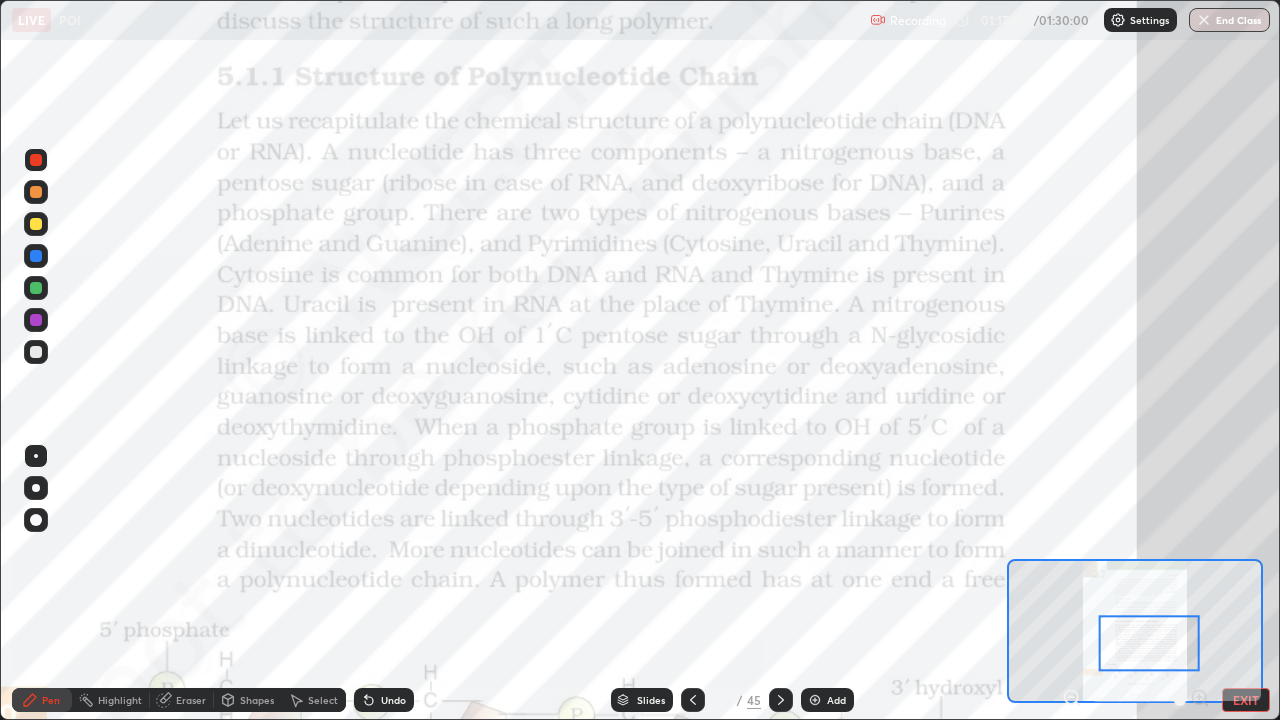 click on "Undo" at bounding box center (393, 700) 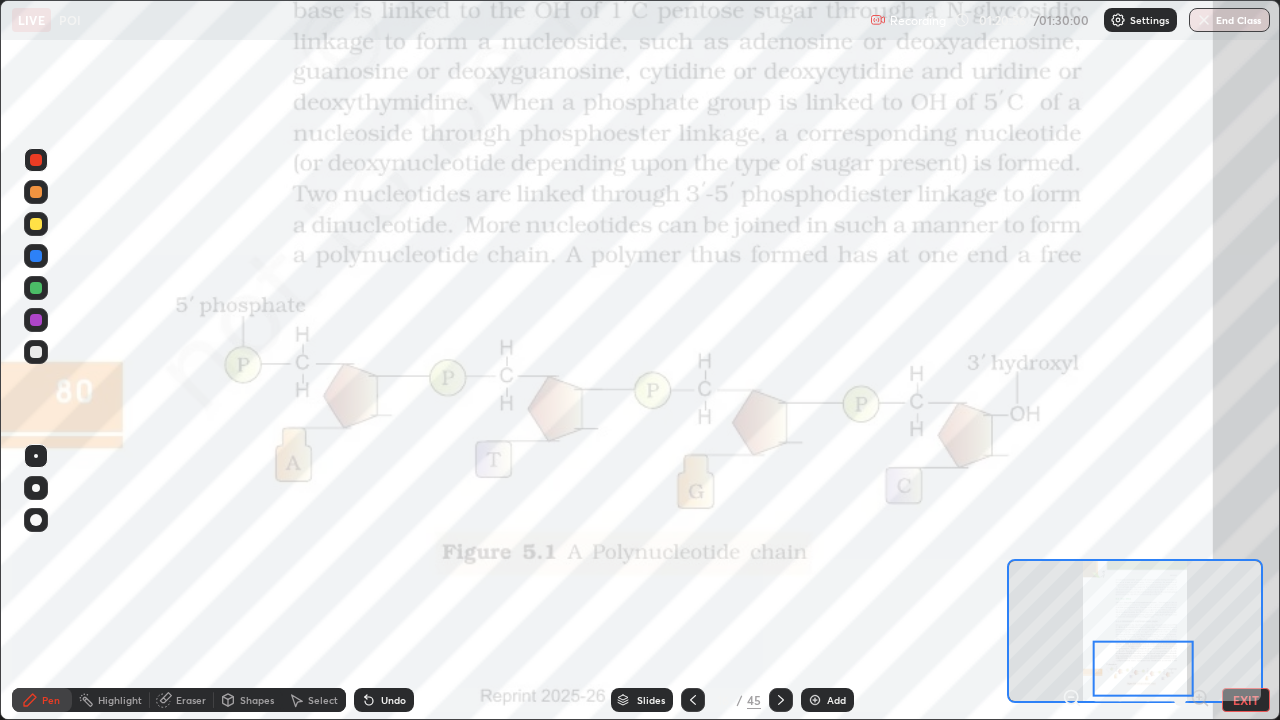 click 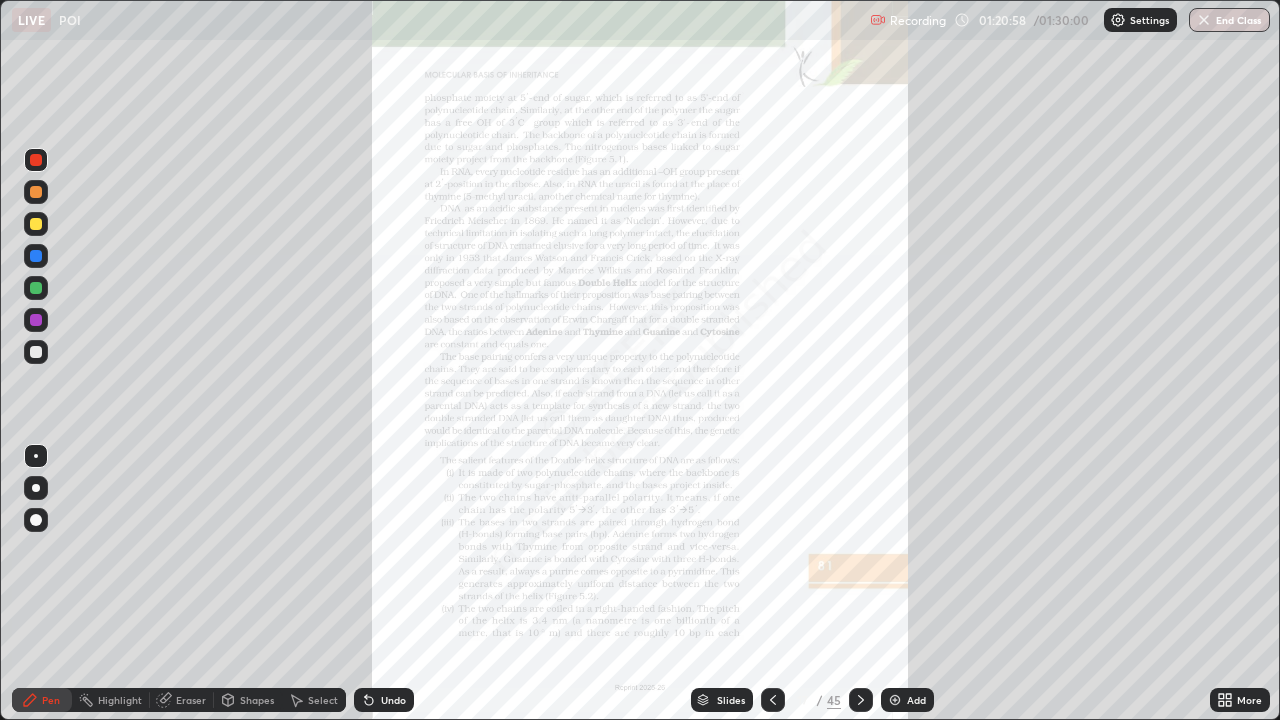 click 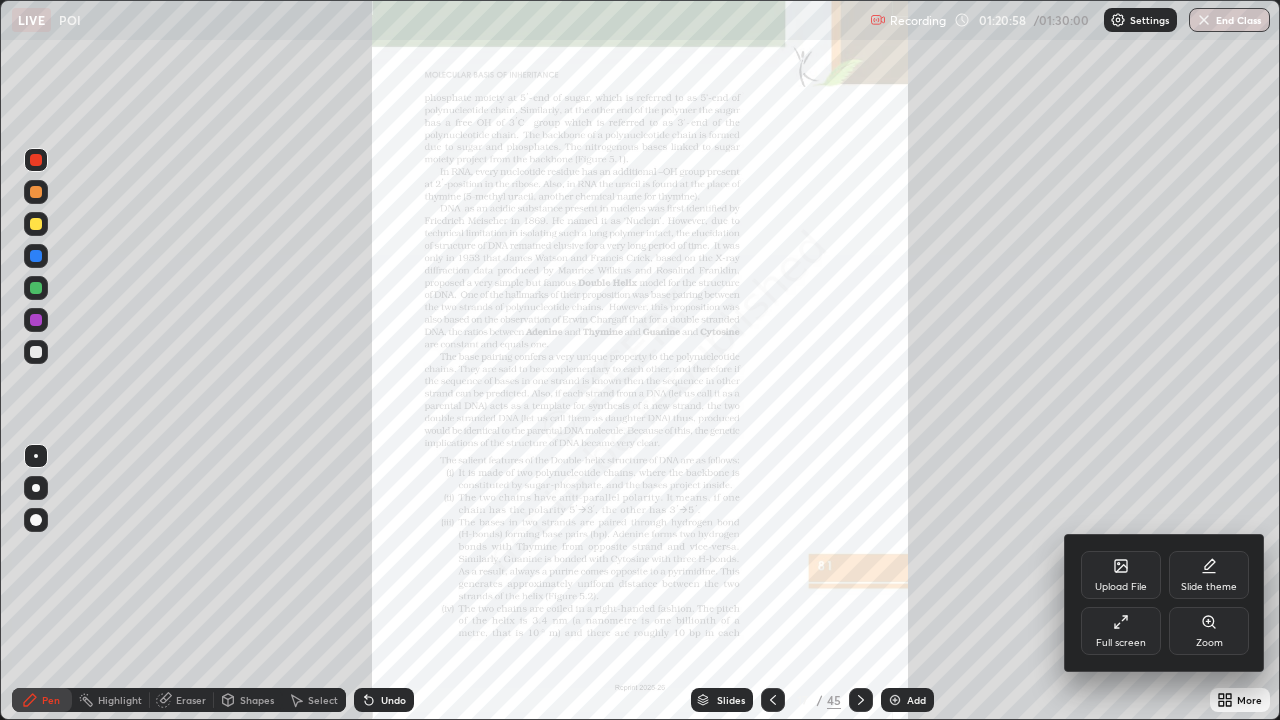 click on "Zoom" at bounding box center (1209, 643) 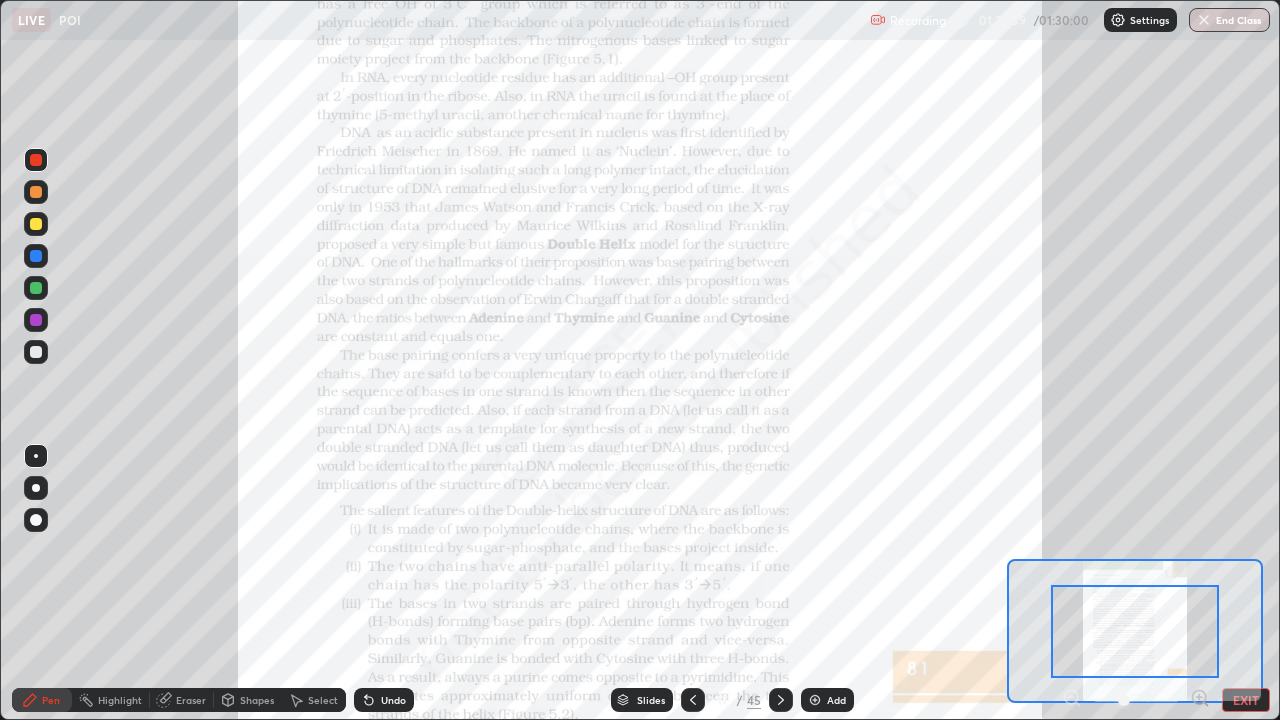click 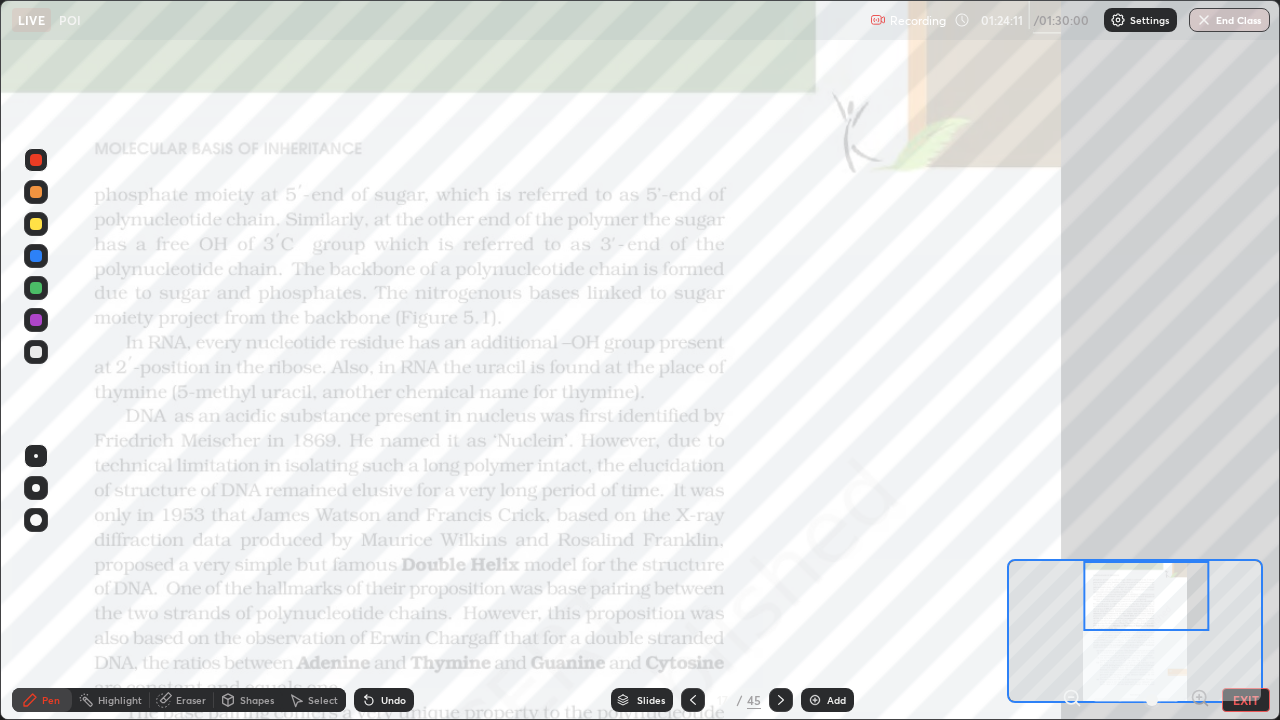 click on "Undo" at bounding box center (393, 700) 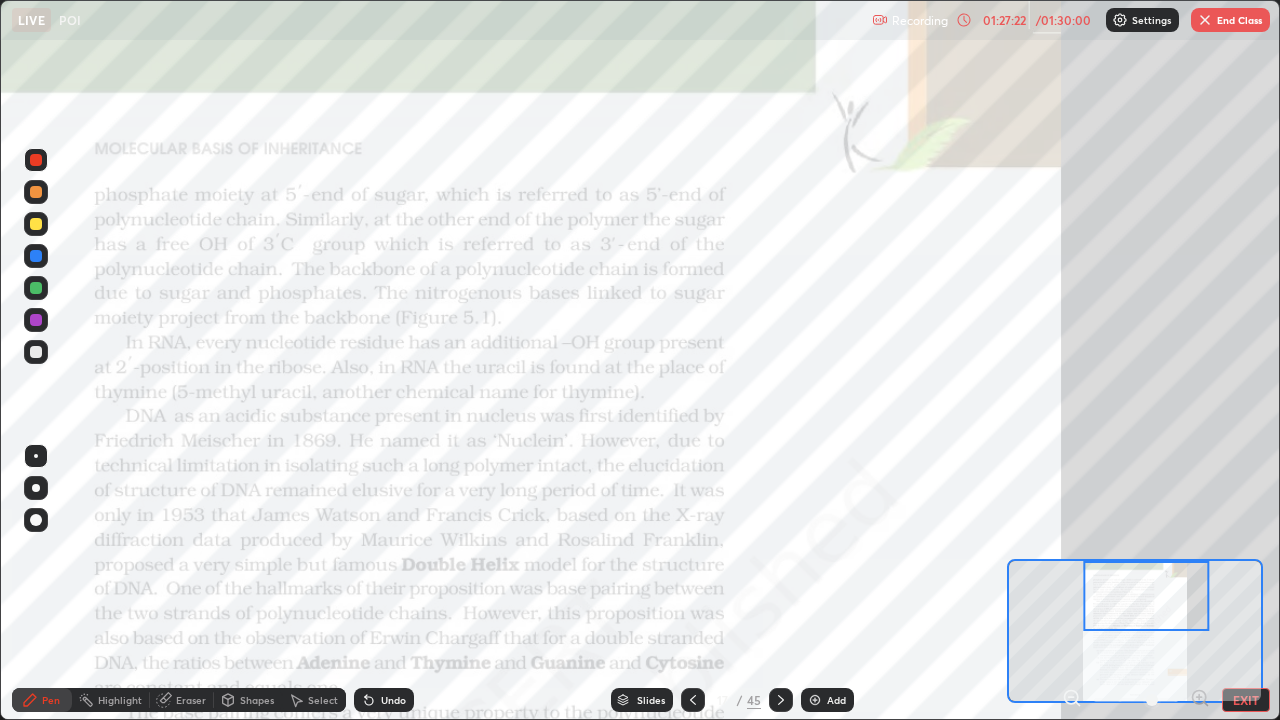click on "Slides" at bounding box center [651, 700] 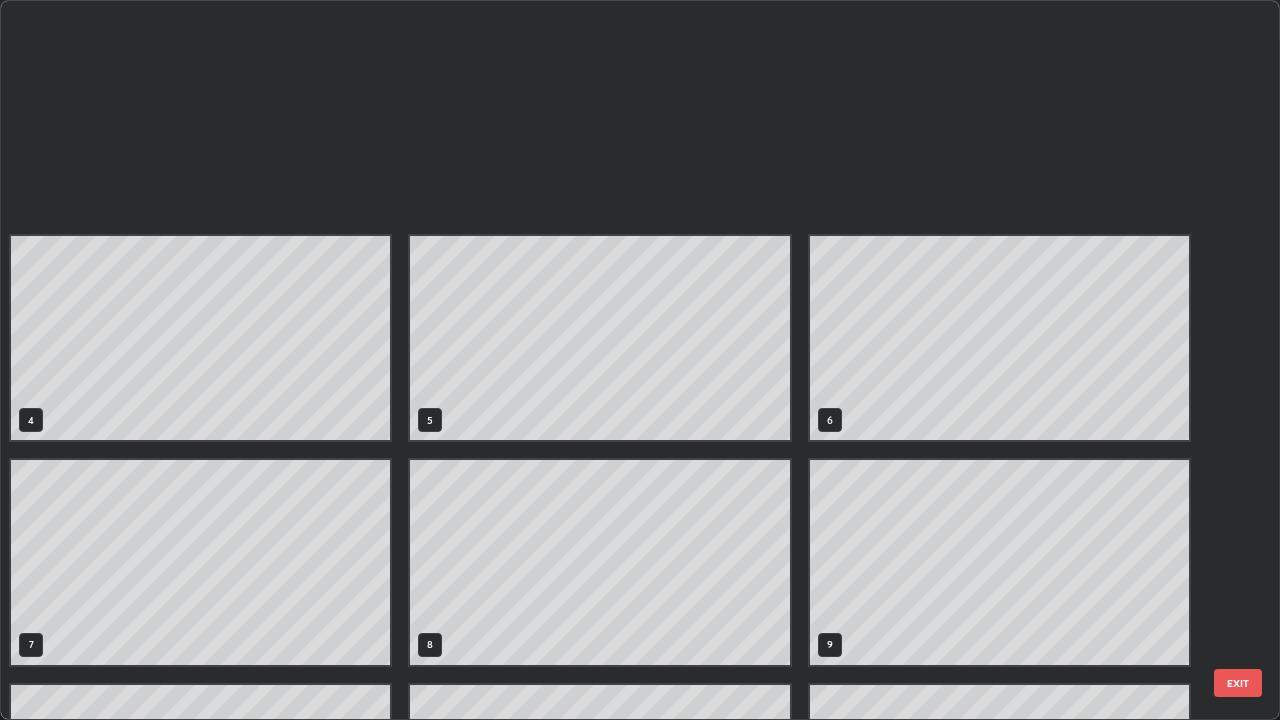 scroll, scrollTop: 629, scrollLeft: 0, axis: vertical 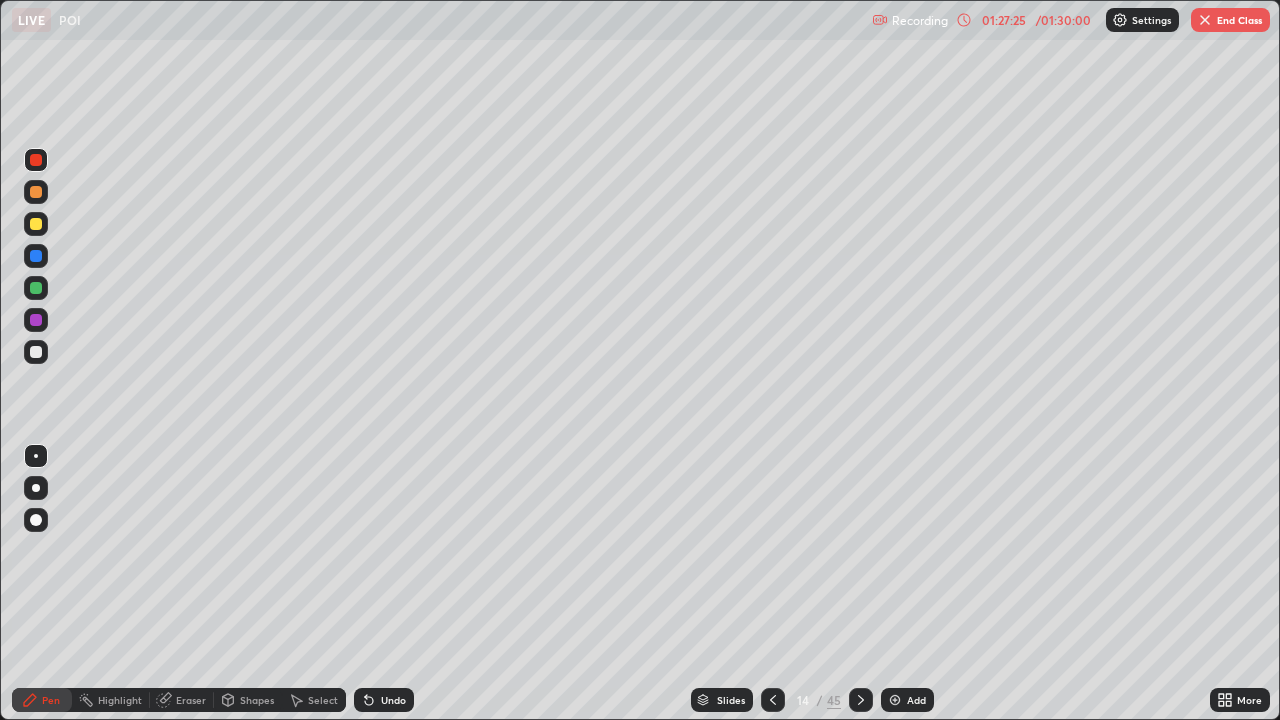 click at bounding box center [895, 700] 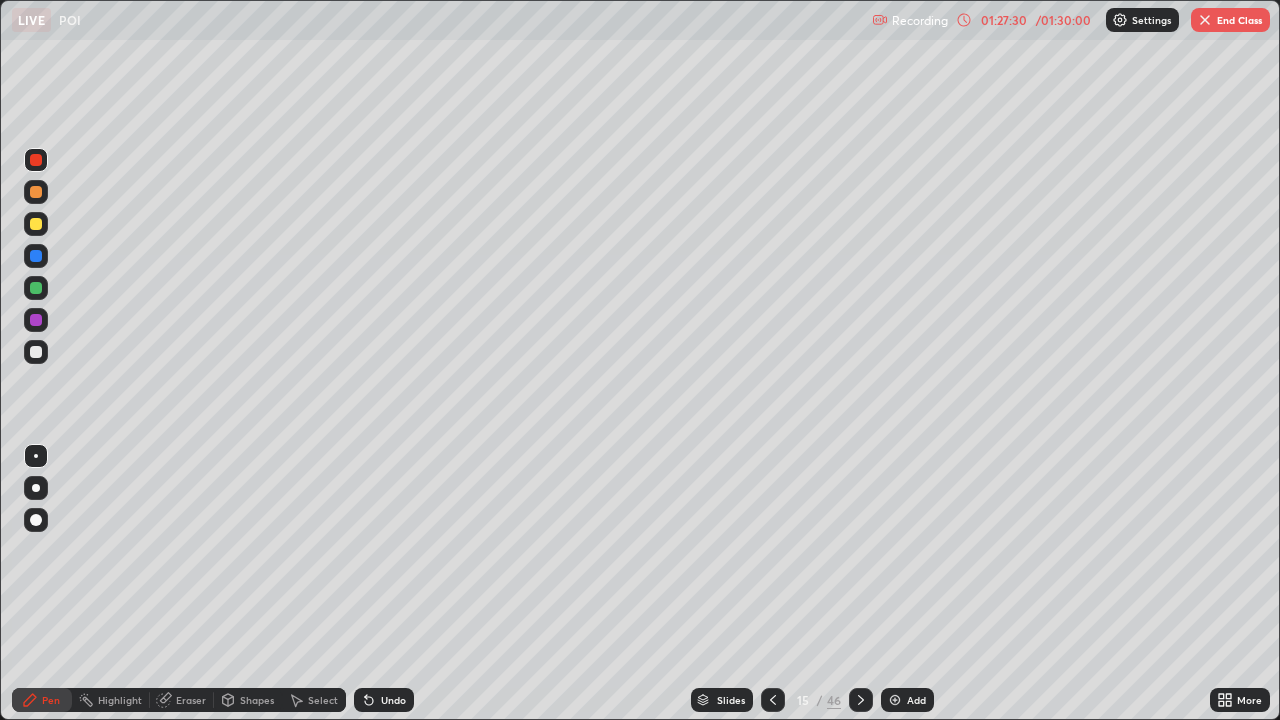 click 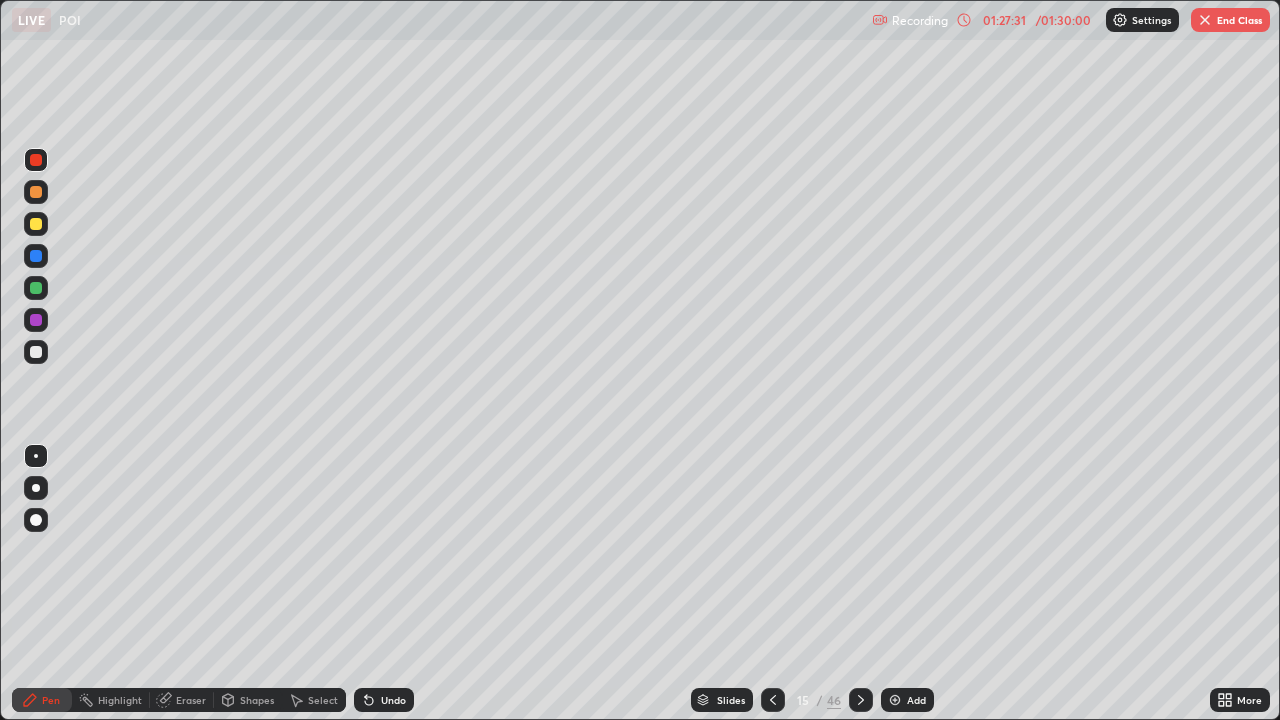 click 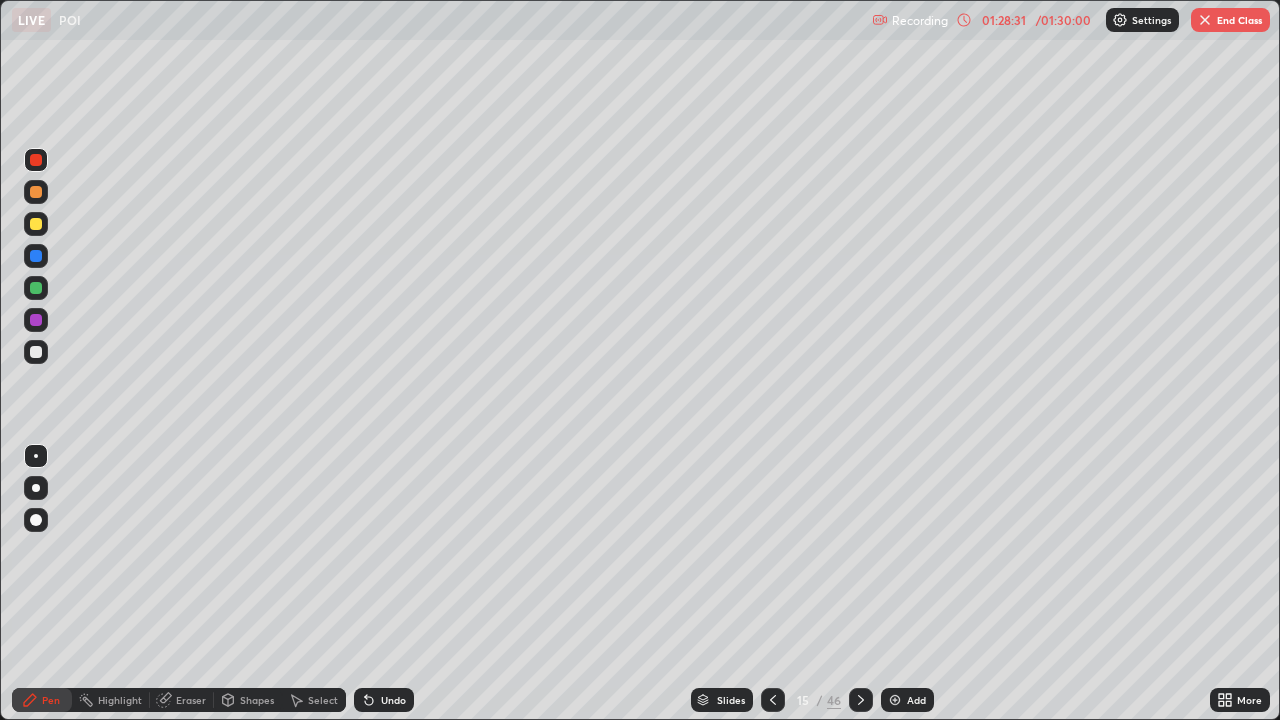 click on "Undo" at bounding box center [380, 700] 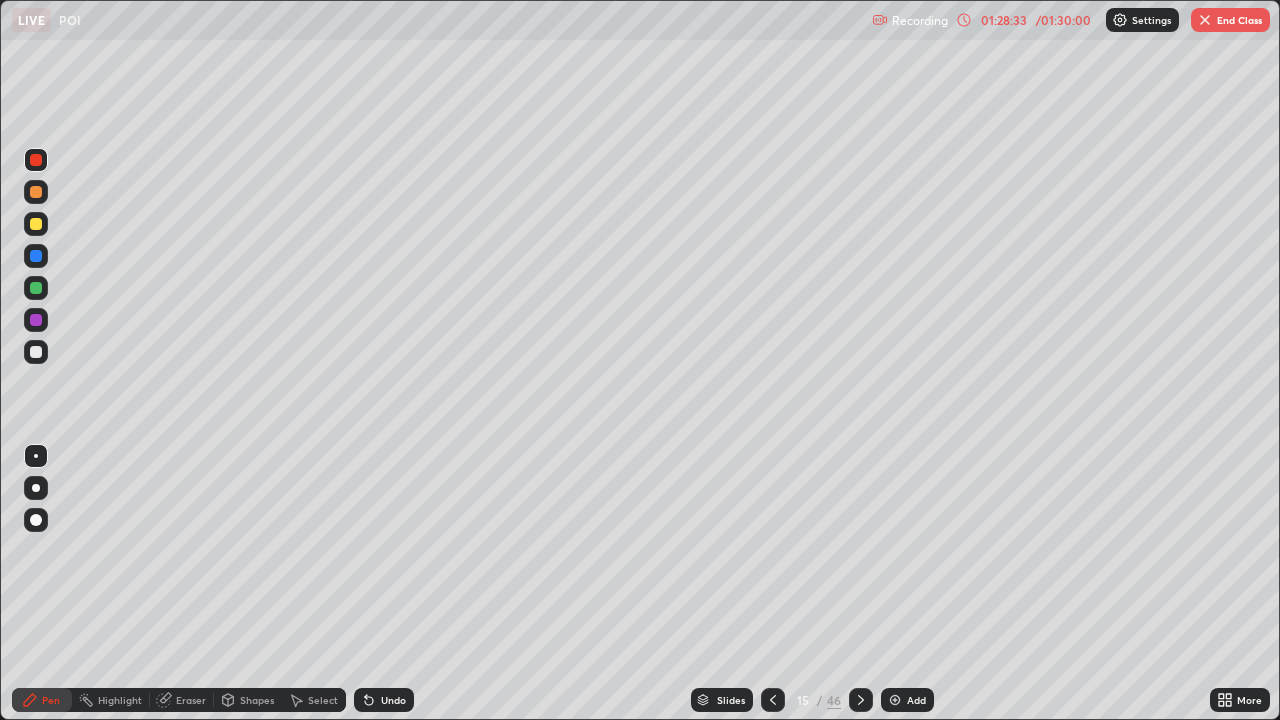 click on "Undo" at bounding box center [393, 700] 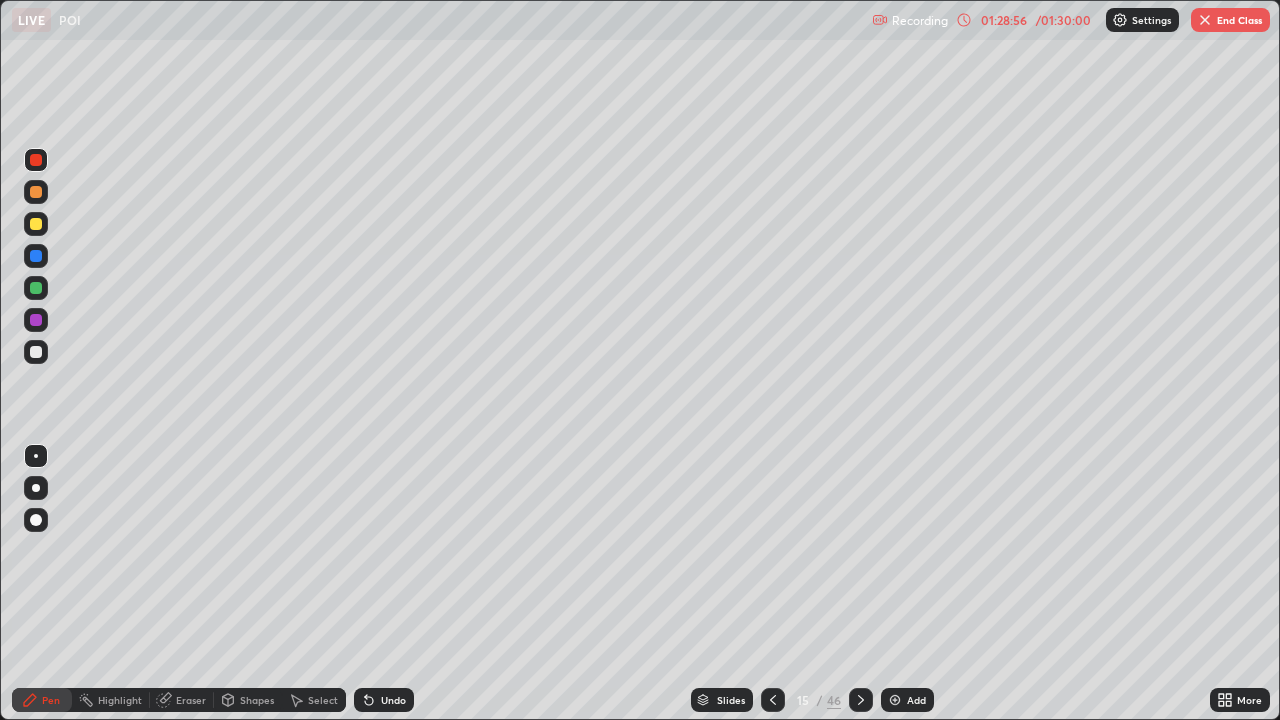 click on "Add" at bounding box center (907, 700) 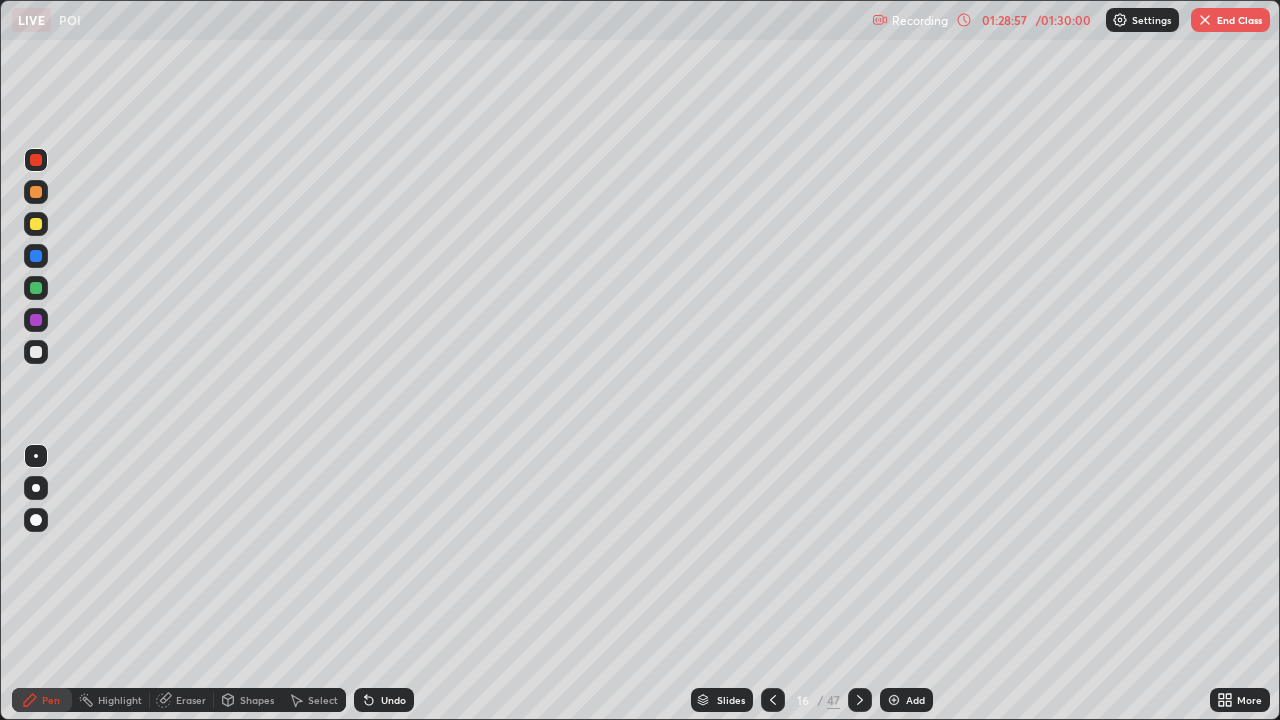 click at bounding box center (36, 352) 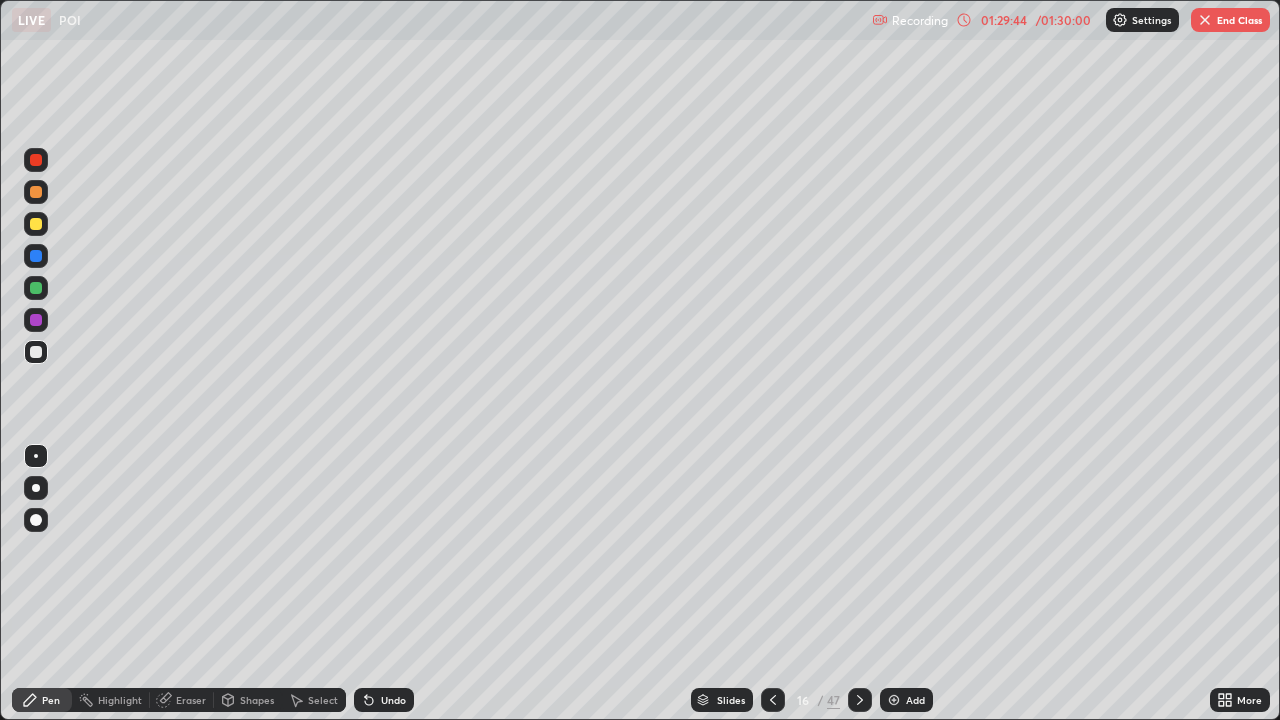 click on "Undo" at bounding box center (393, 700) 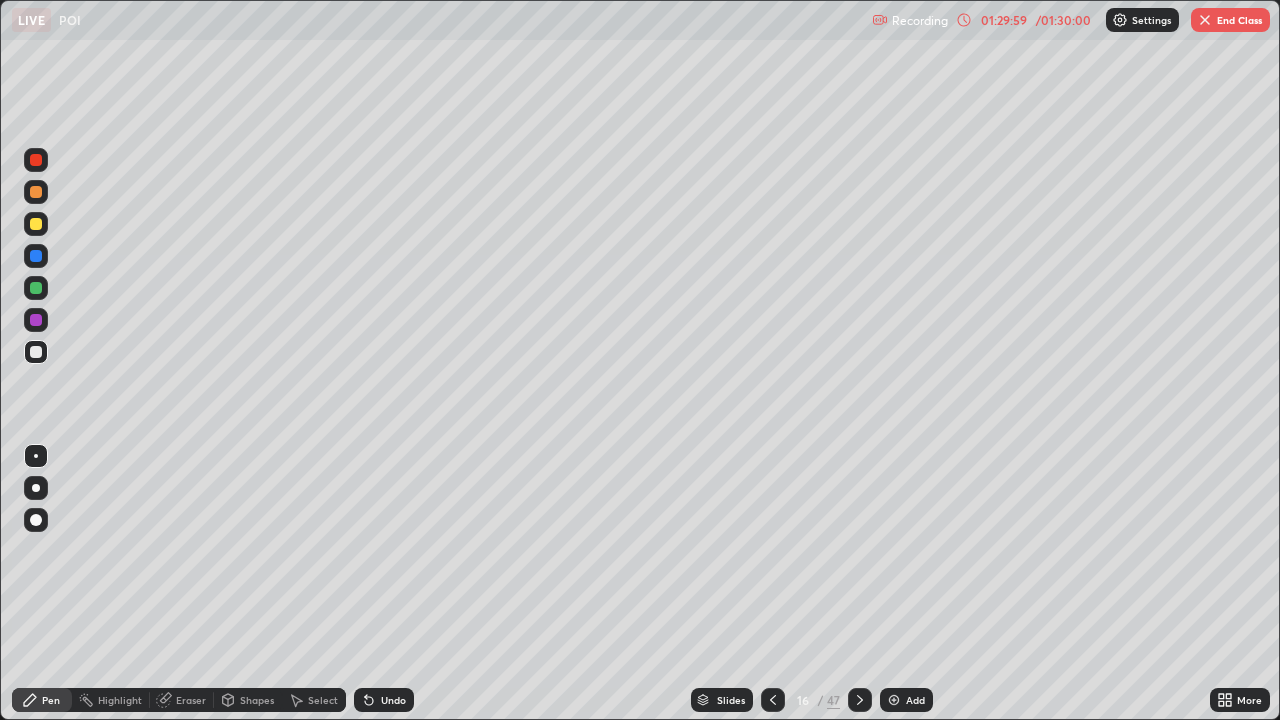 click on "Undo" at bounding box center (393, 700) 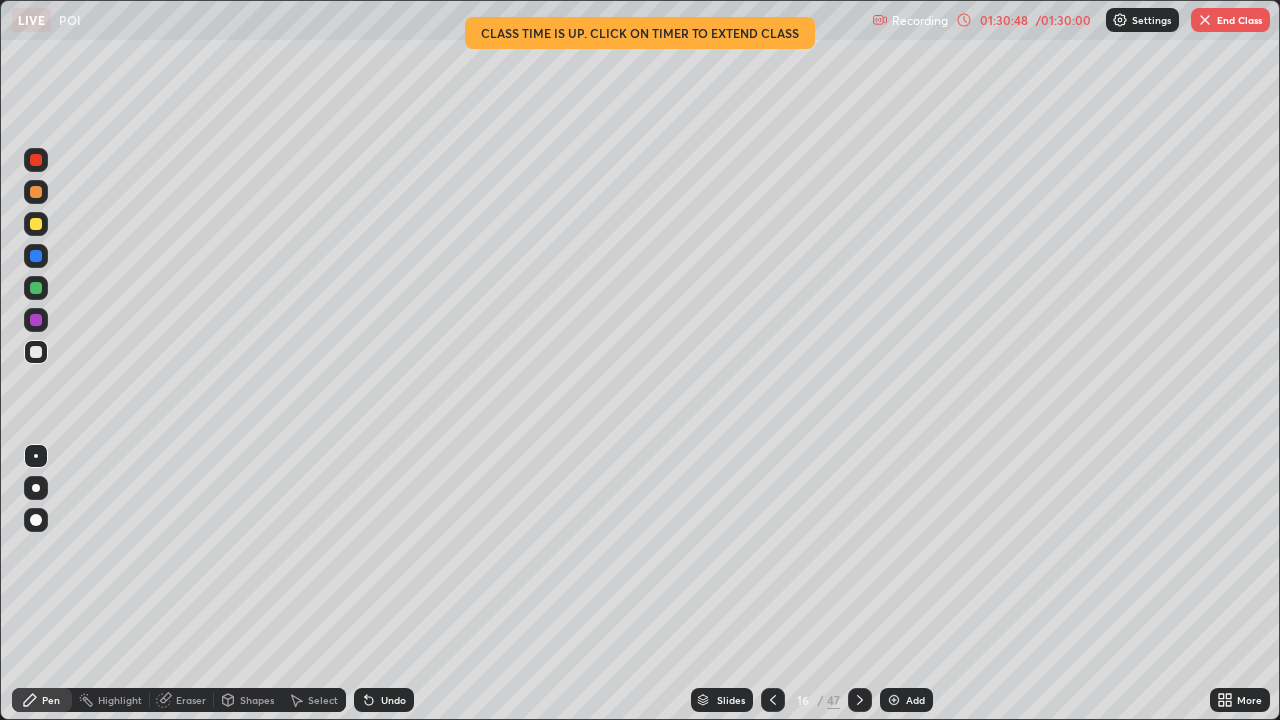 click on "End Class" at bounding box center (1230, 20) 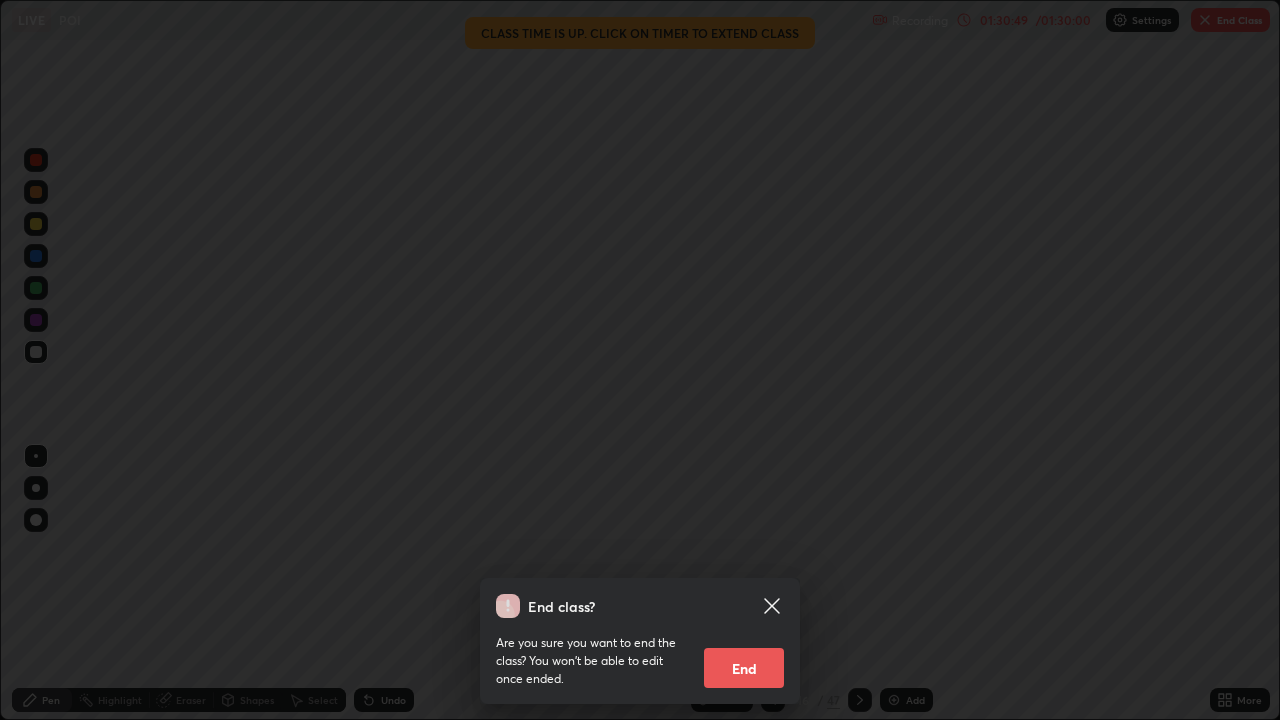 click on "End" at bounding box center (744, 668) 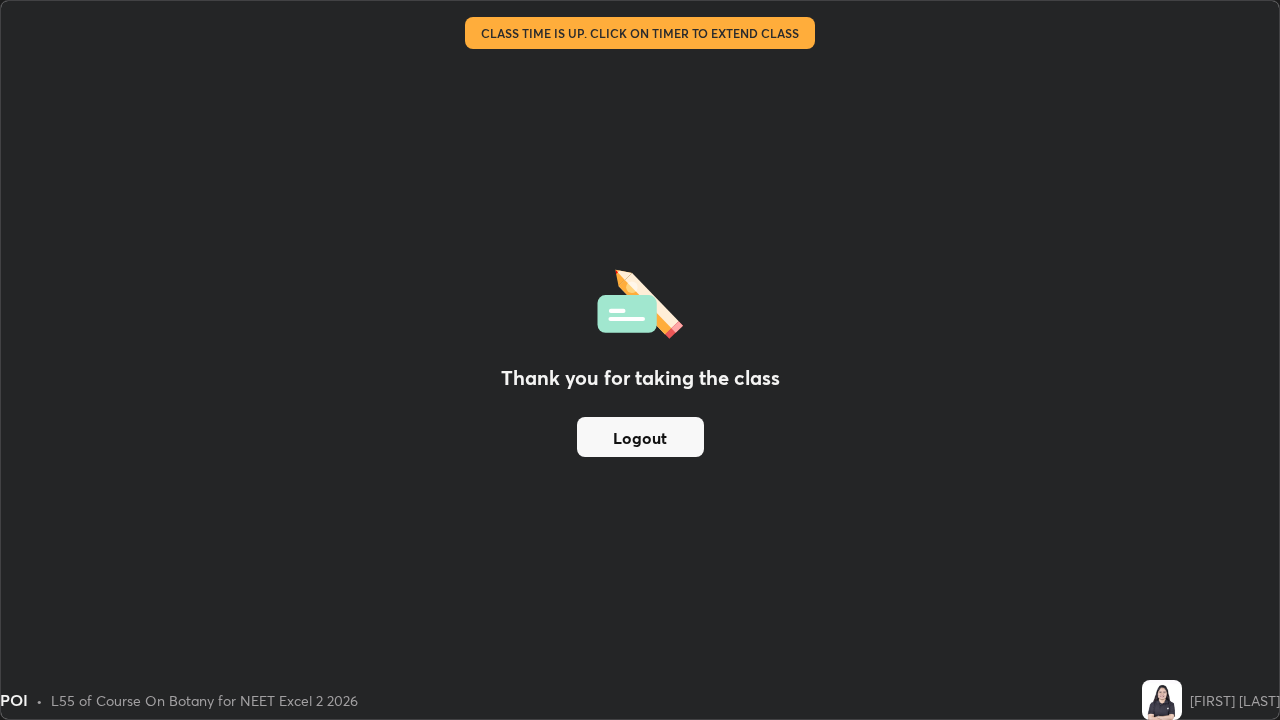 click on "Logout" at bounding box center [640, 437] 